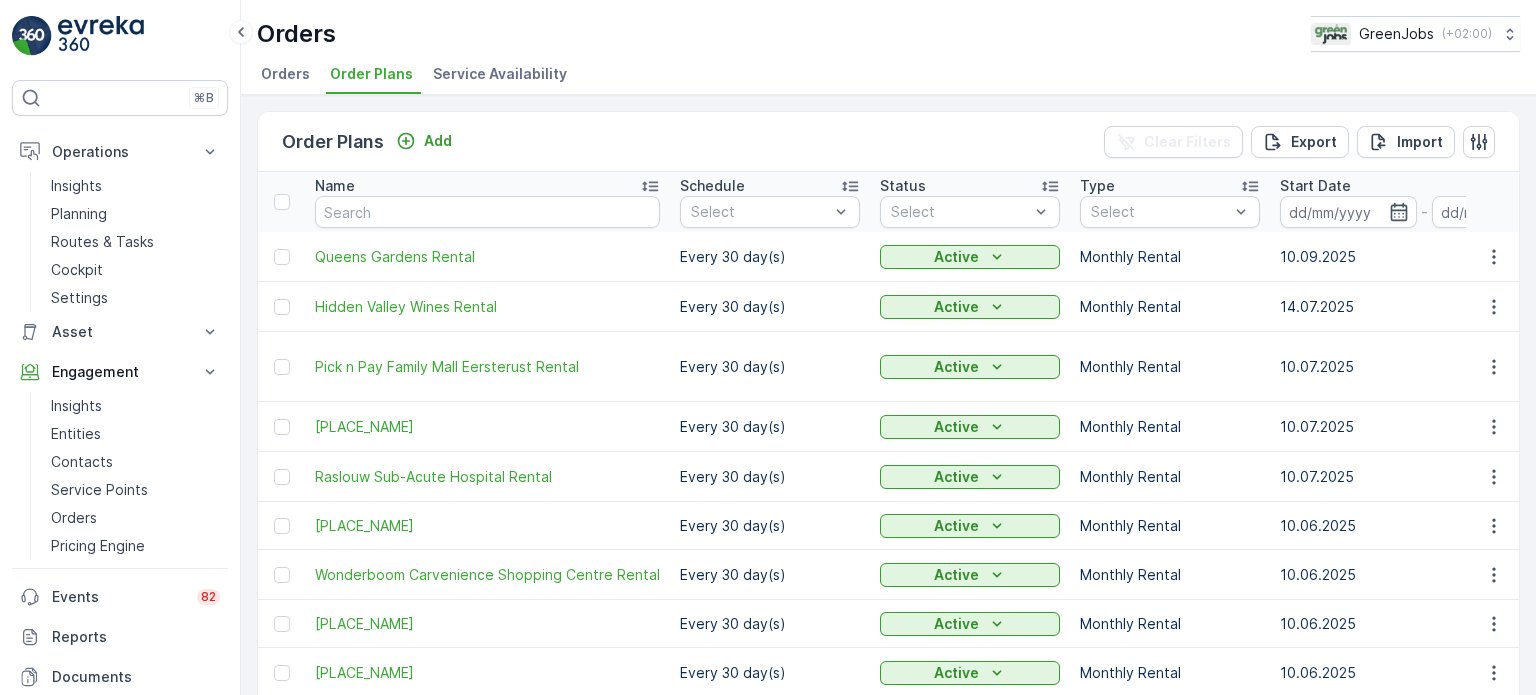 scroll, scrollTop: 0, scrollLeft: 0, axis: both 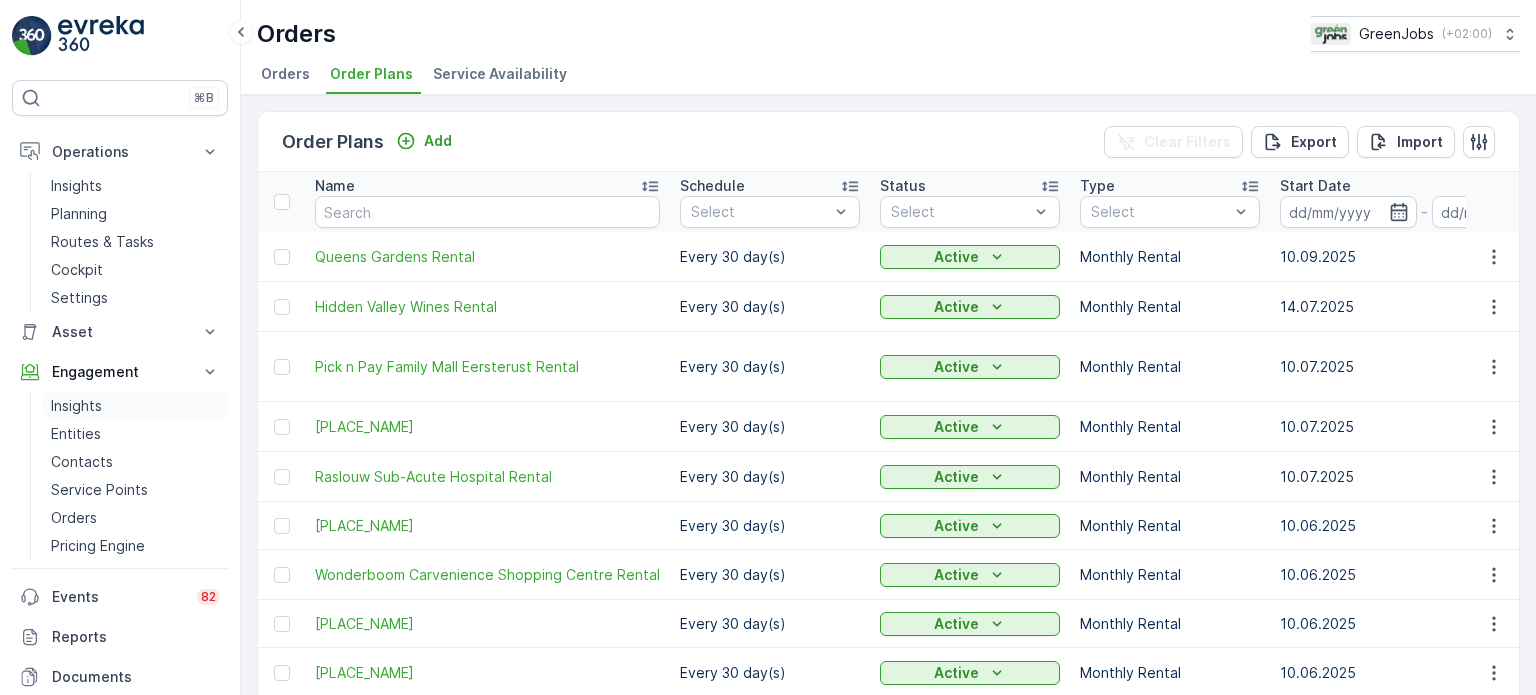click on "Insights" at bounding box center (76, 406) 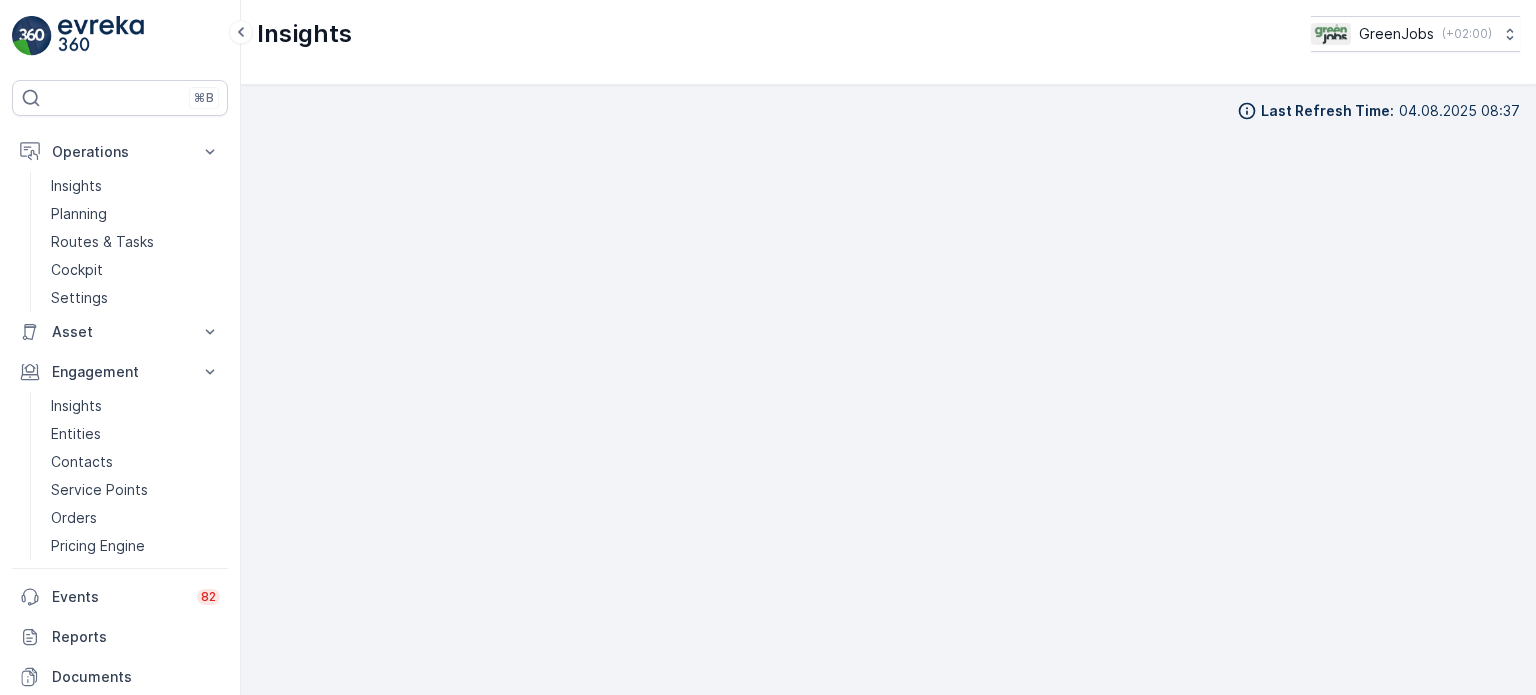 scroll, scrollTop: 16, scrollLeft: 0, axis: vertical 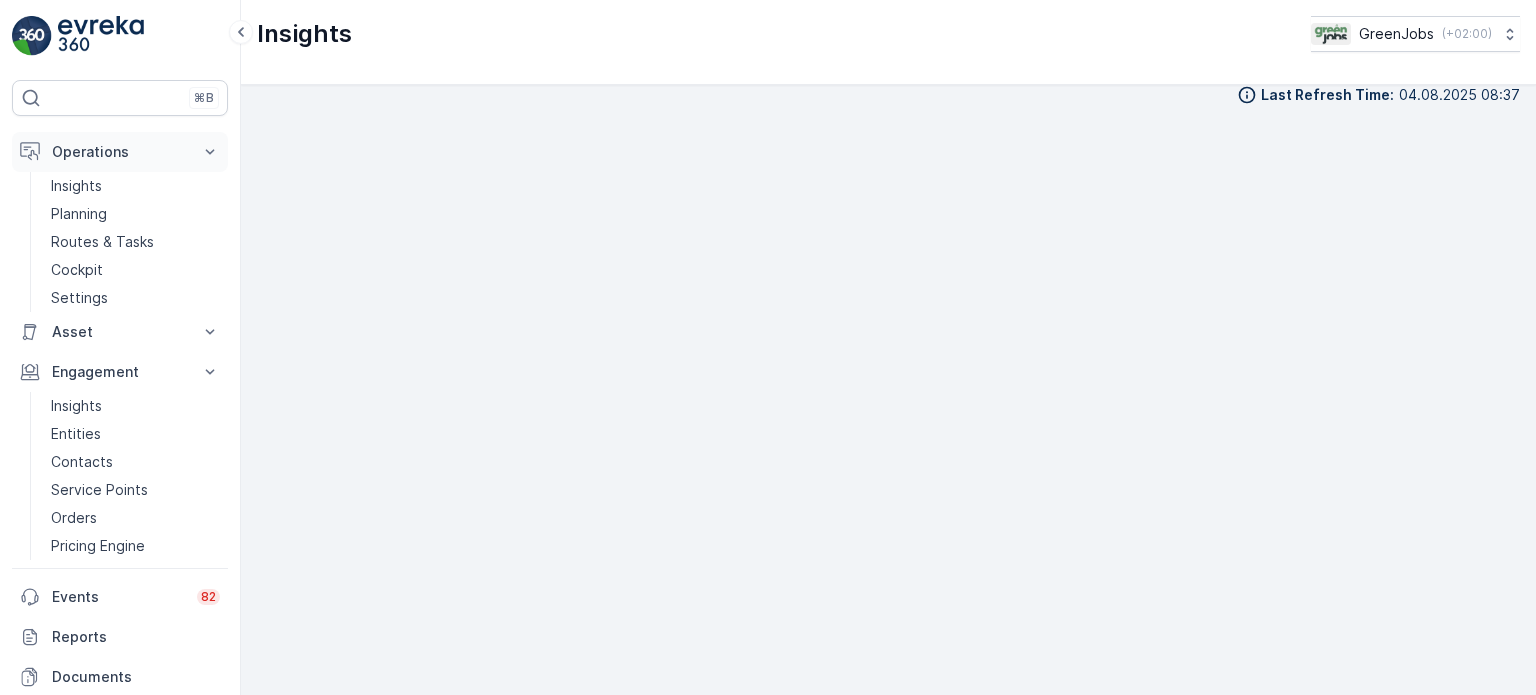 click on "Operations" at bounding box center (120, 152) 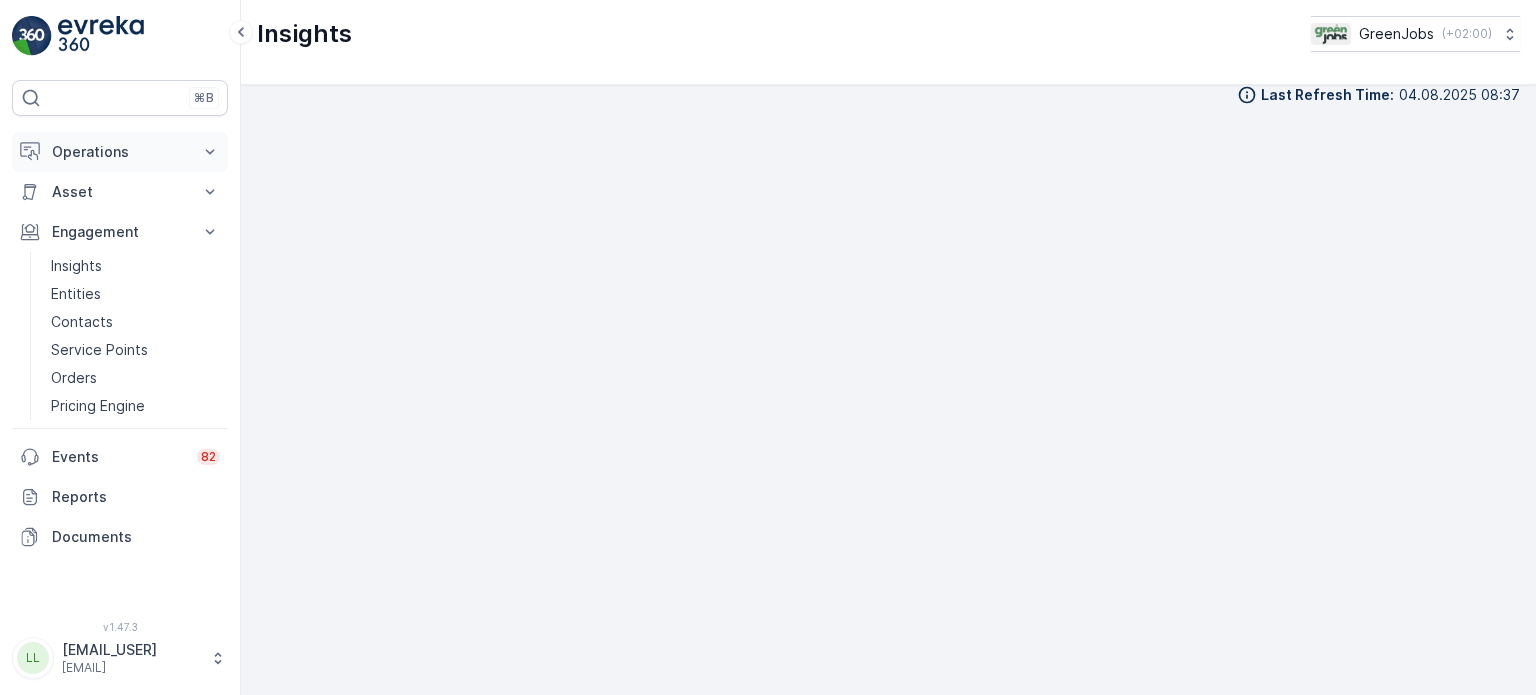 click on "Operations" at bounding box center [120, 152] 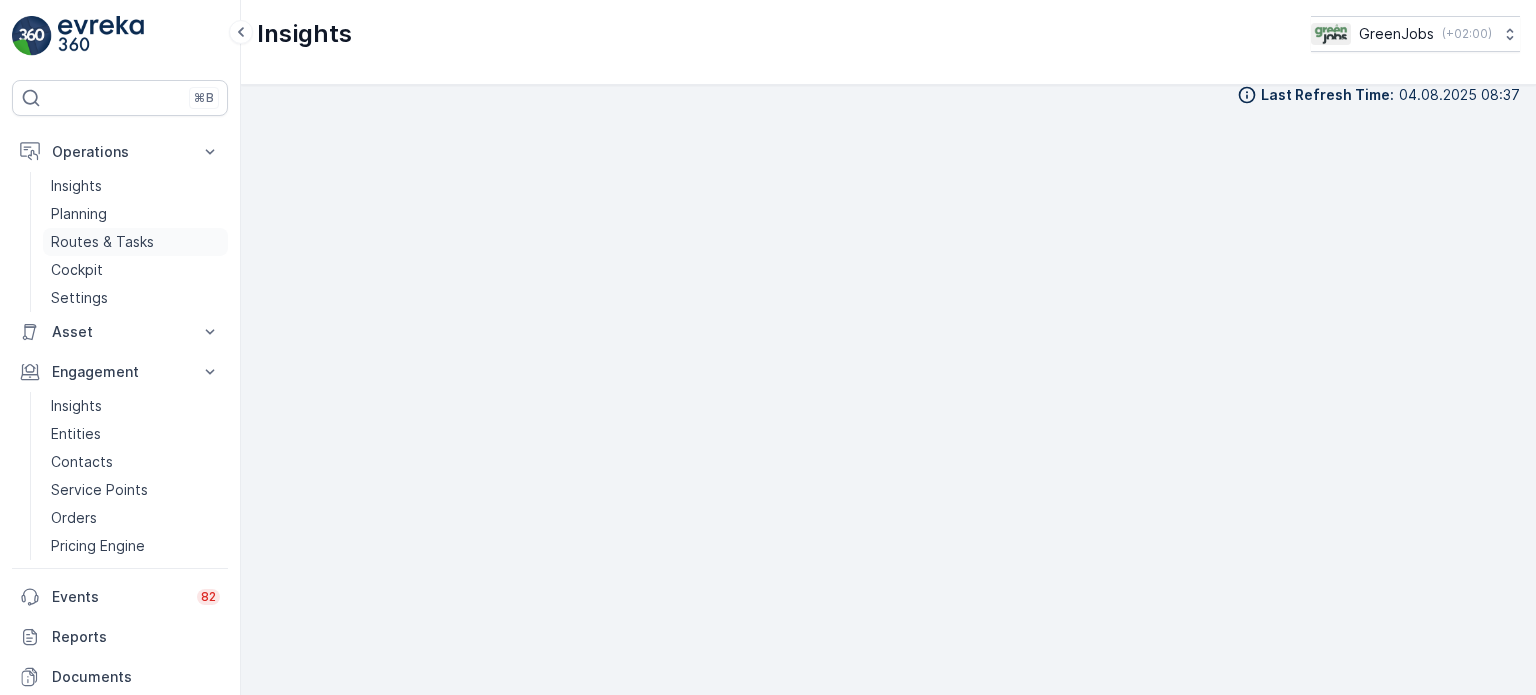 click on "Planning" at bounding box center (135, 214) 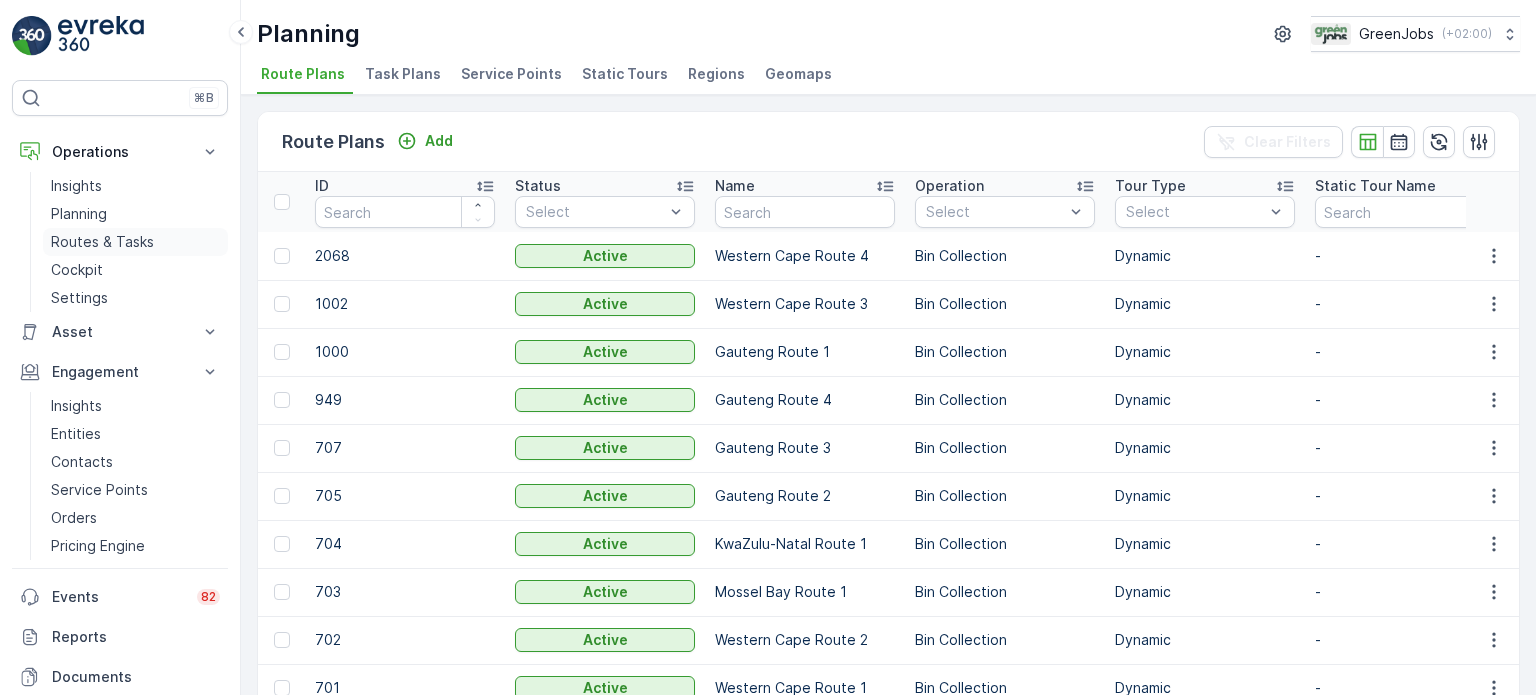 drag, startPoint x: 90, startPoint y: 236, endPoint x: 103, endPoint y: 235, distance: 13.038404 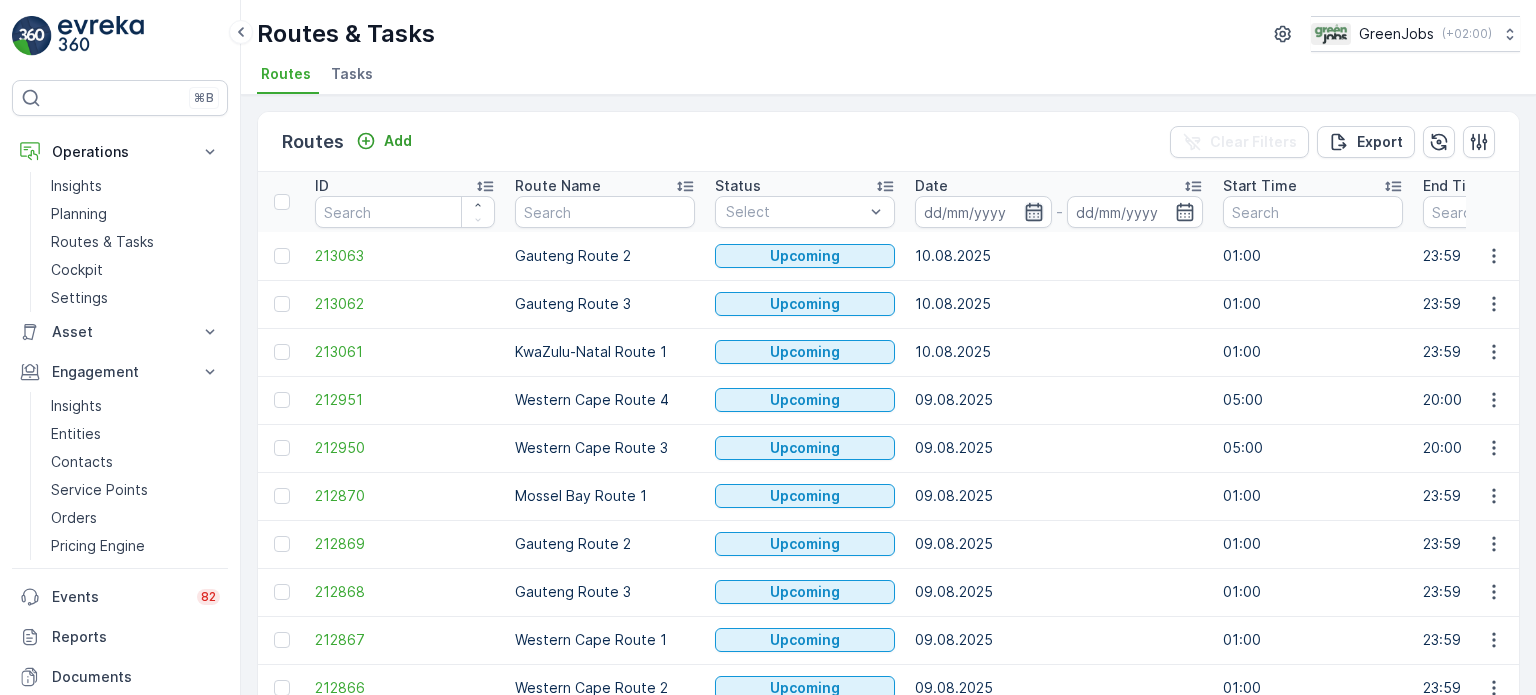 click 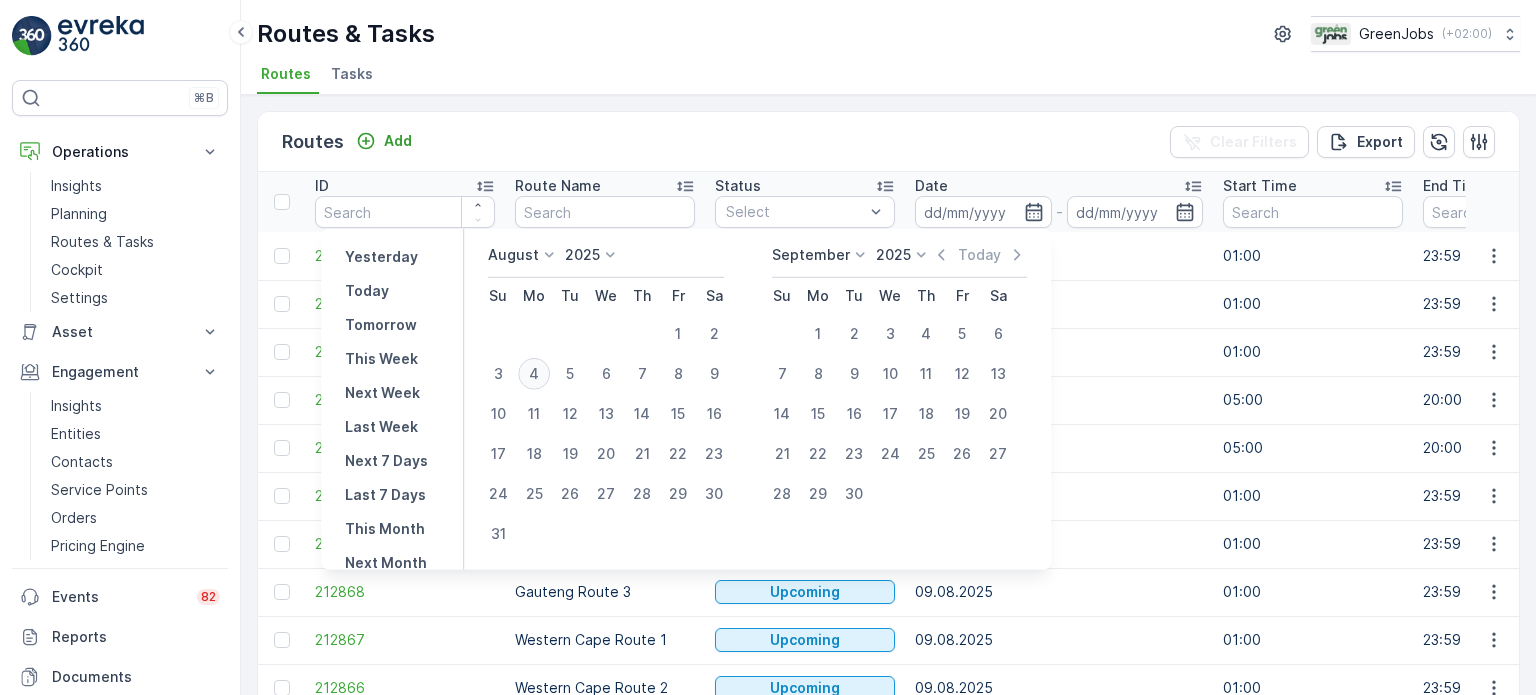 click on "4" at bounding box center (534, 374) 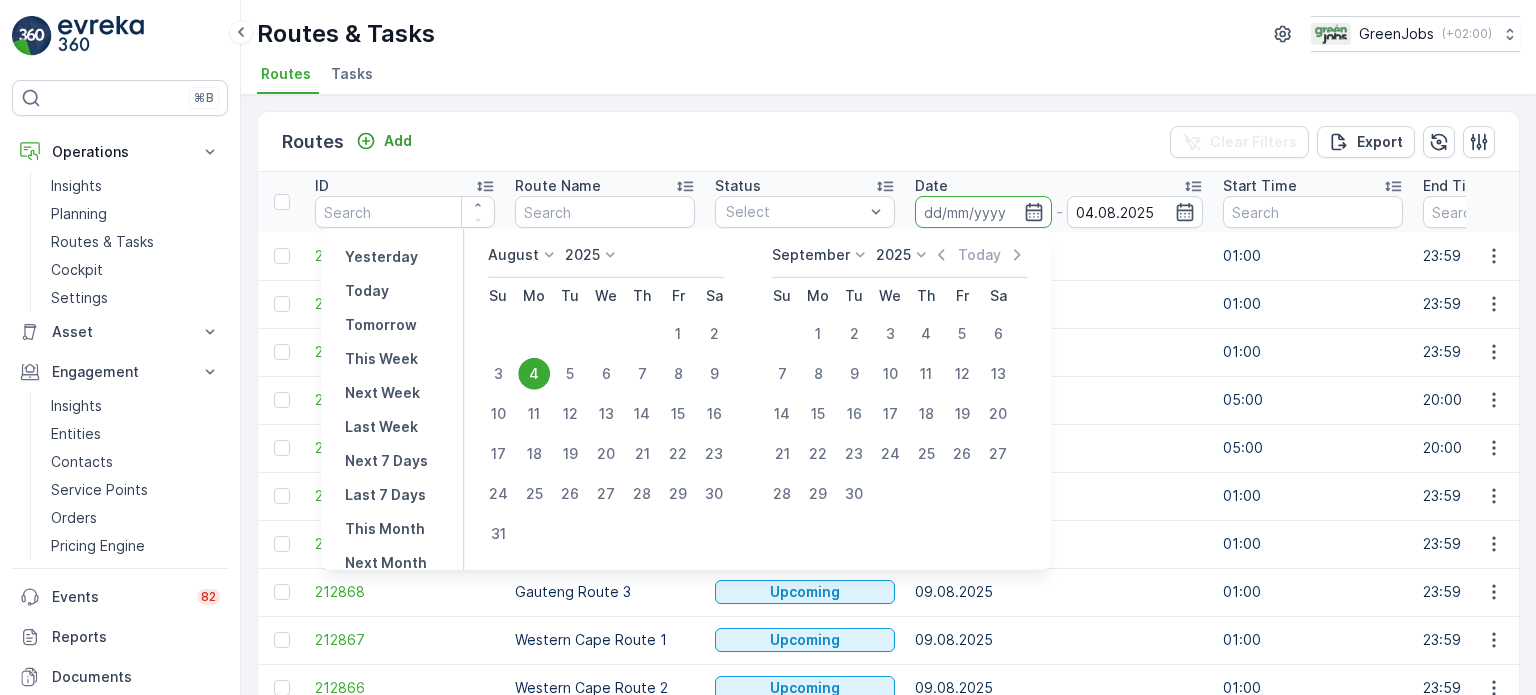 click on "4" at bounding box center (534, 374) 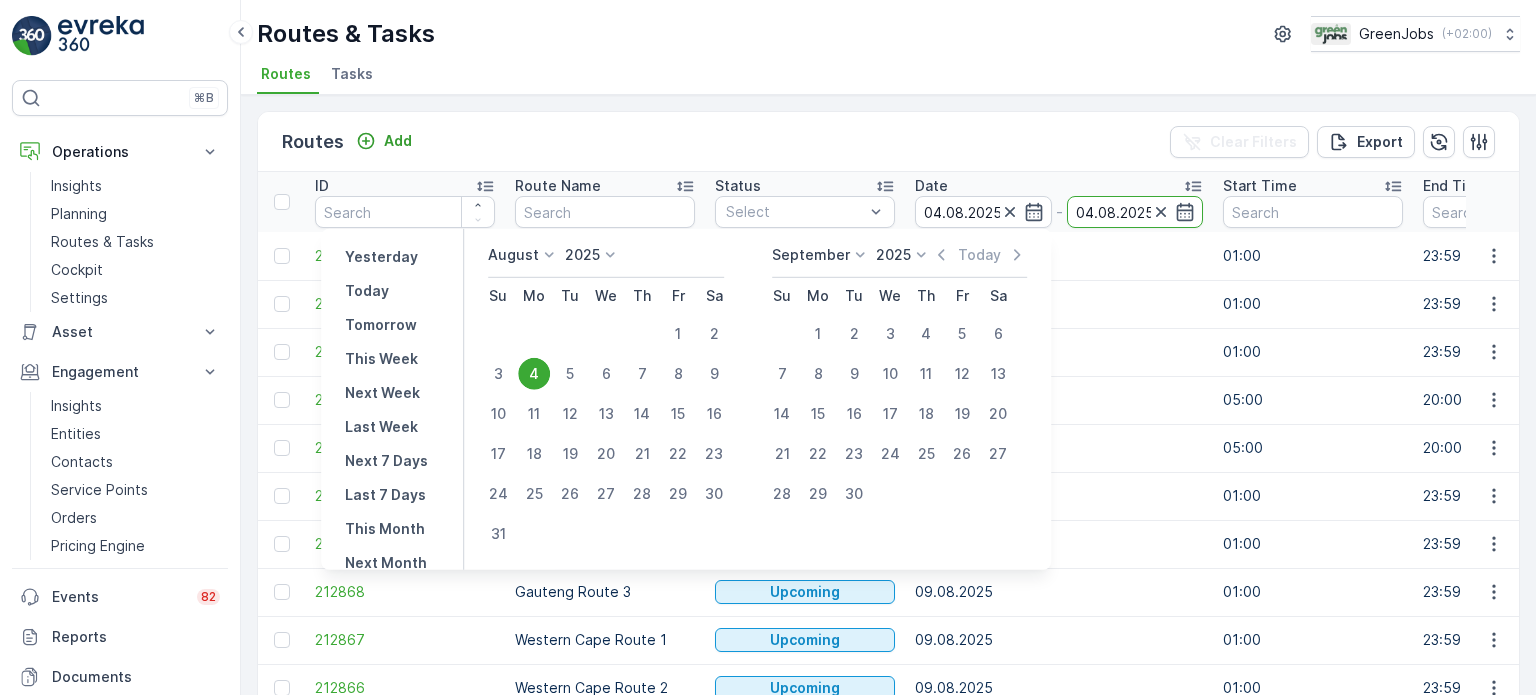 click on "4" at bounding box center [534, 374] 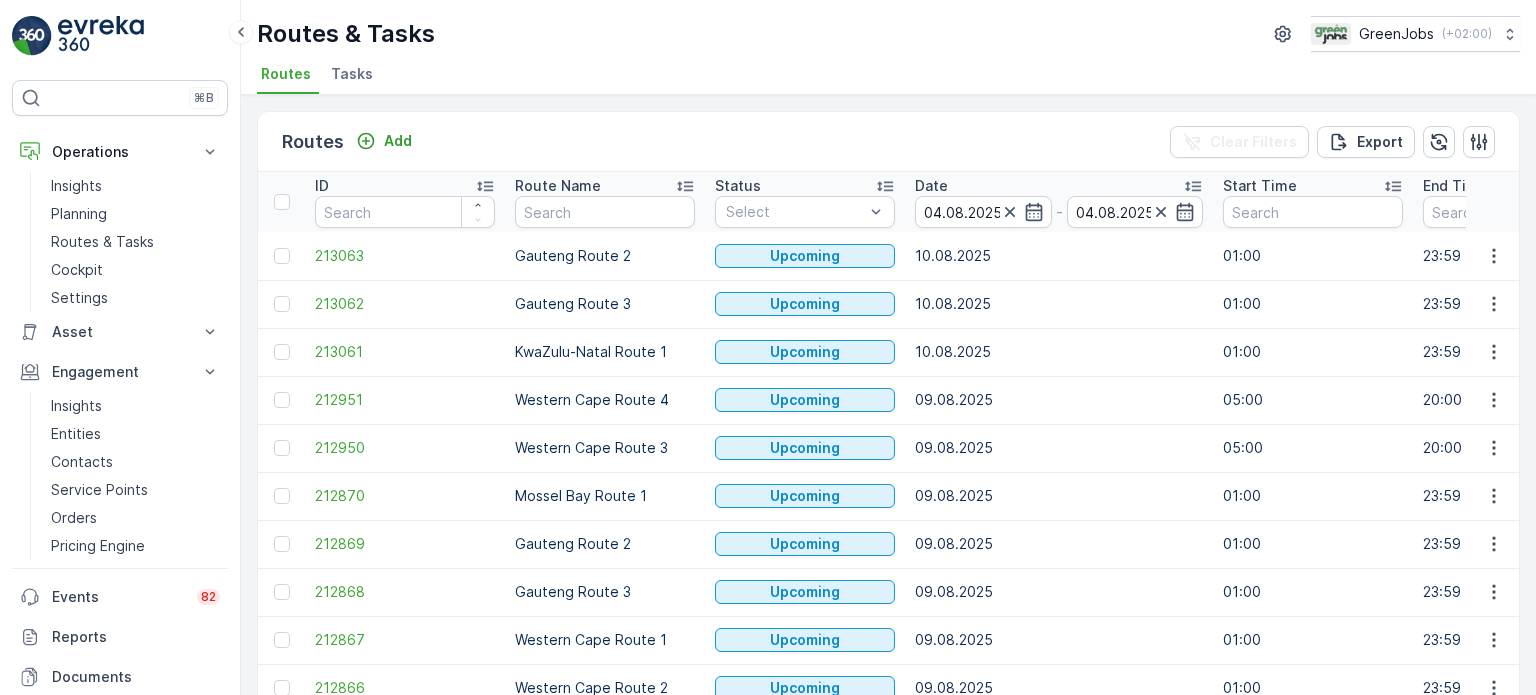 click on "KwaZulu-Natal Route 1" at bounding box center (605, 352) 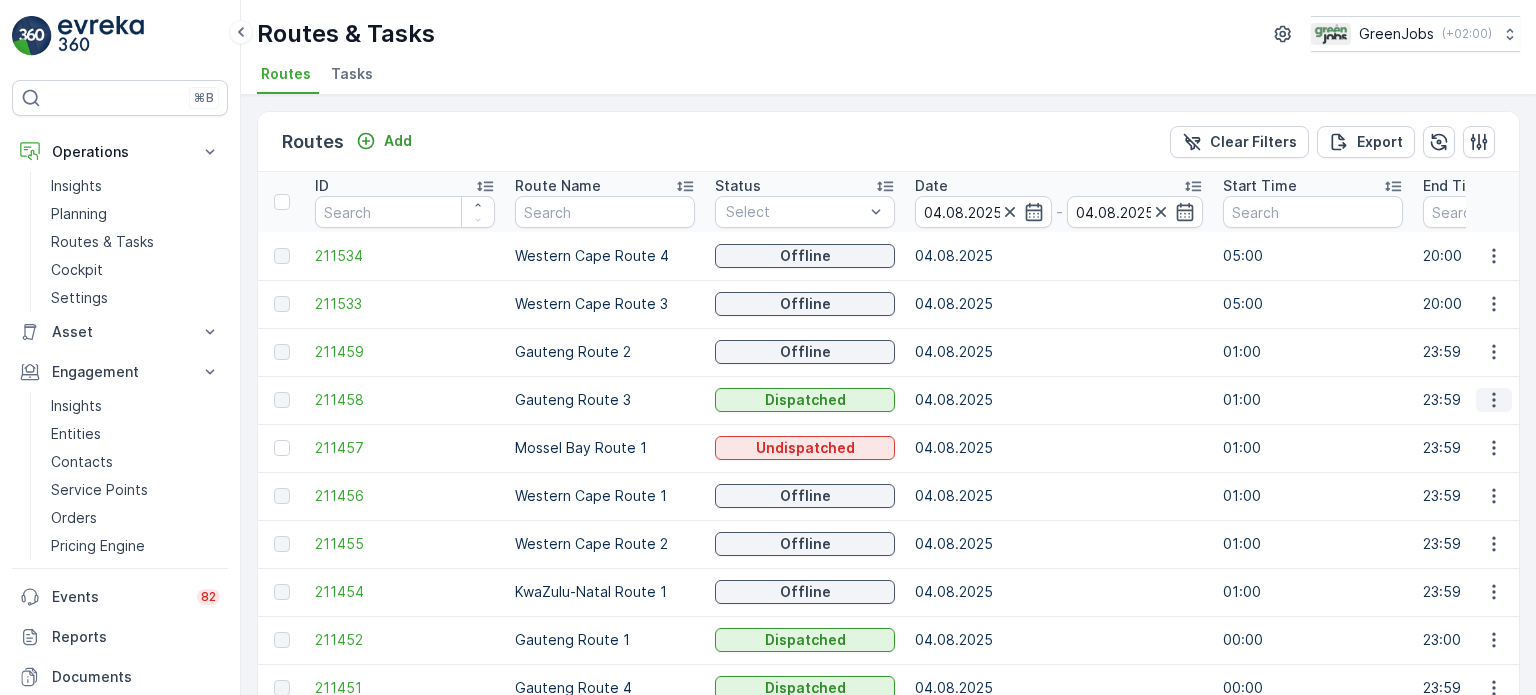 drag, startPoint x: 1492, startPoint y: 395, endPoint x: 1473, endPoint y: 408, distance: 23.021729 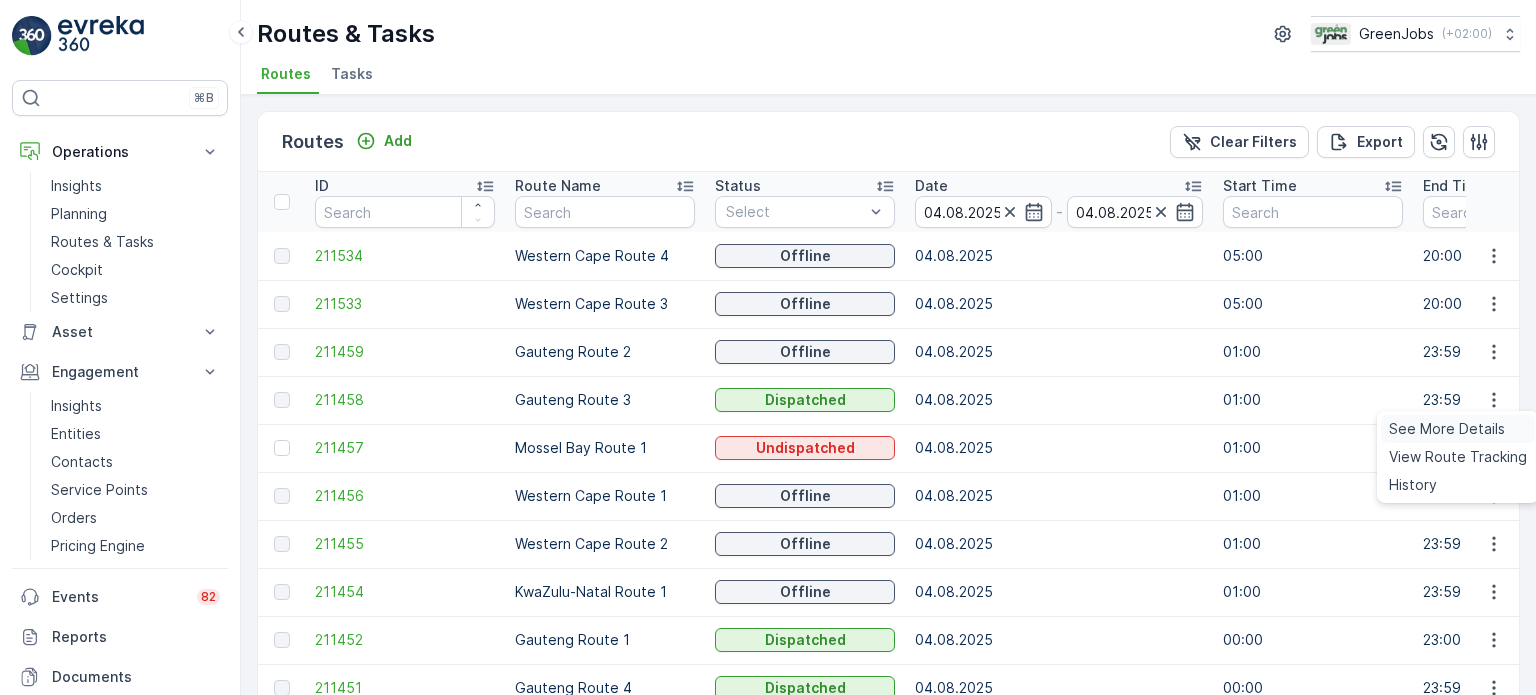 click on "See More Details" at bounding box center [1447, 429] 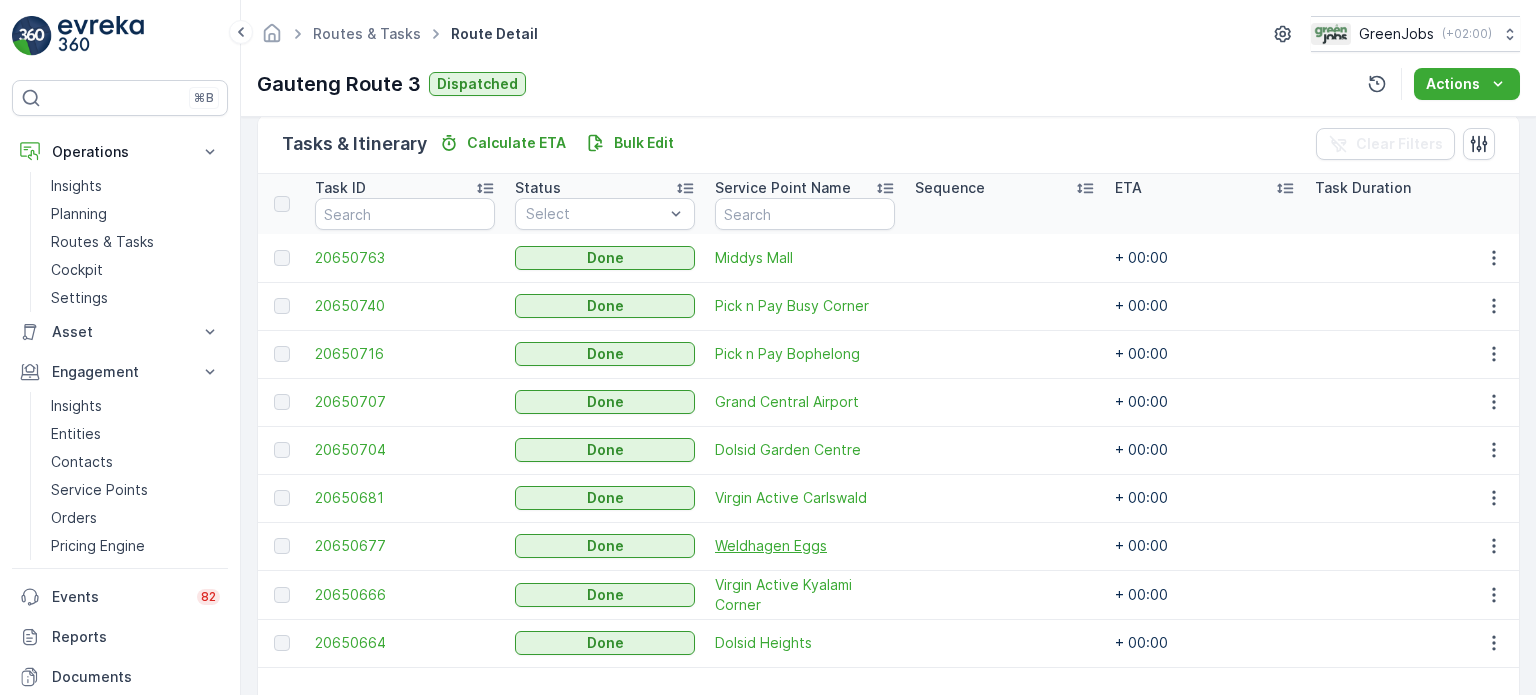 scroll, scrollTop: 500, scrollLeft: 0, axis: vertical 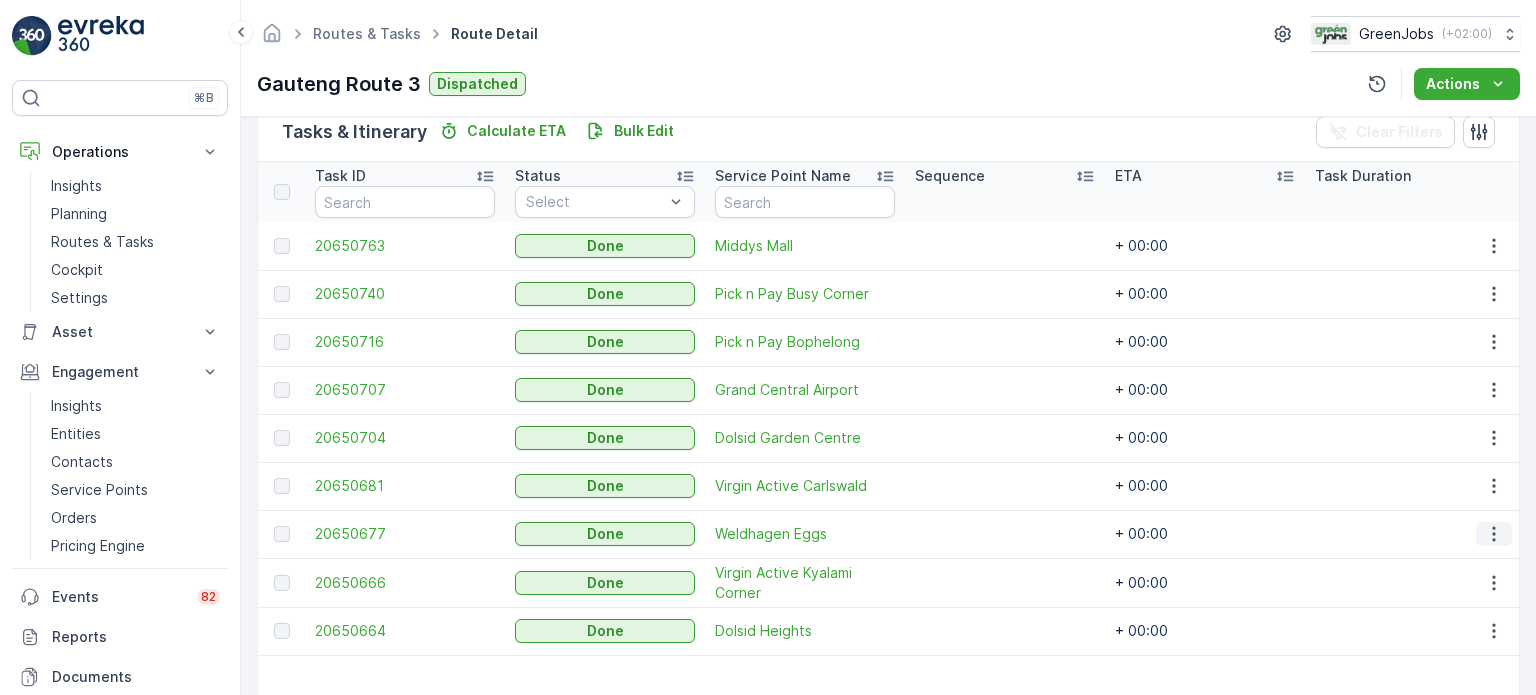 click 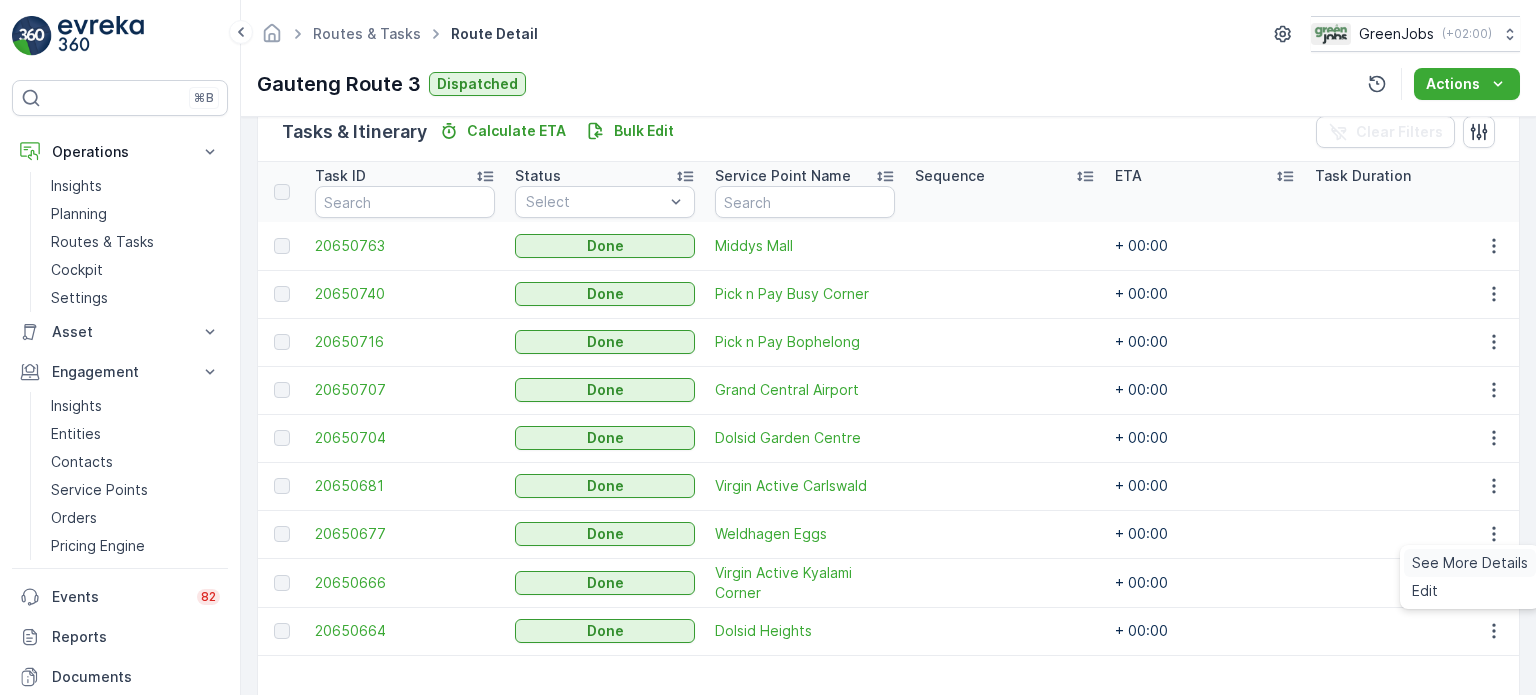 click on "See More Details" at bounding box center [1470, 563] 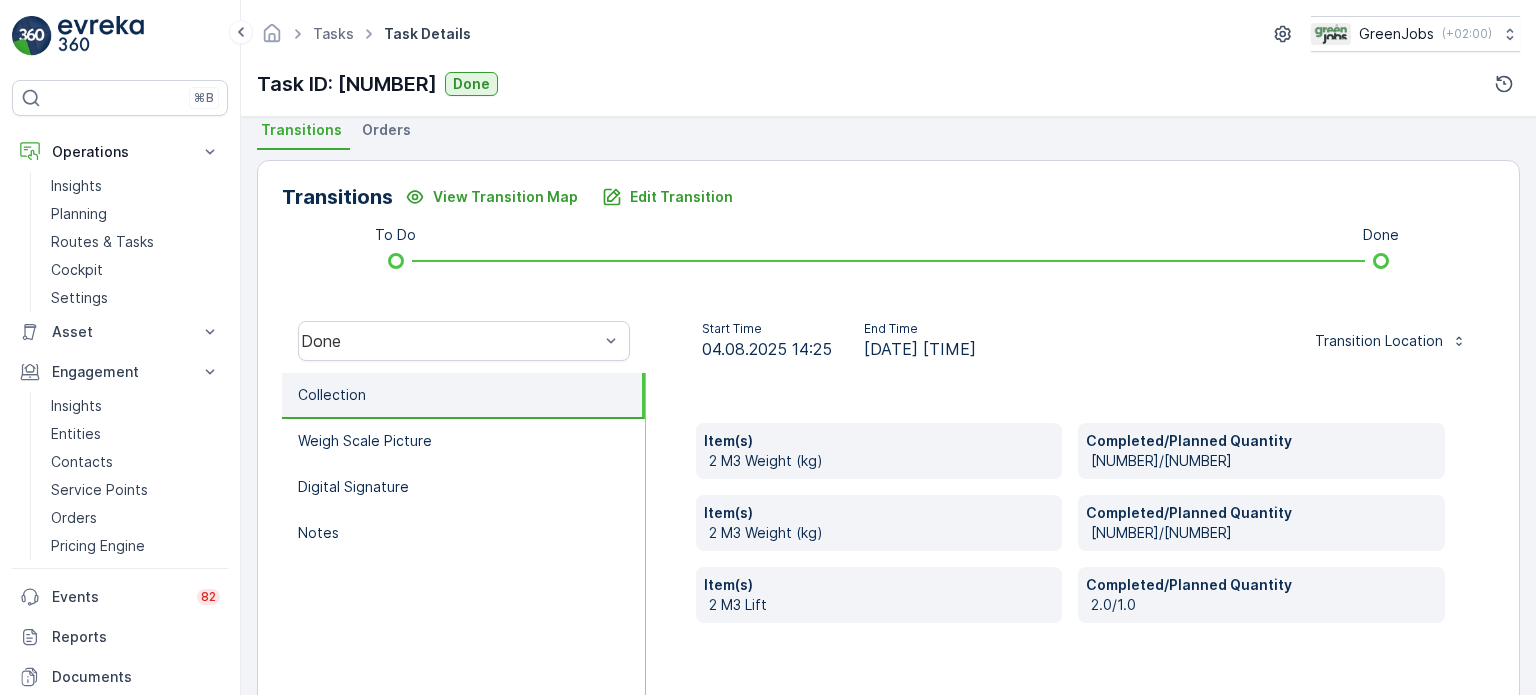 scroll, scrollTop: 500, scrollLeft: 0, axis: vertical 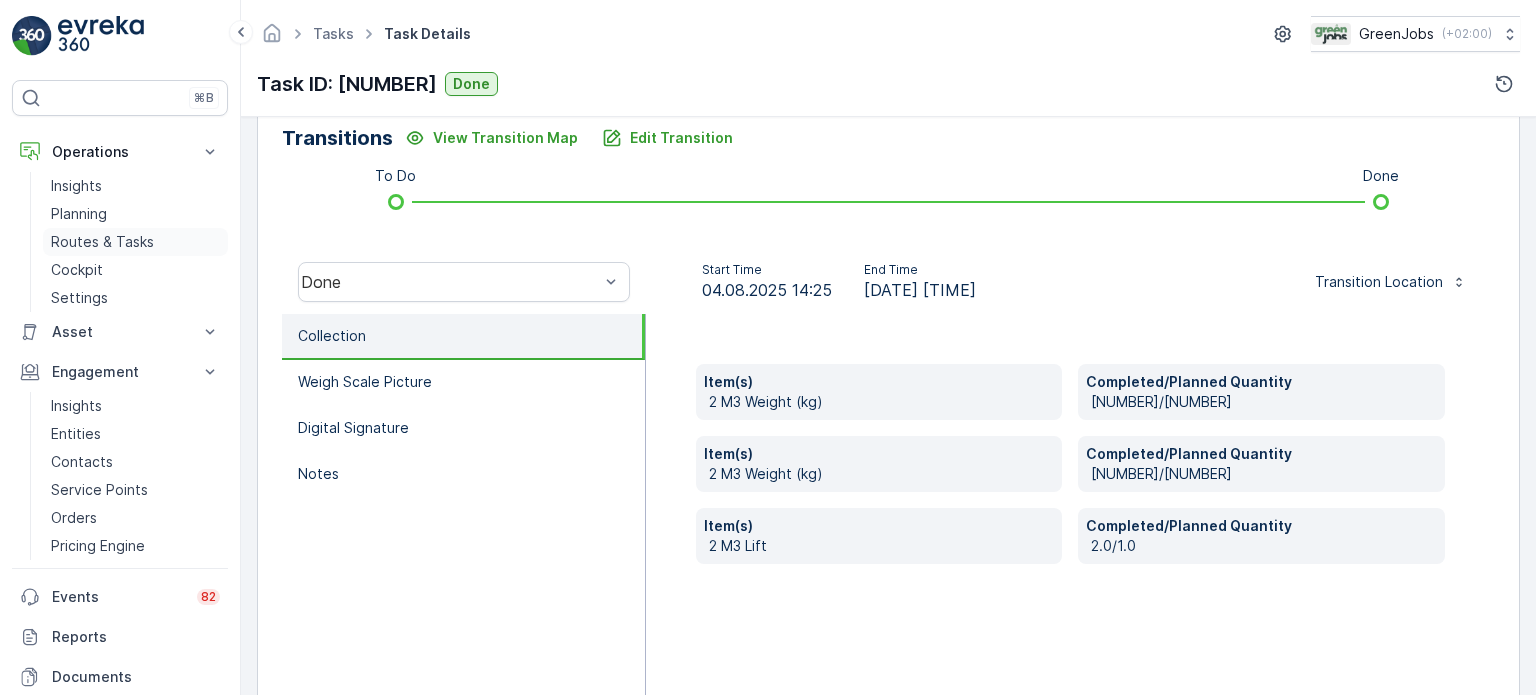 click on "Routes & Tasks" at bounding box center (102, 242) 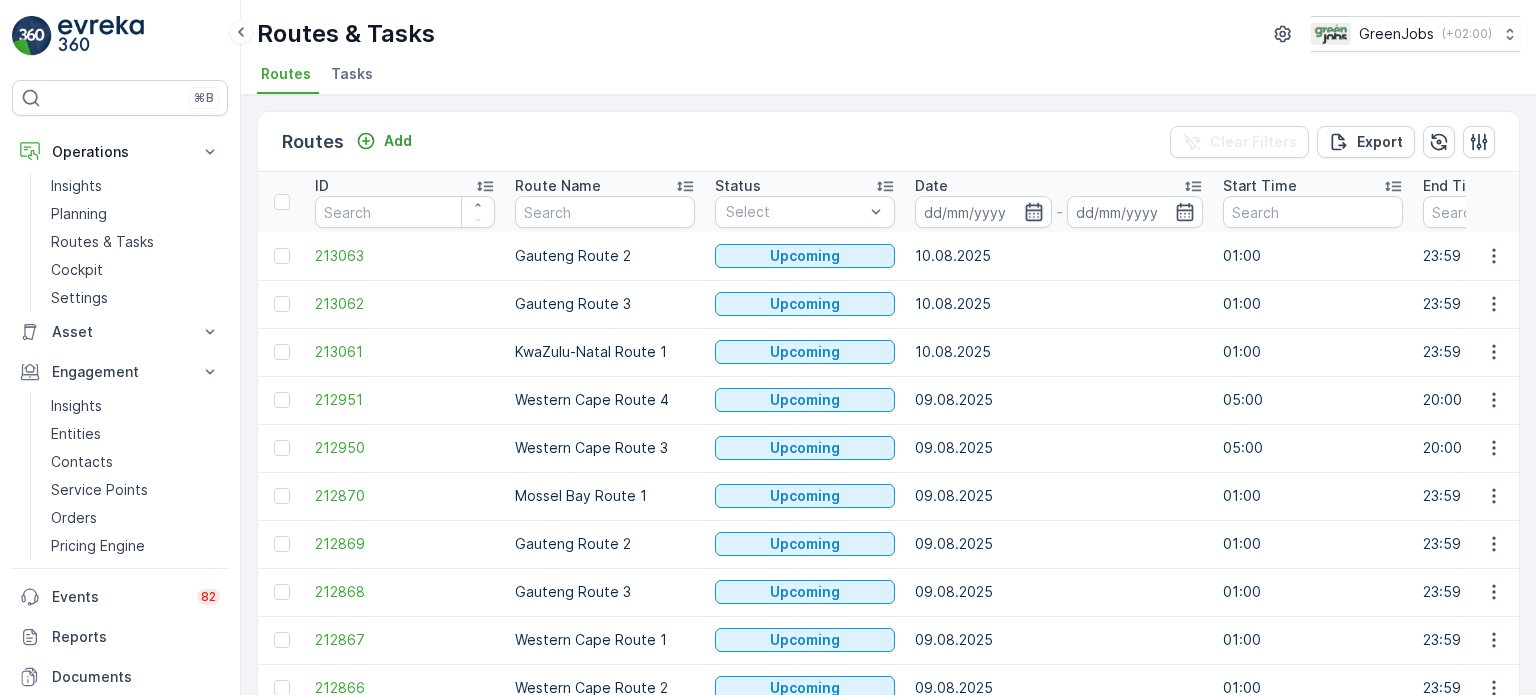 click 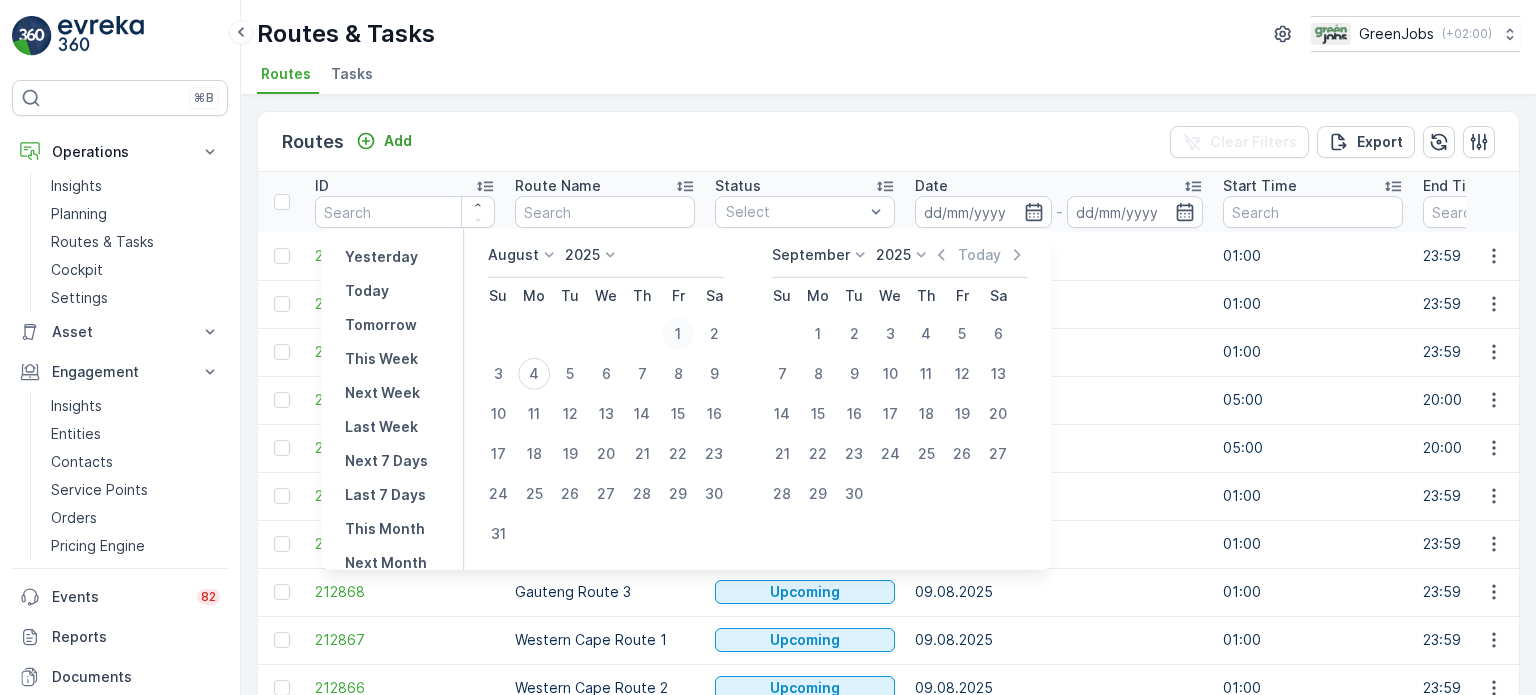 click on "1" at bounding box center (678, 334) 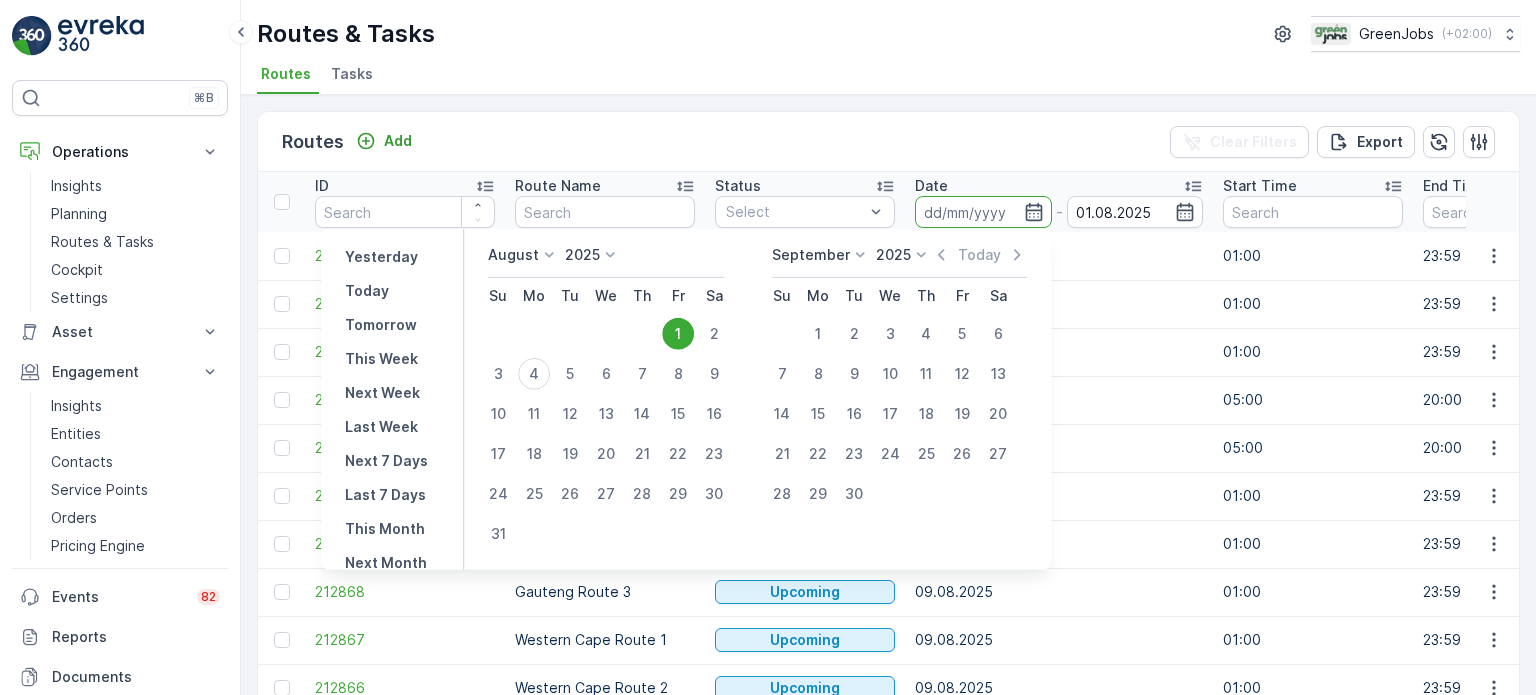 click on "1" at bounding box center (678, 334) 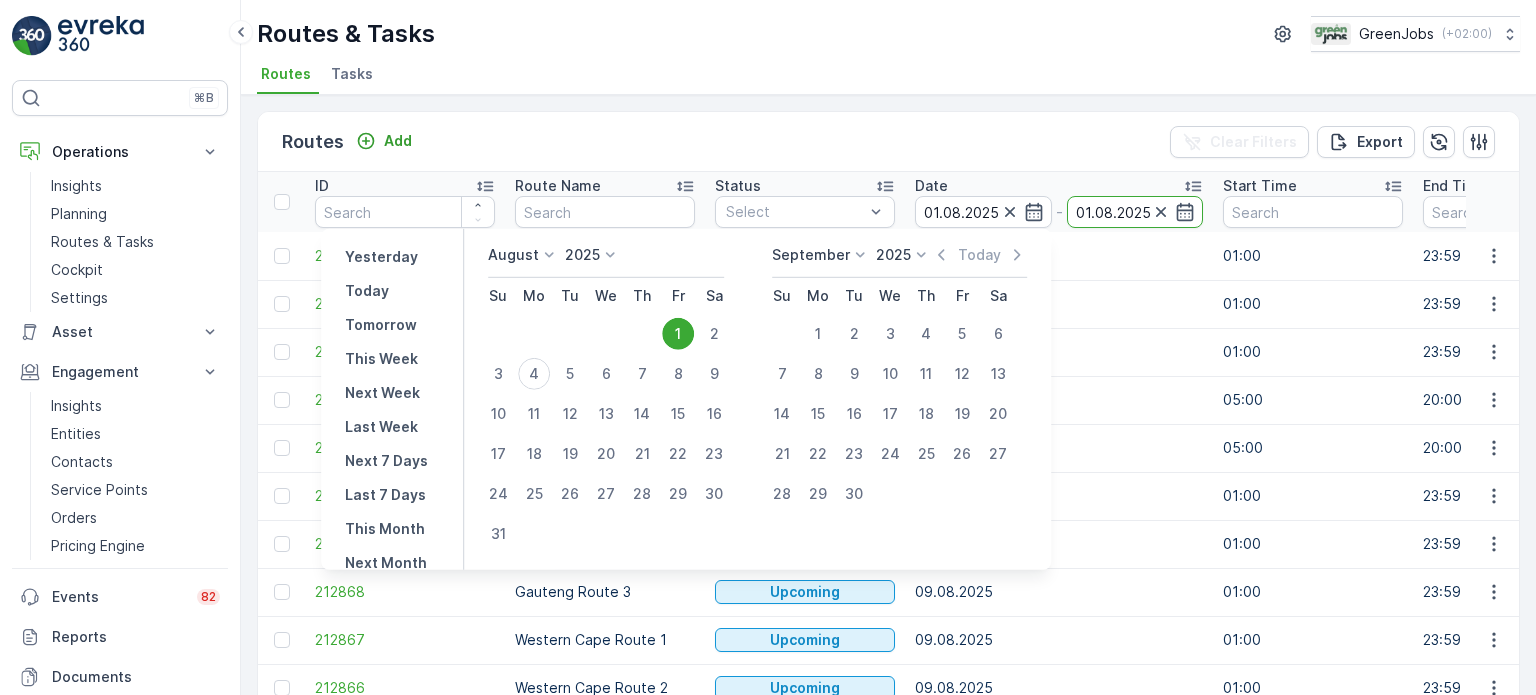 click on "1" at bounding box center (678, 334) 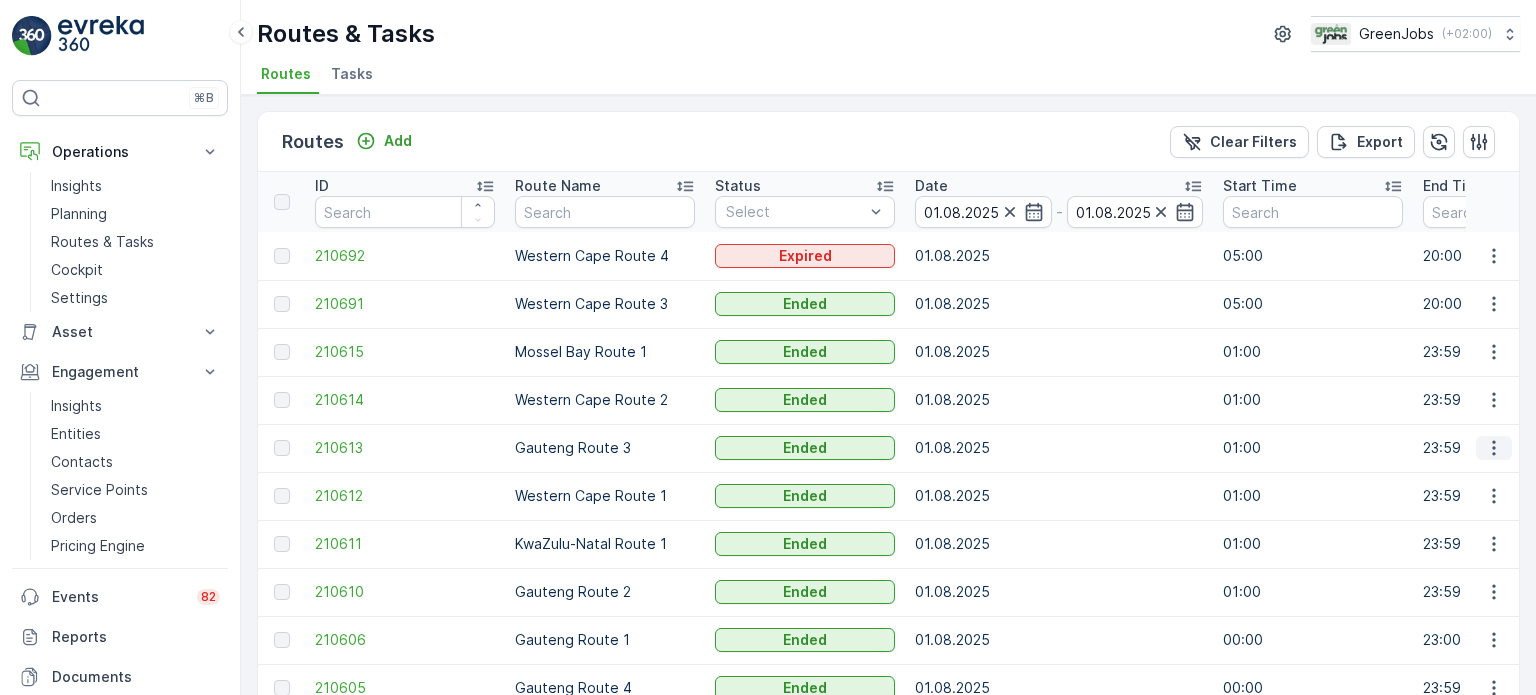 click 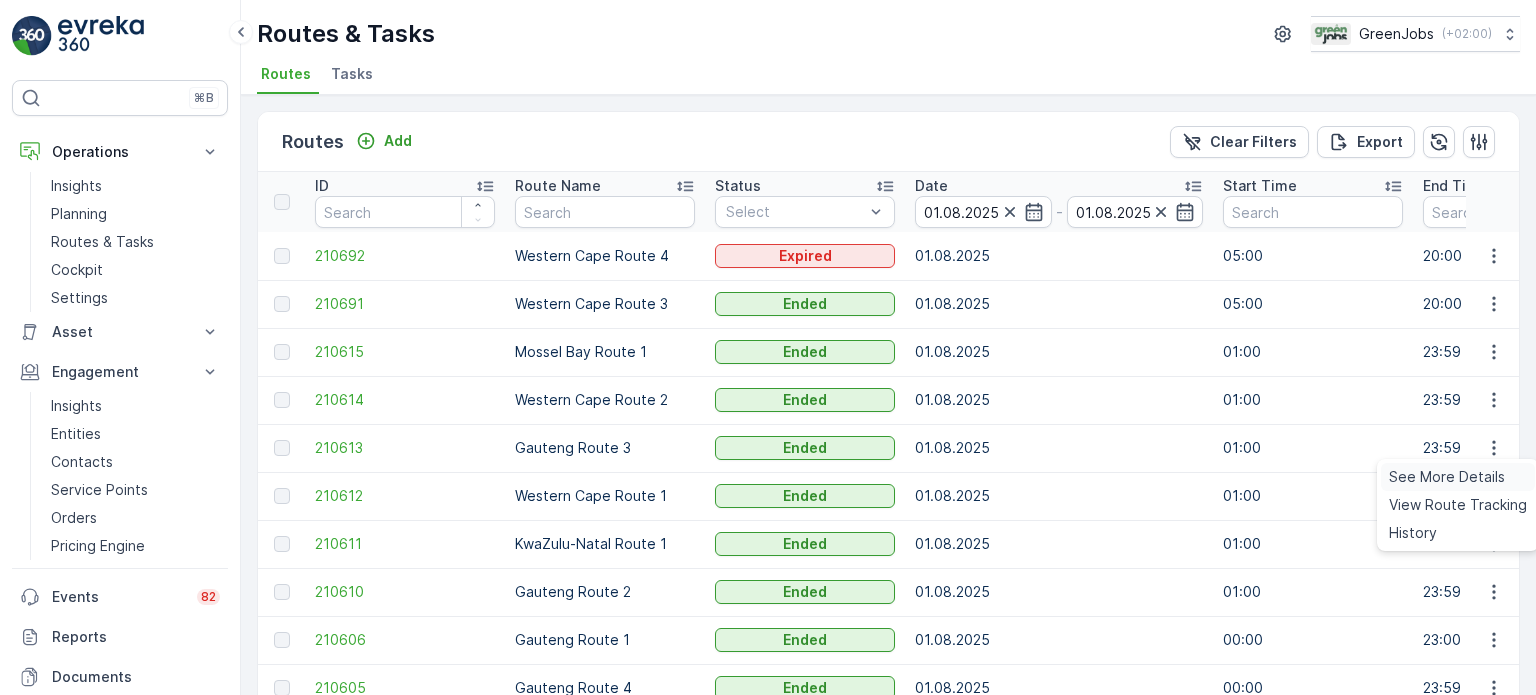 click on "See More Details" at bounding box center [1447, 477] 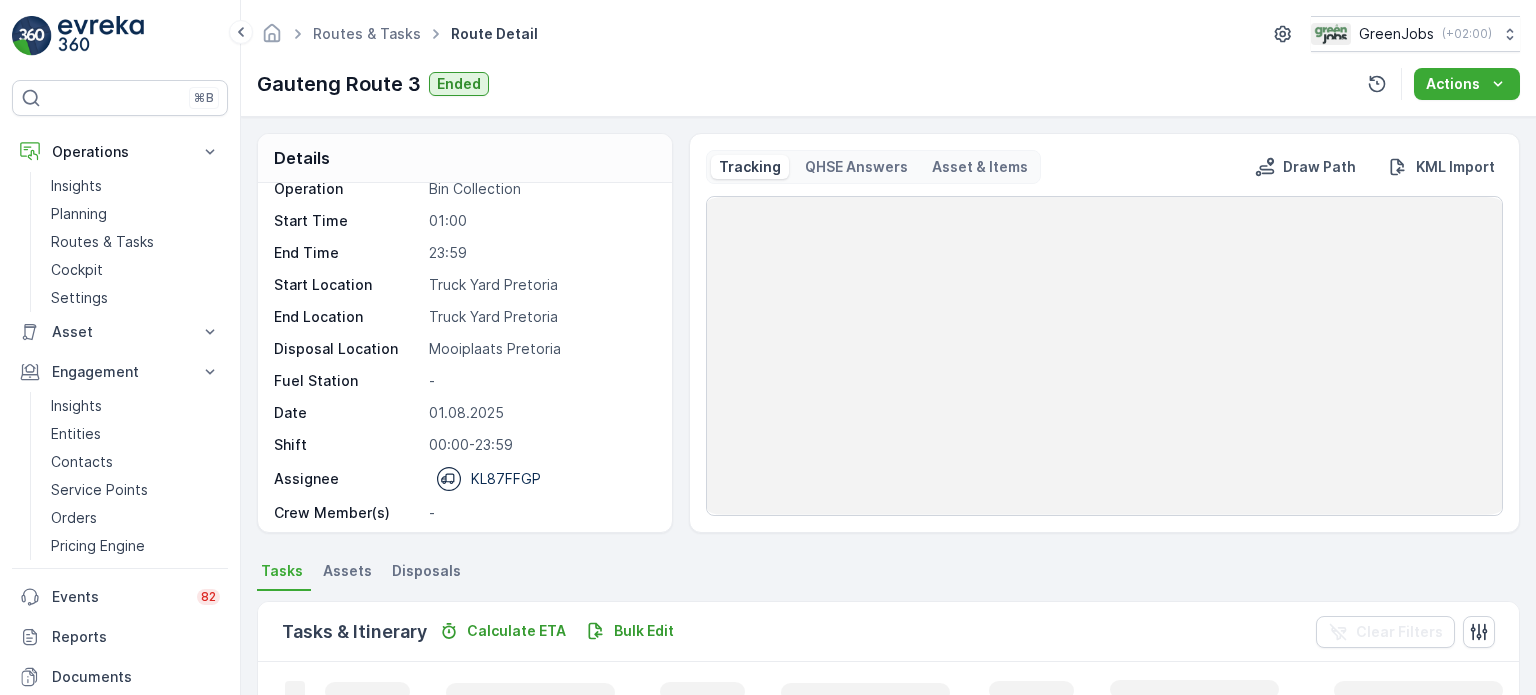 scroll, scrollTop: 26, scrollLeft: 0, axis: vertical 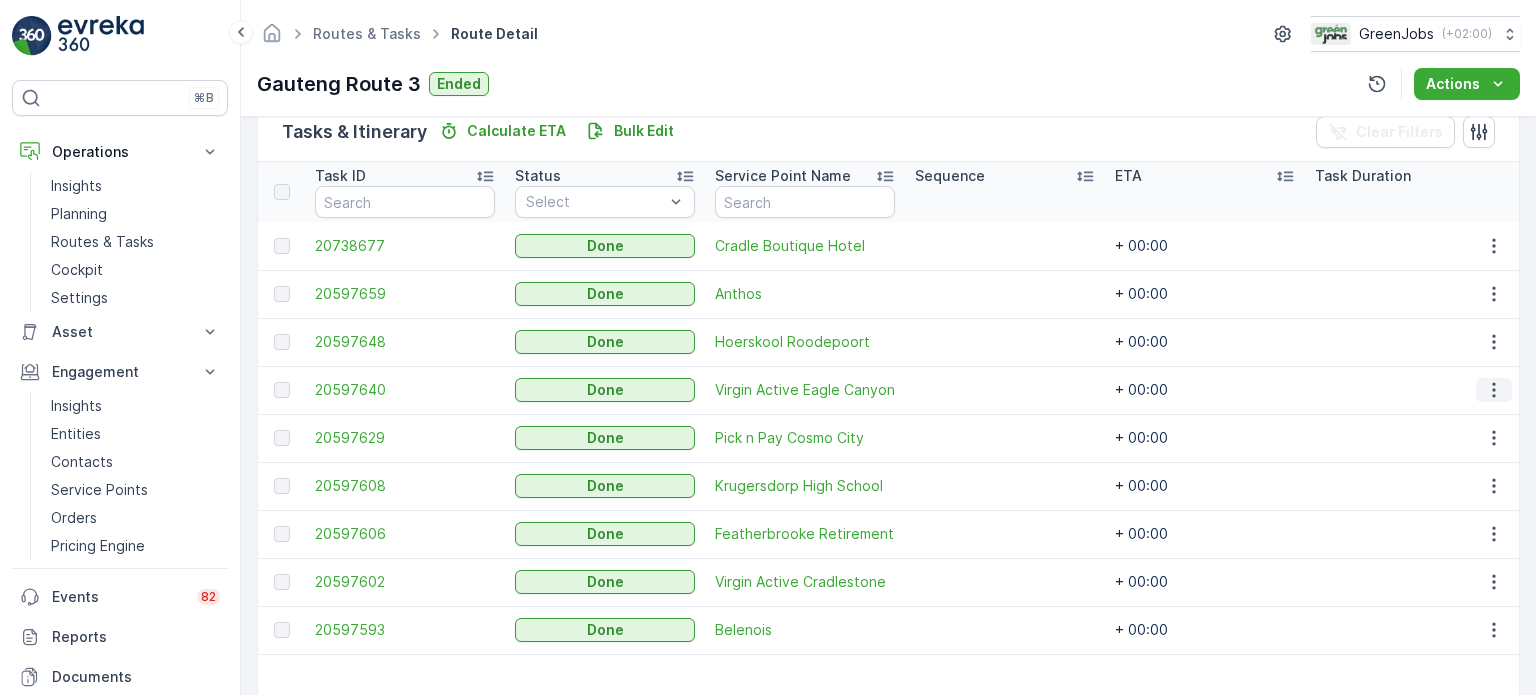 click 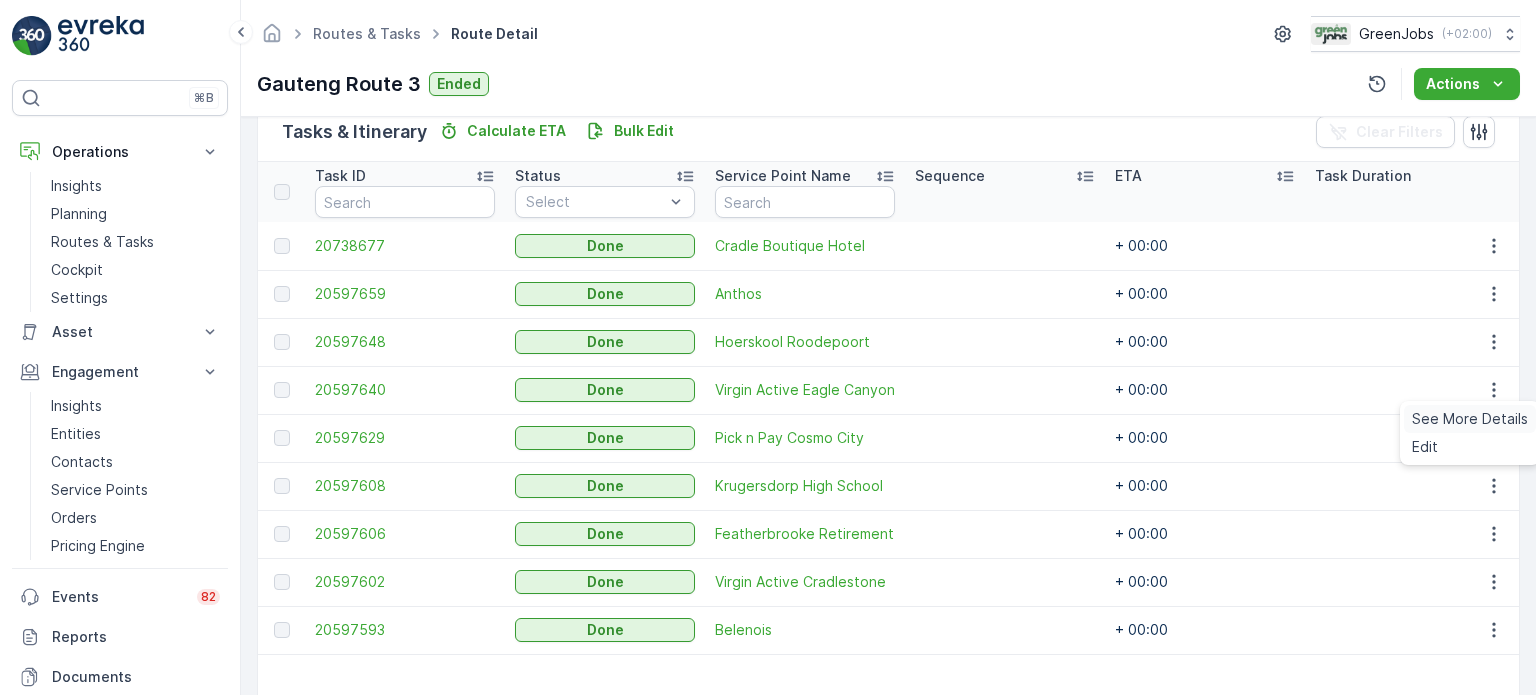 click on "See More Details" at bounding box center (1470, 419) 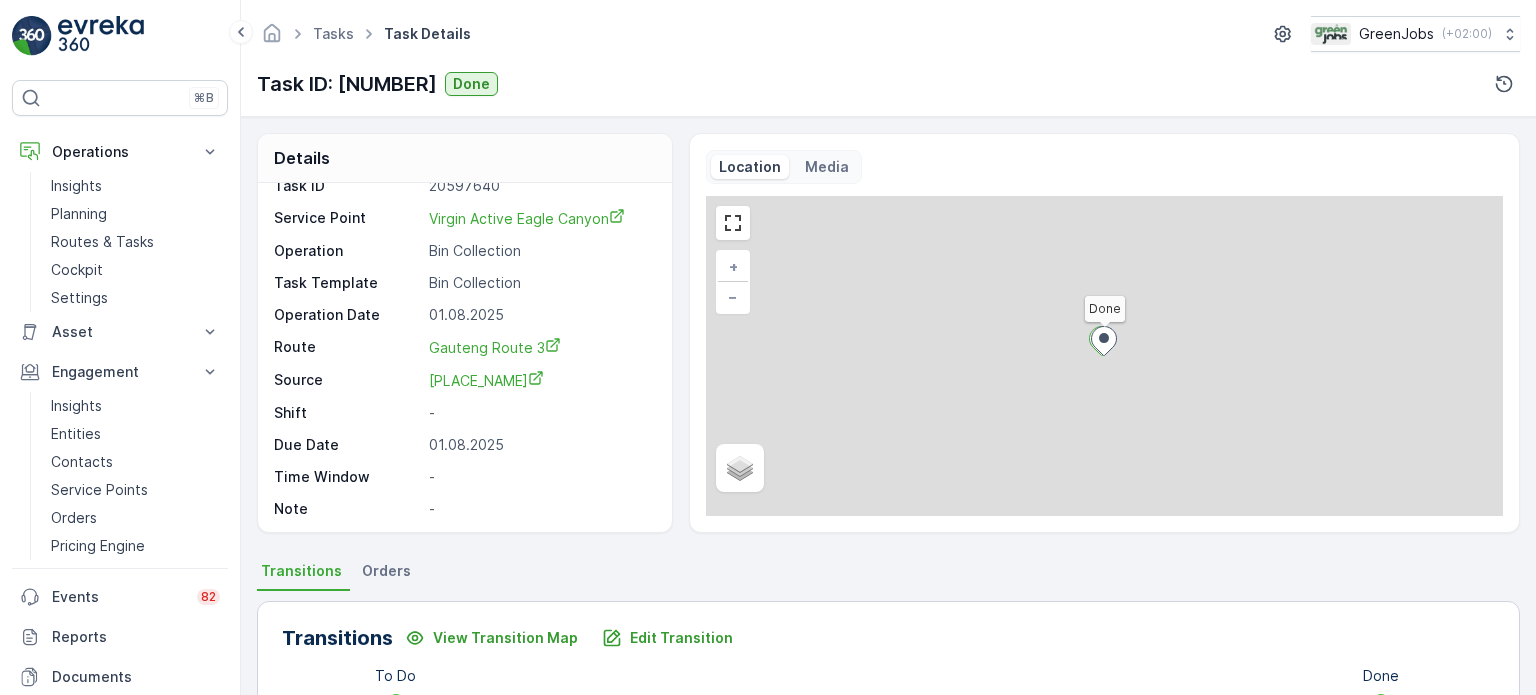 scroll, scrollTop: 44, scrollLeft: 0, axis: vertical 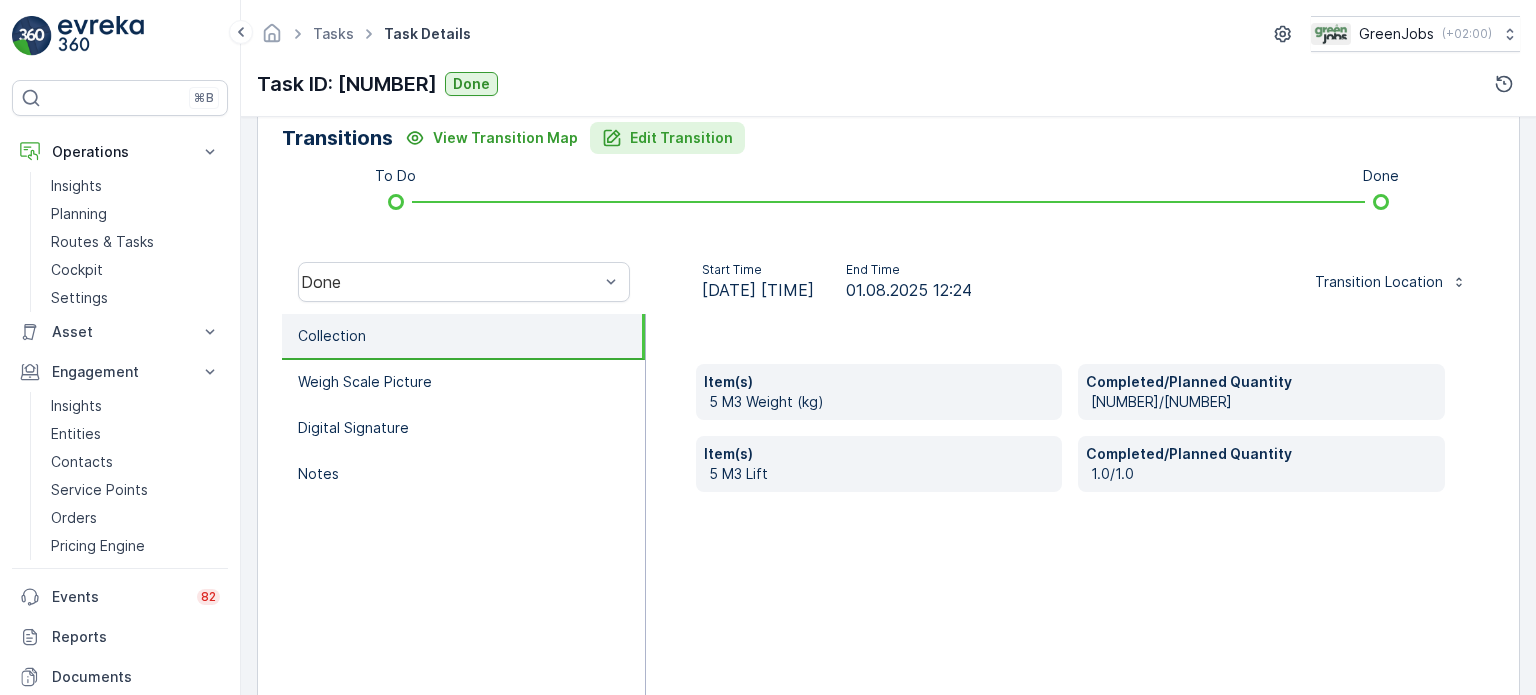 click on "Edit Transition" at bounding box center [681, 138] 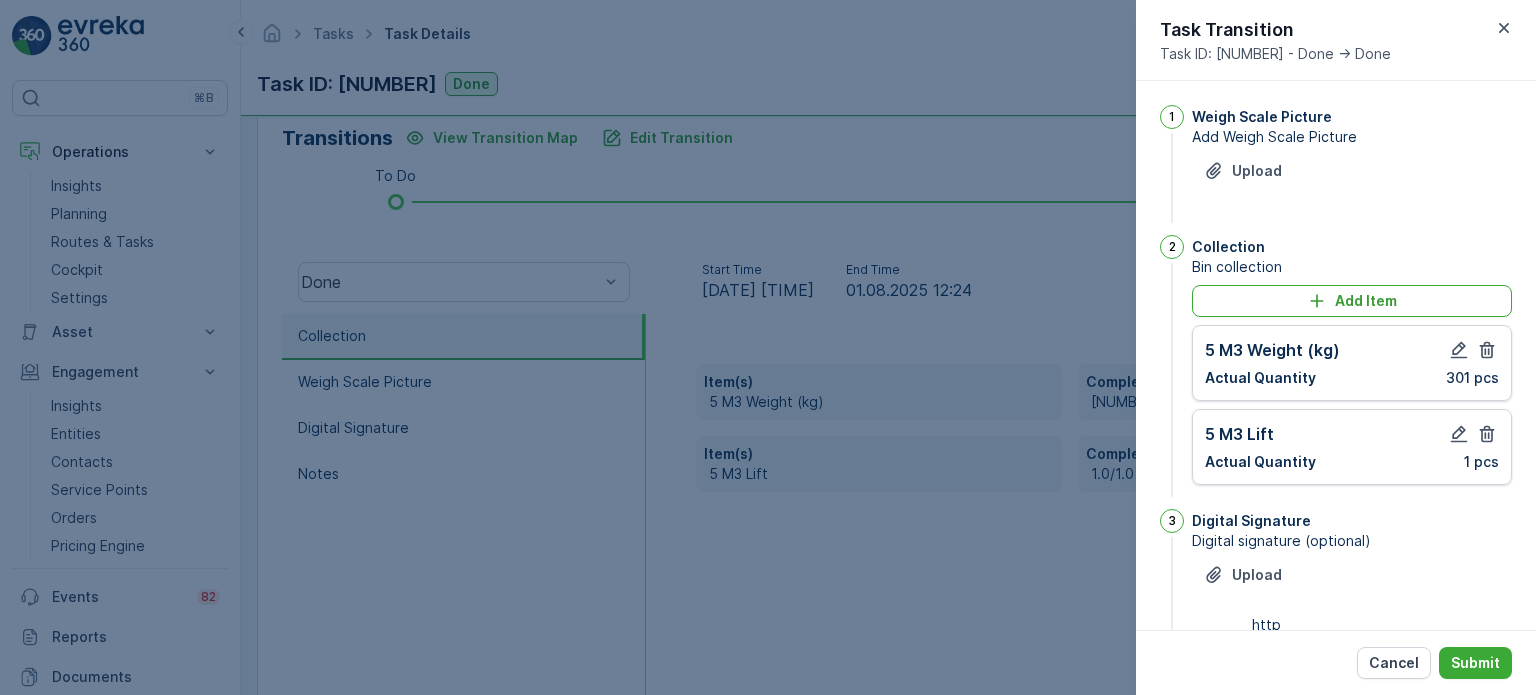 scroll, scrollTop: 261, scrollLeft: 0, axis: vertical 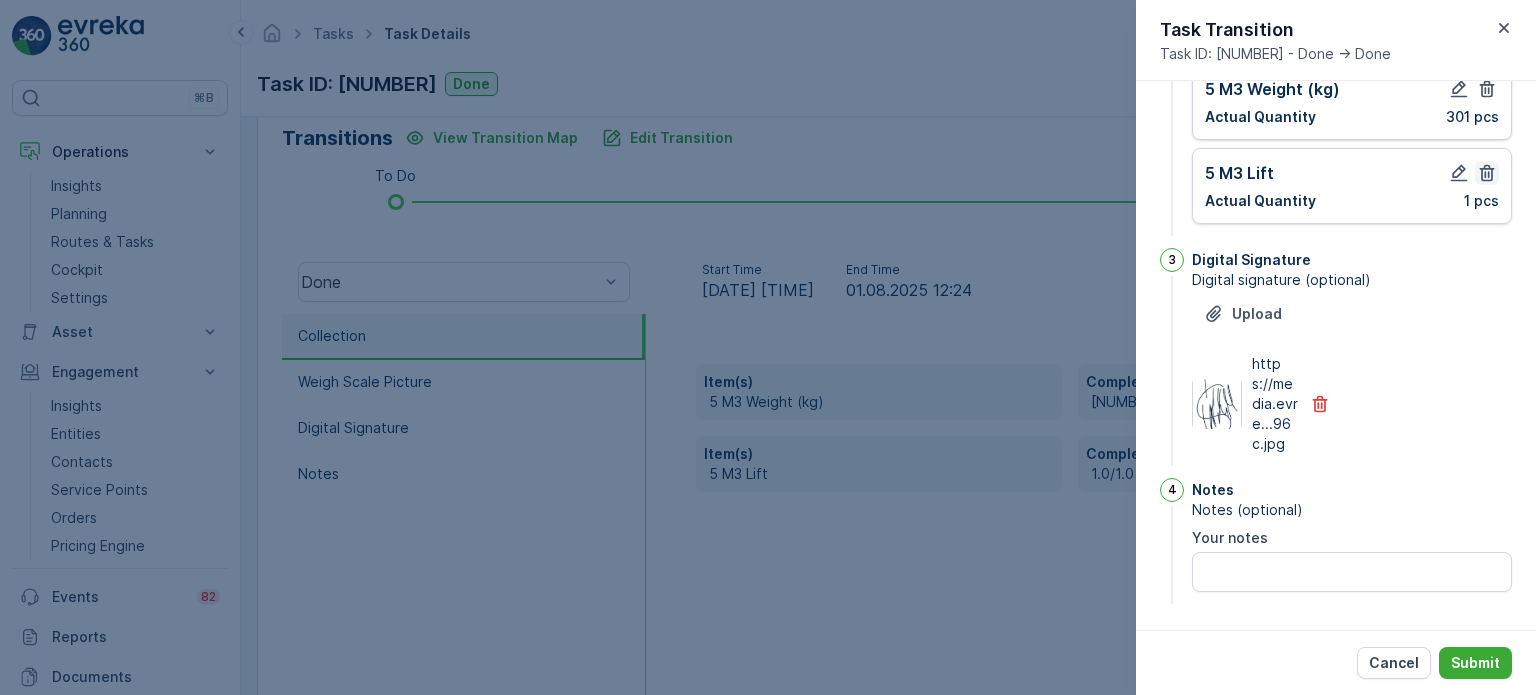 click 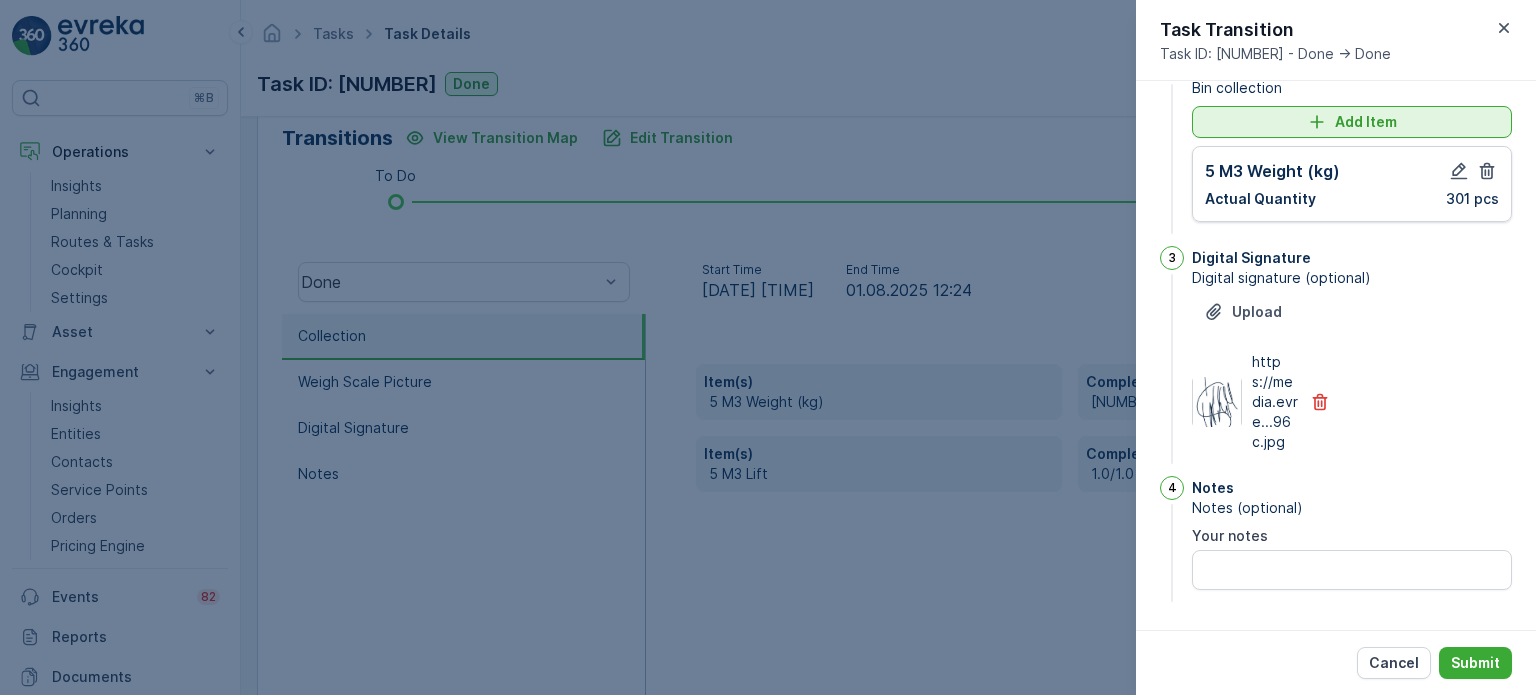 scroll, scrollTop: 177, scrollLeft: 0, axis: vertical 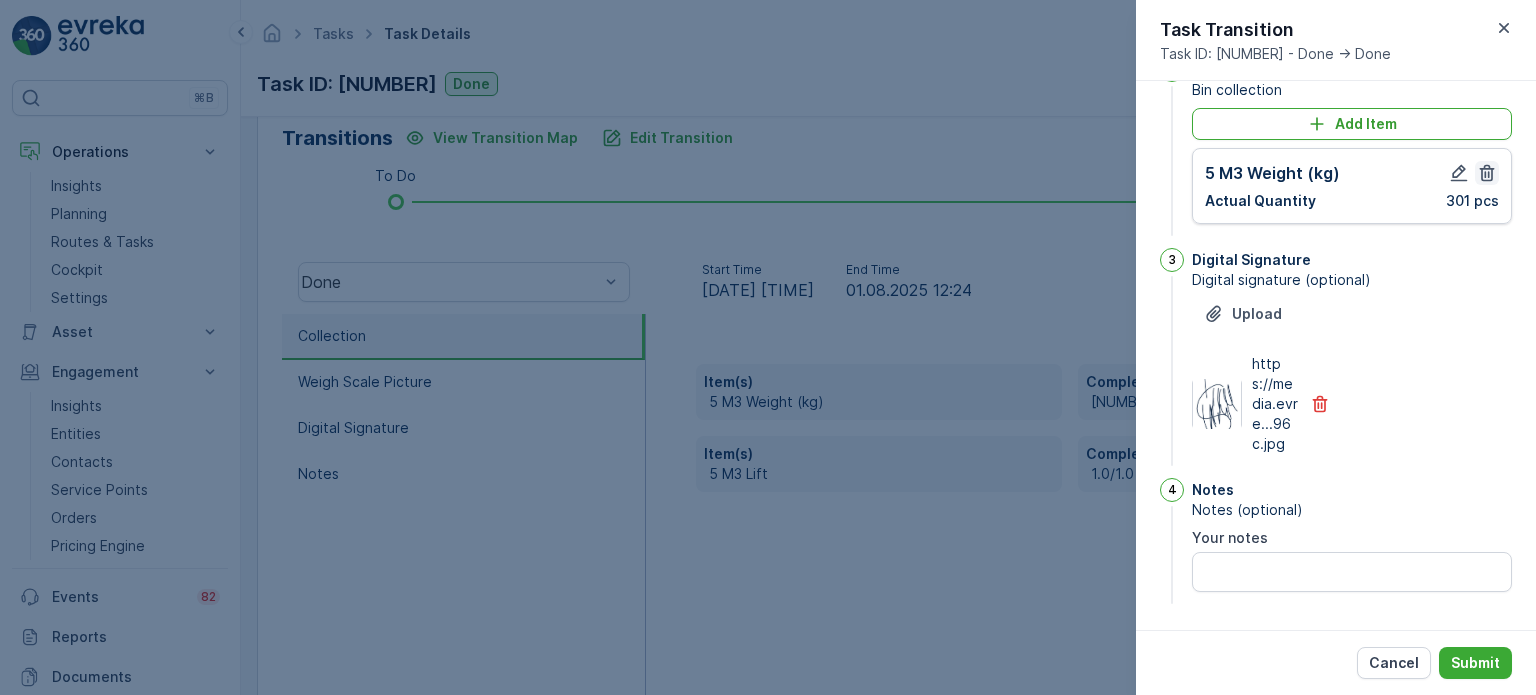 click 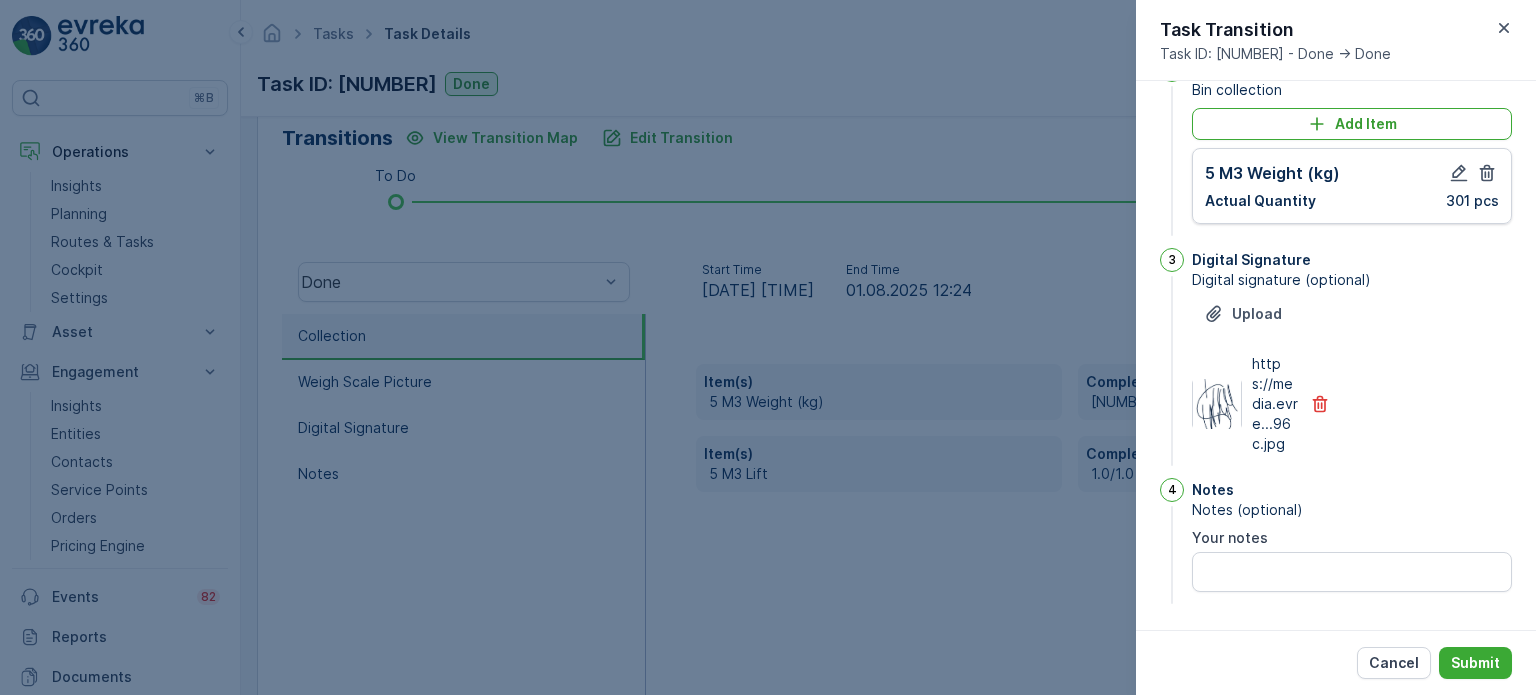 scroll, scrollTop: 94, scrollLeft: 0, axis: vertical 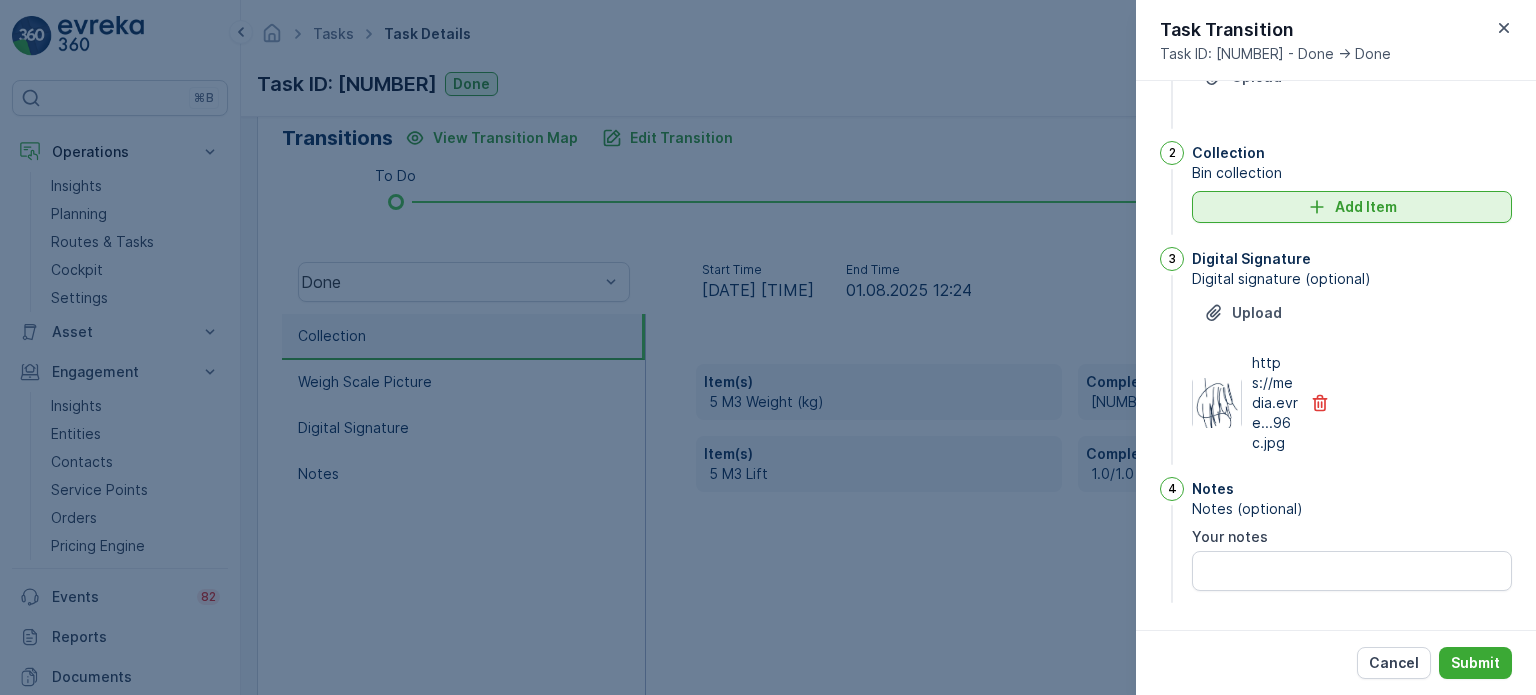click on "Add Item" at bounding box center (1352, 207) 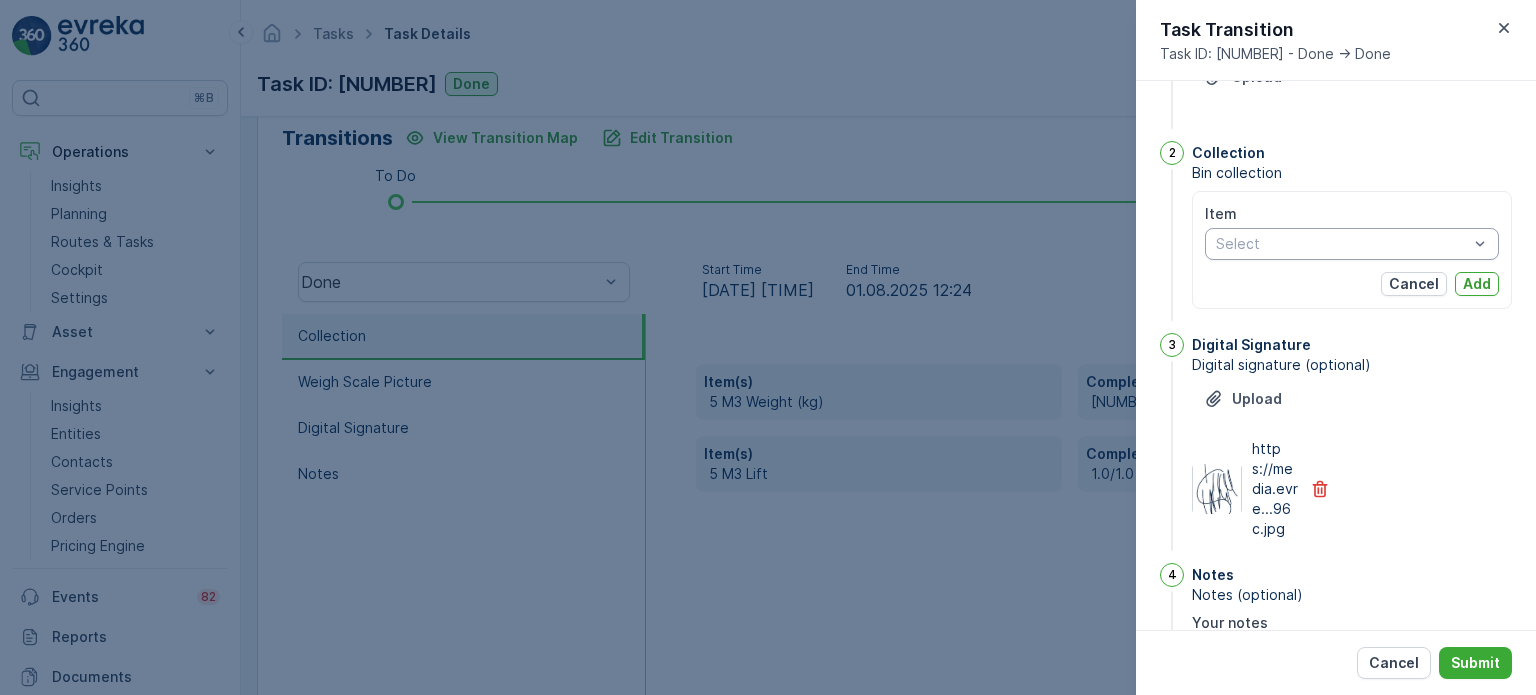 click at bounding box center (1342, 244) 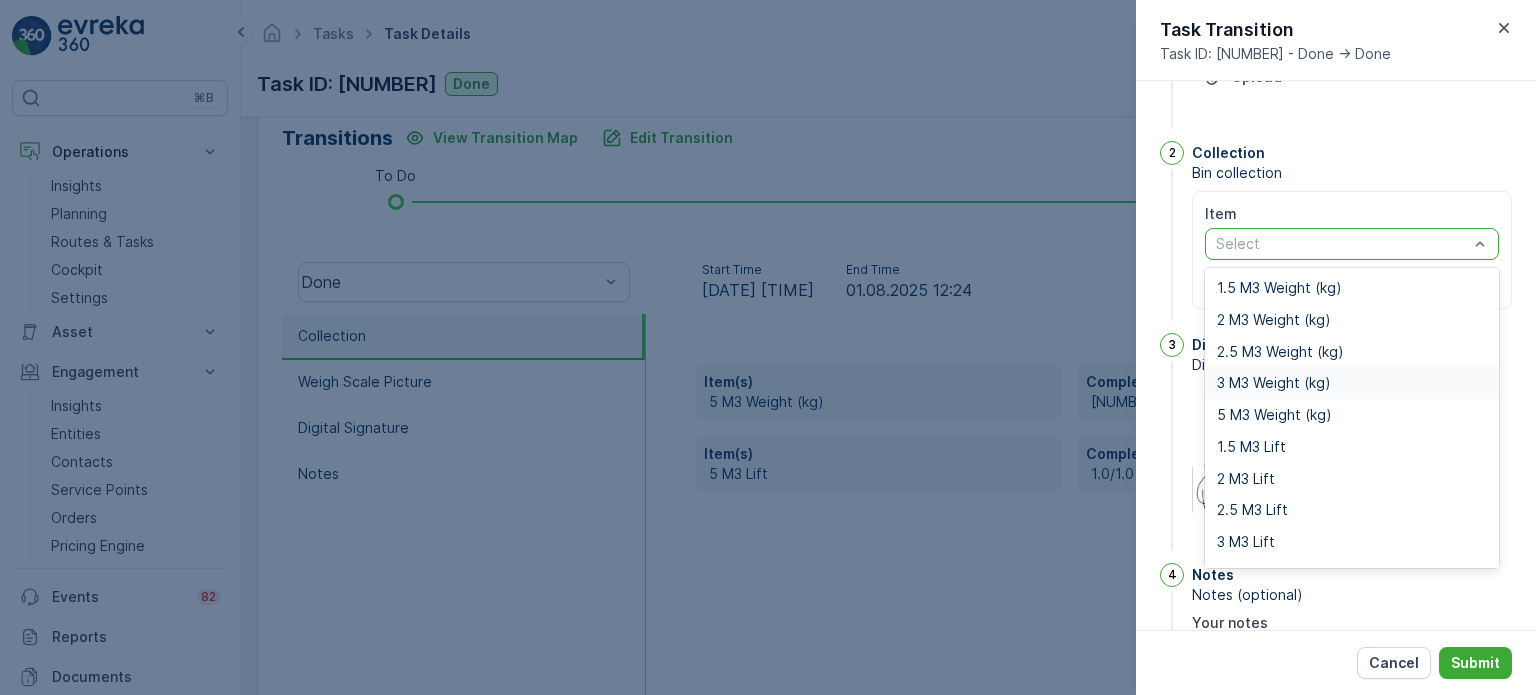 click on "3 M3 Weight (kg)" at bounding box center (1274, 383) 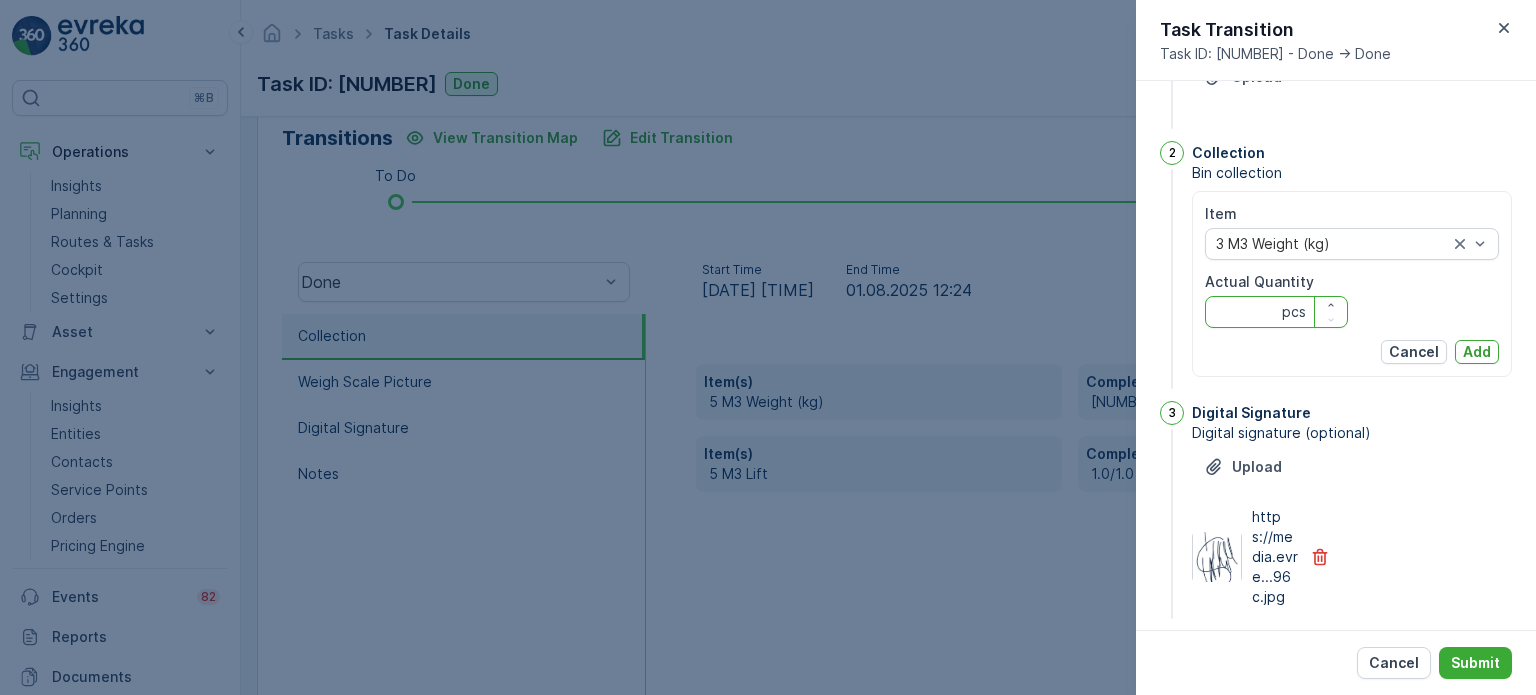 click on "Actual Quantity" at bounding box center (1276, 312) 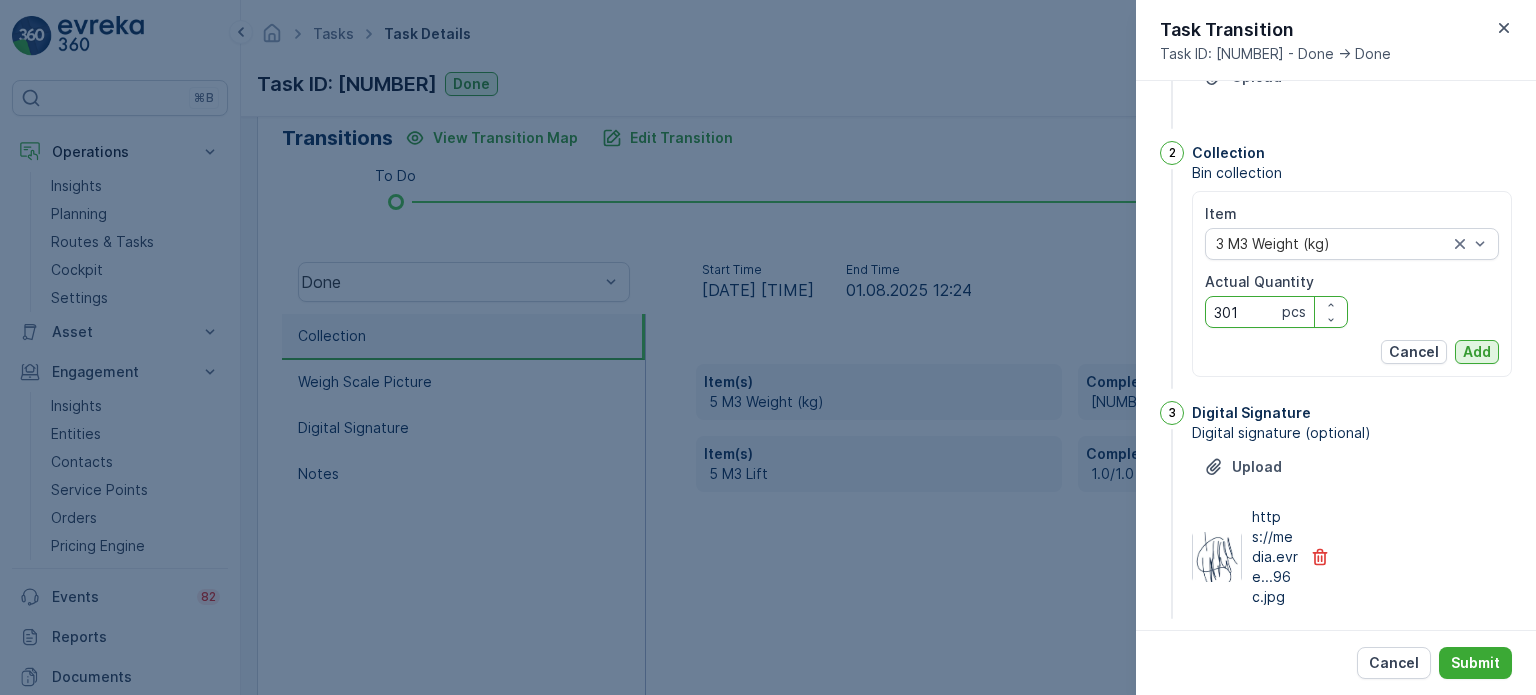 type on "301" 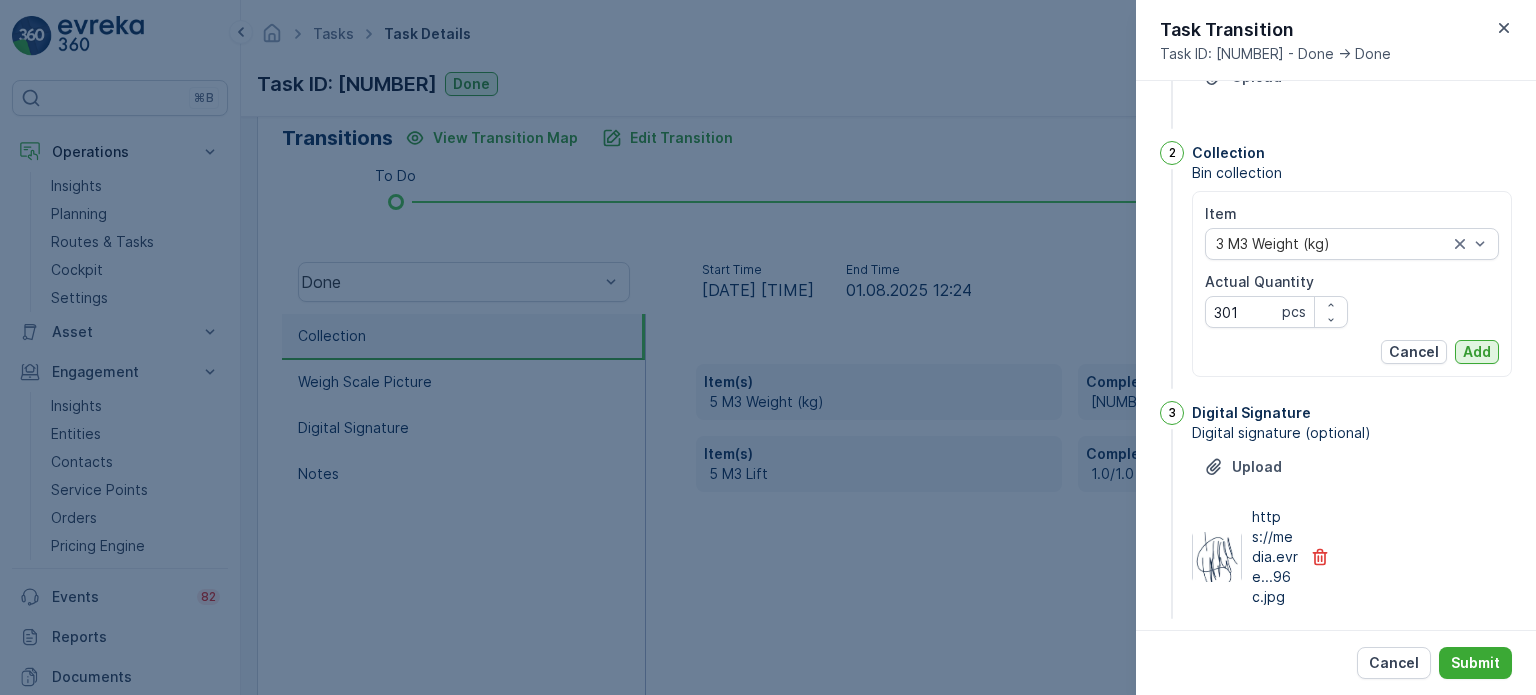 click on "Add" at bounding box center (1477, 352) 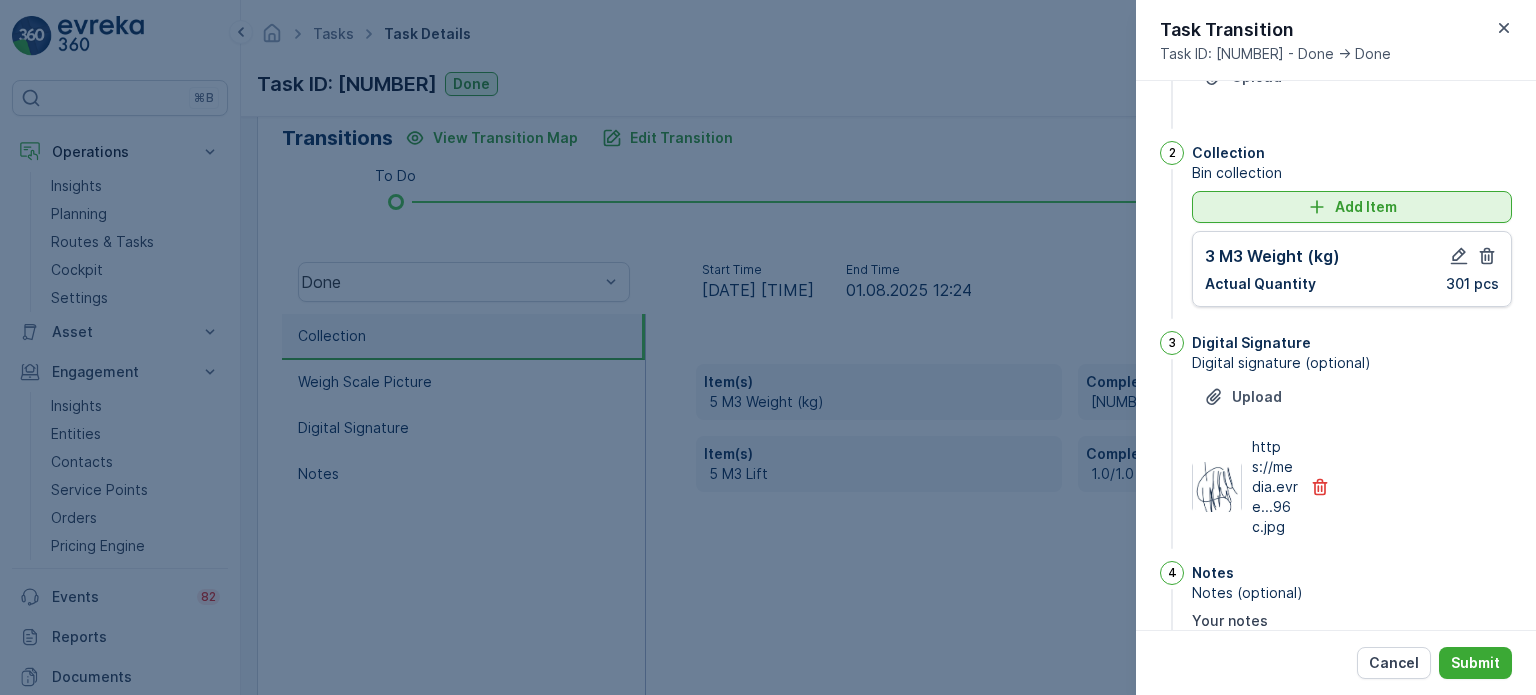 click on "Add Item" at bounding box center (1352, 207) 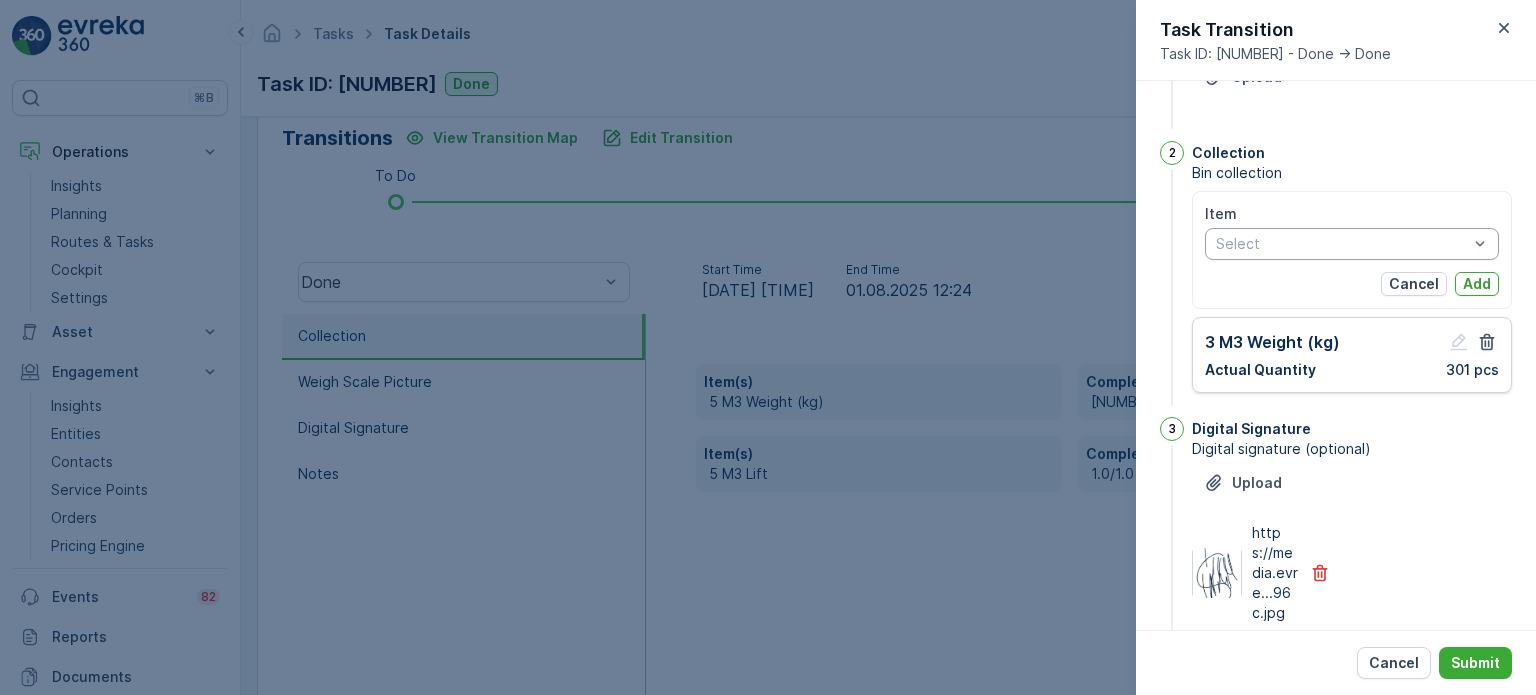 click at bounding box center (1342, 244) 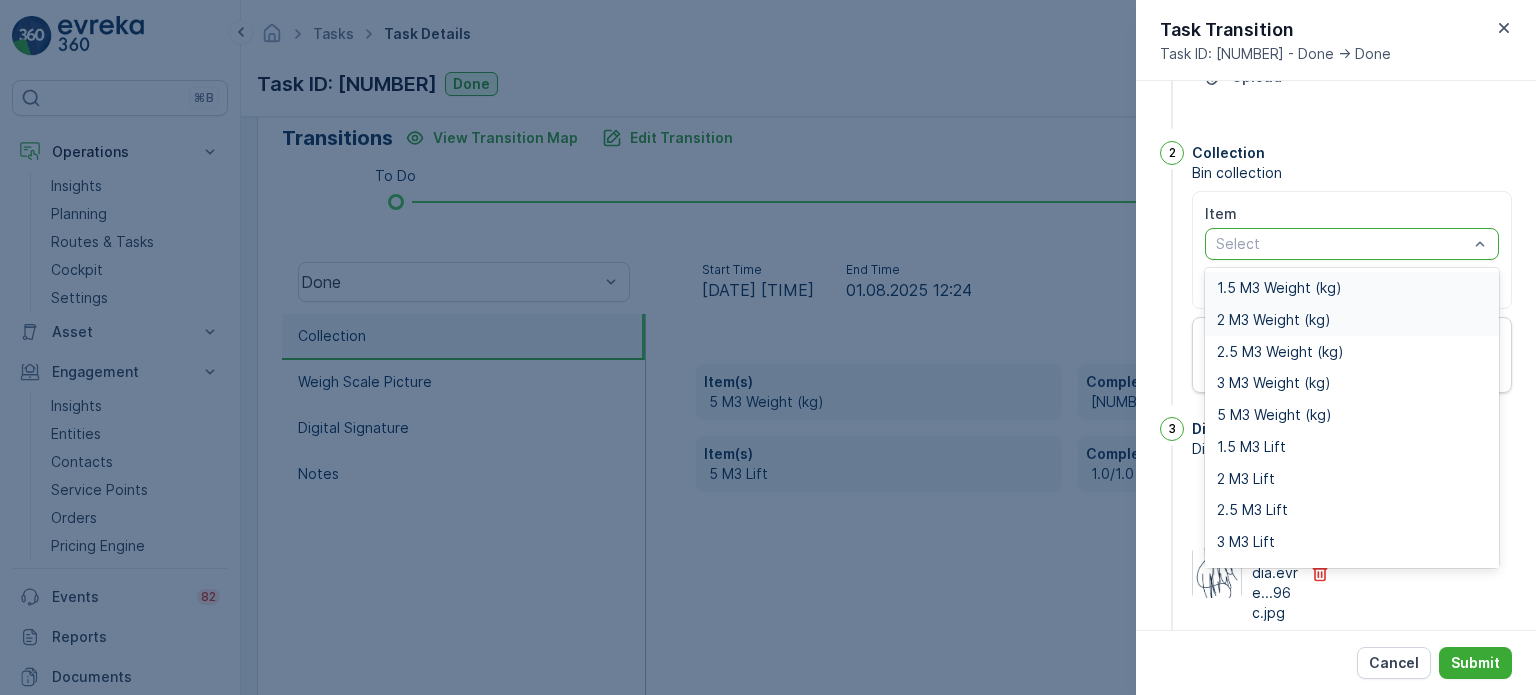 scroll, scrollTop: 25, scrollLeft: 0, axis: vertical 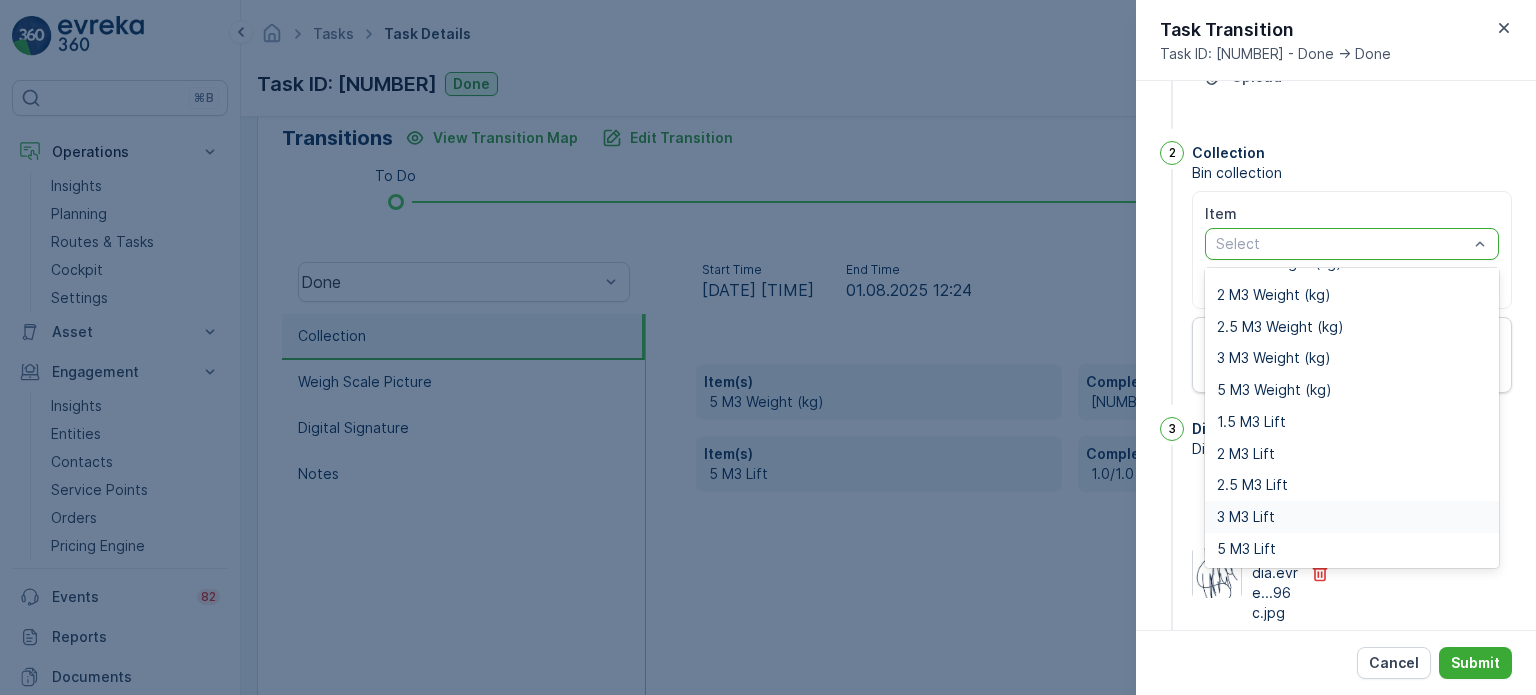click on "3 M3 Lift" at bounding box center [1246, 517] 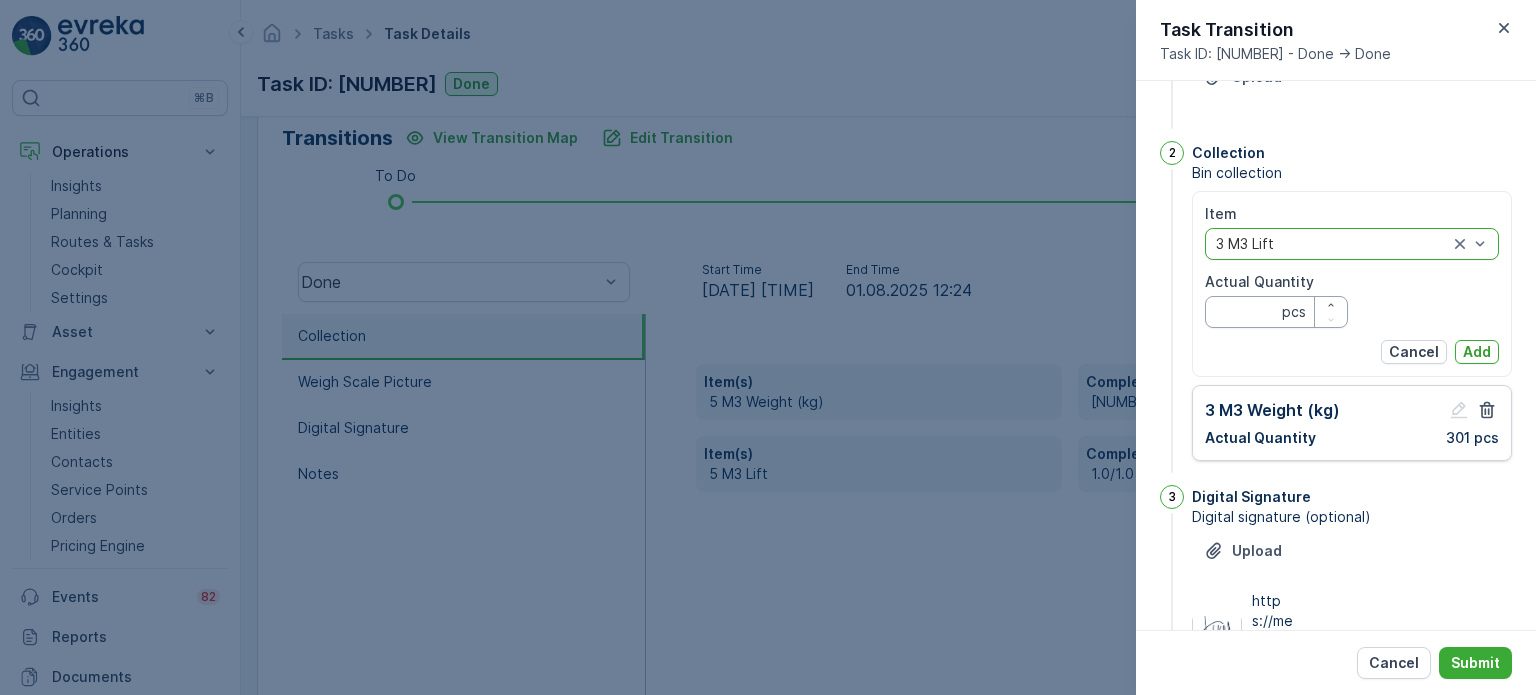 click on "Actual Quantity" at bounding box center (1276, 312) 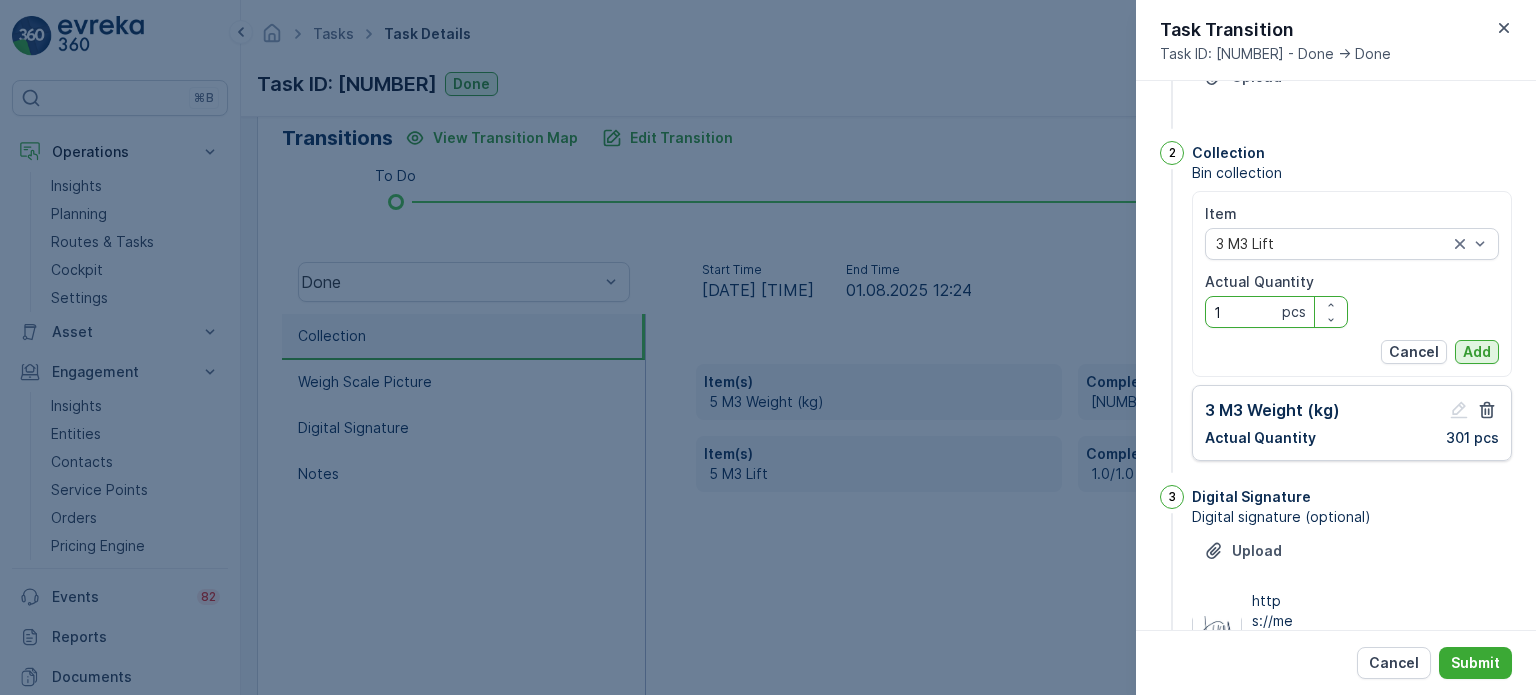 type on "1" 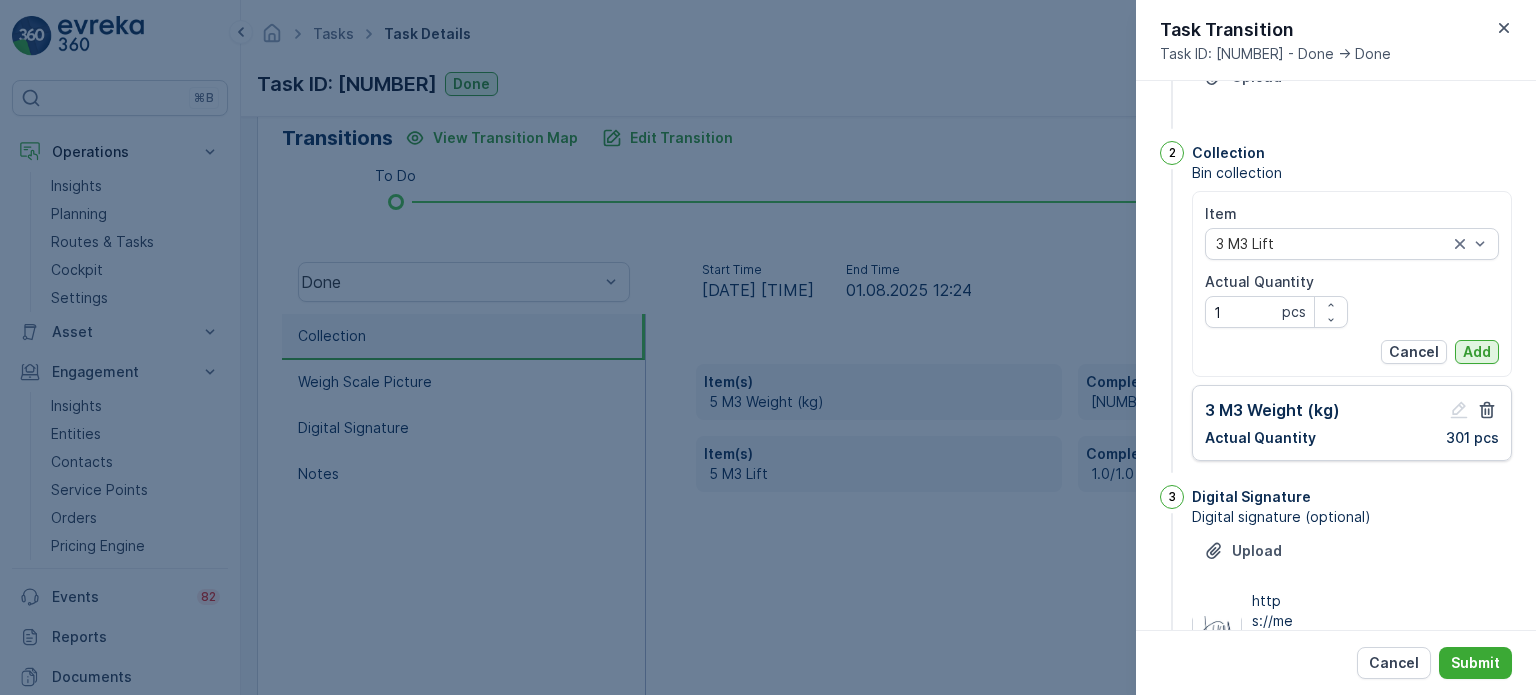 click on "Add" at bounding box center (1477, 352) 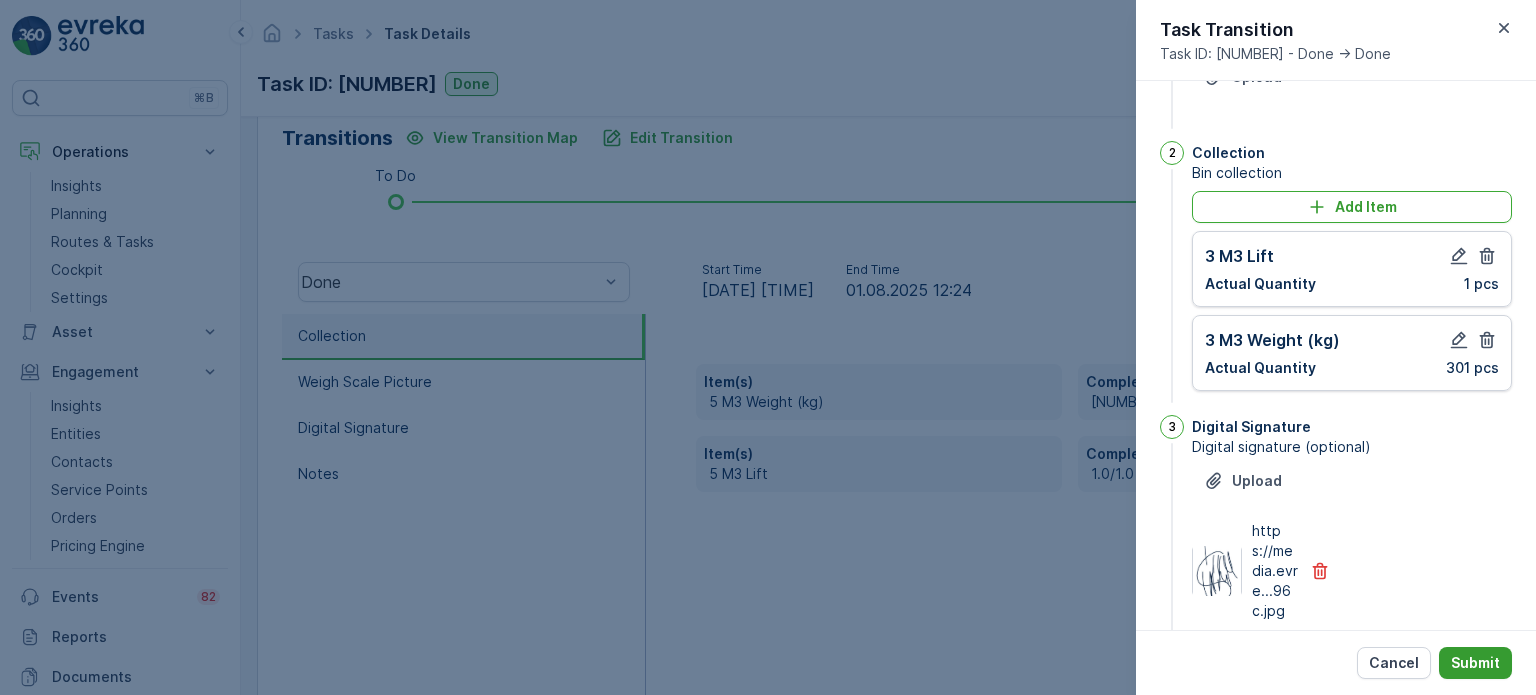 click on "Submit" at bounding box center (1475, 663) 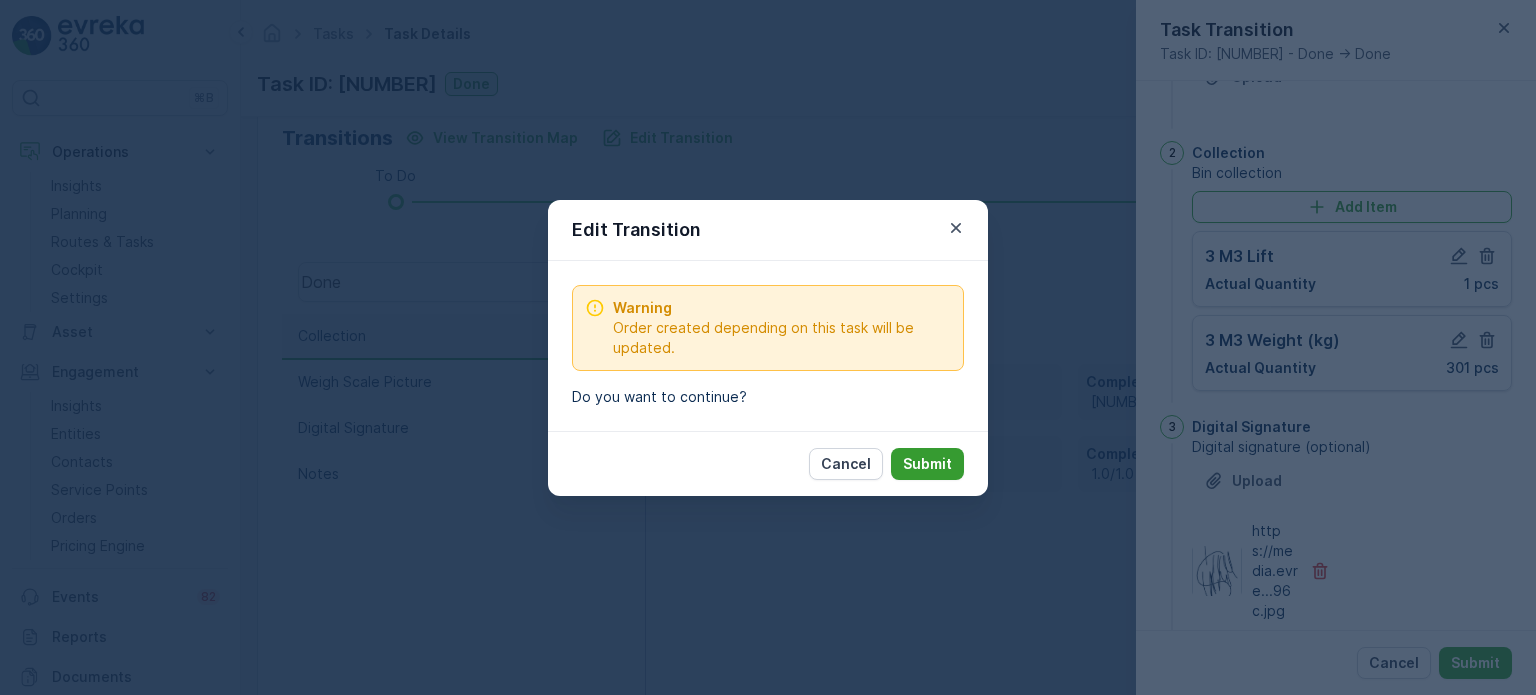 click on "Submit" at bounding box center [927, 464] 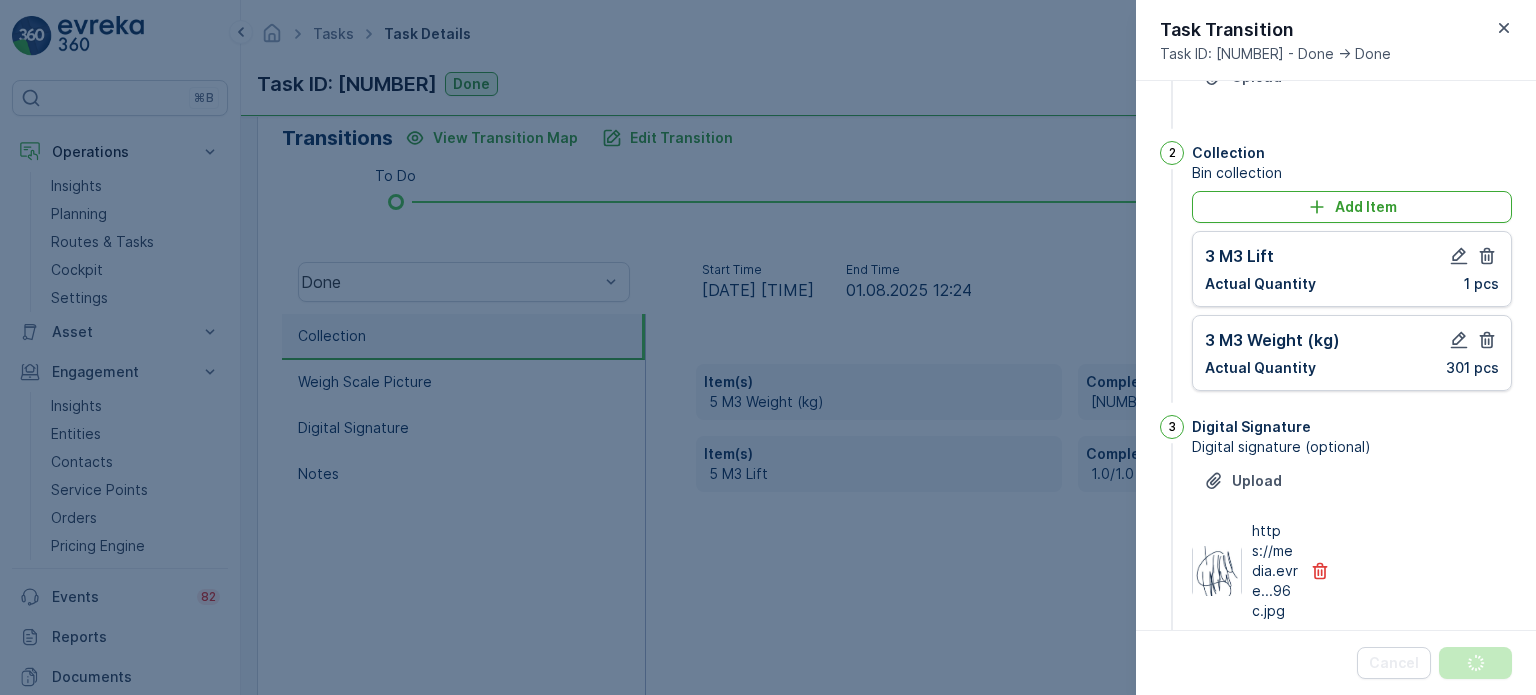 scroll, scrollTop: 0, scrollLeft: 0, axis: both 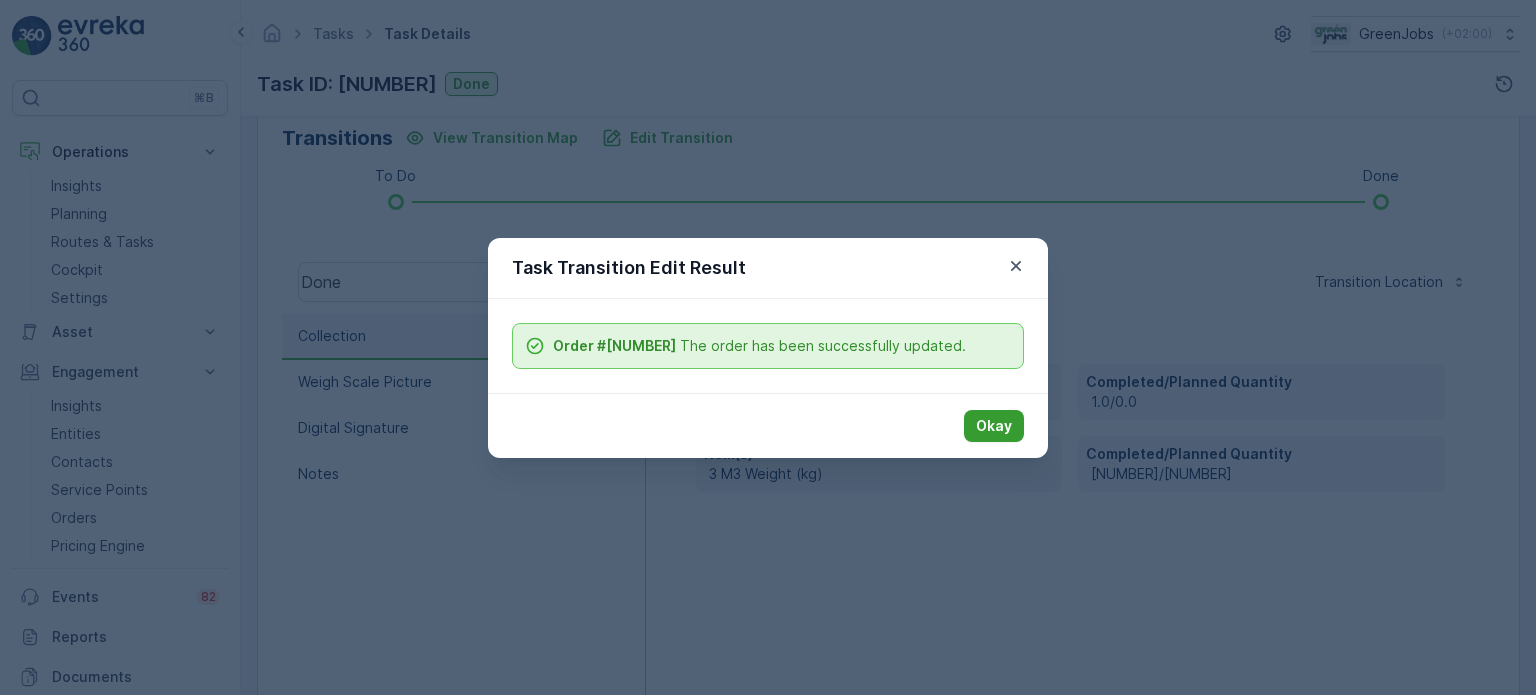 click on "Okay" at bounding box center (994, 426) 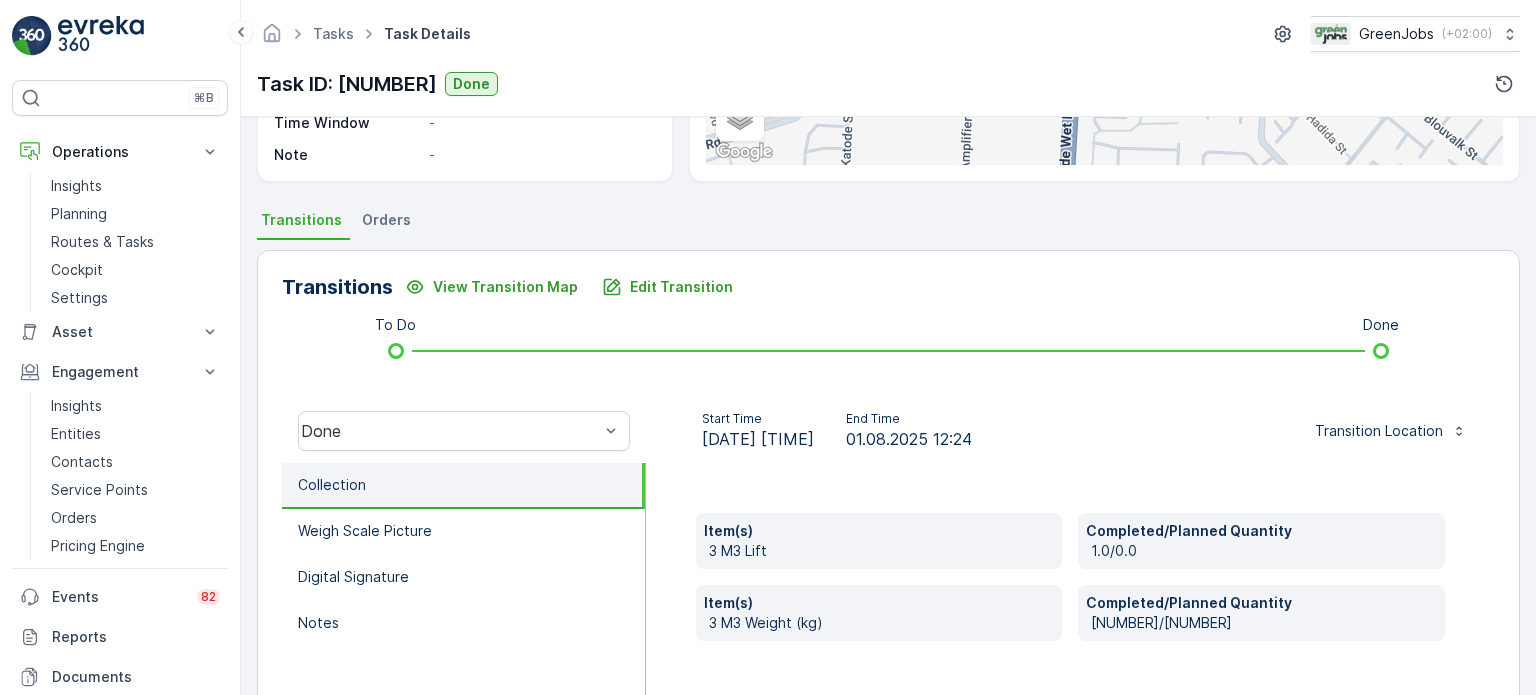 scroll, scrollTop: 300, scrollLeft: 0, axis: vertical 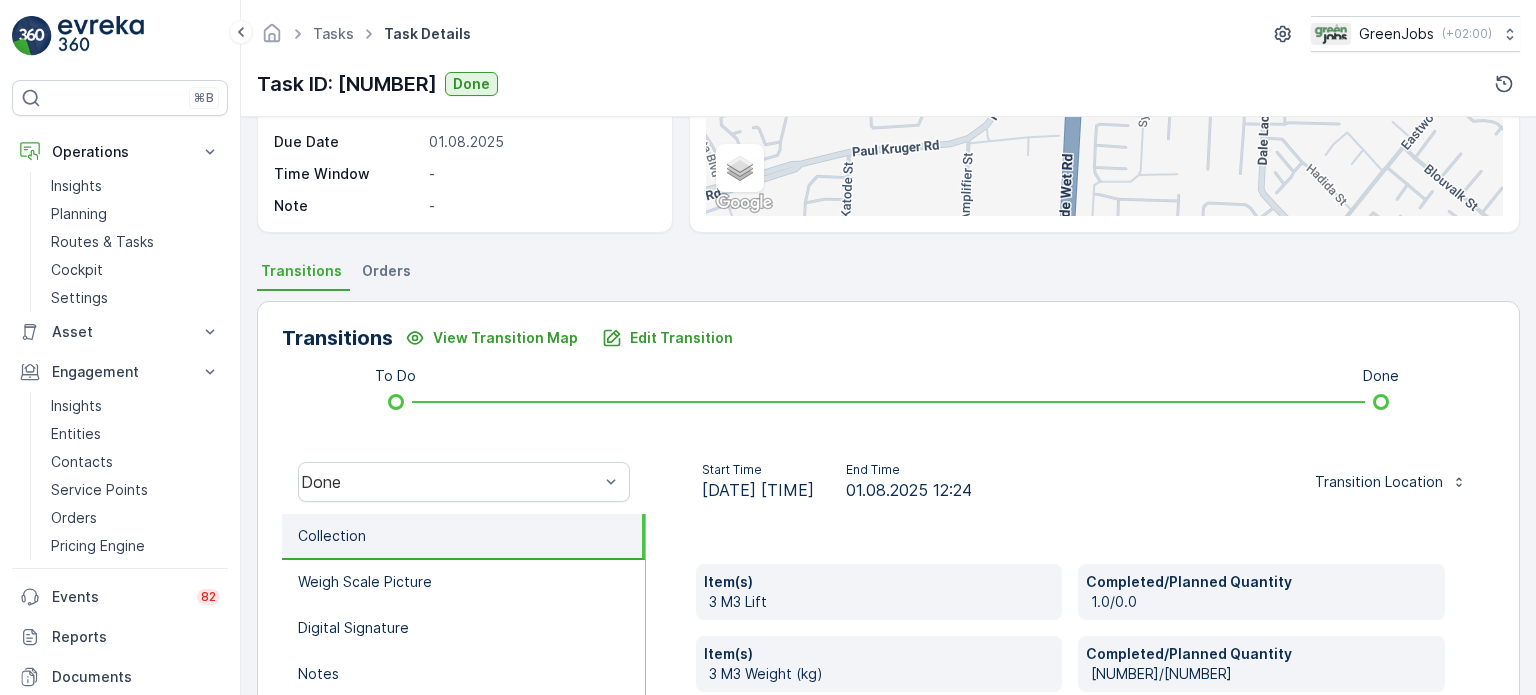 click on "Orders" at bounding box center [386, 271] 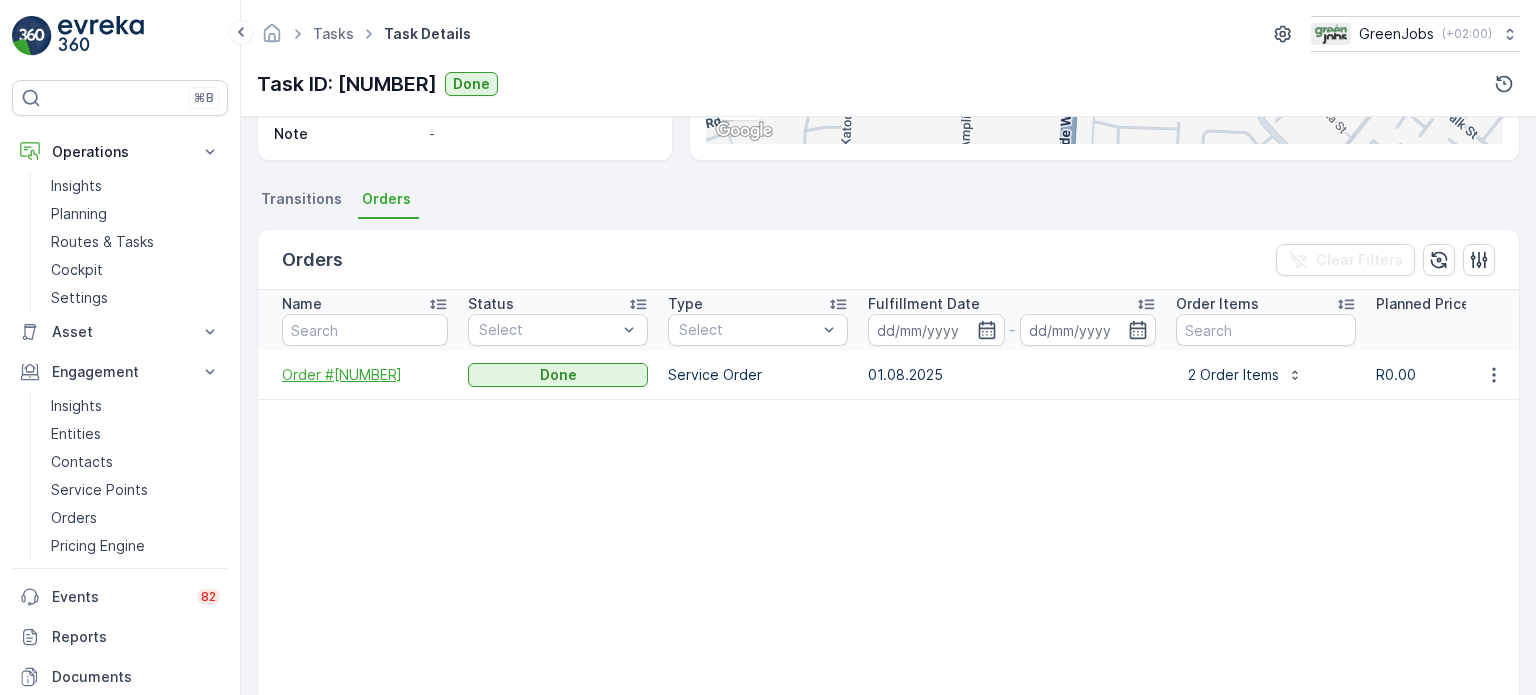 scroll, scrollTop: 400, scrollLeft: 0, axis: vertical 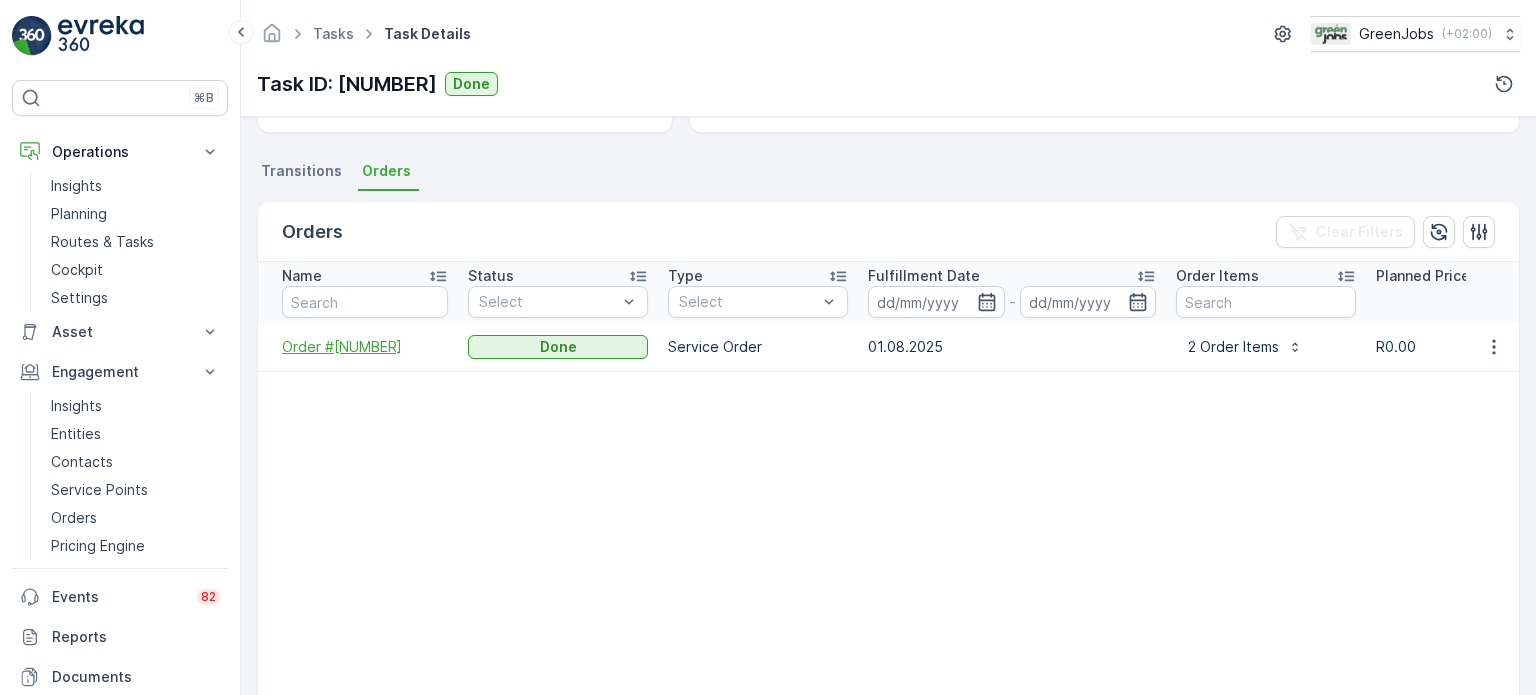 click on "Order #[NUMBER]" at bounding box center [365, 347] 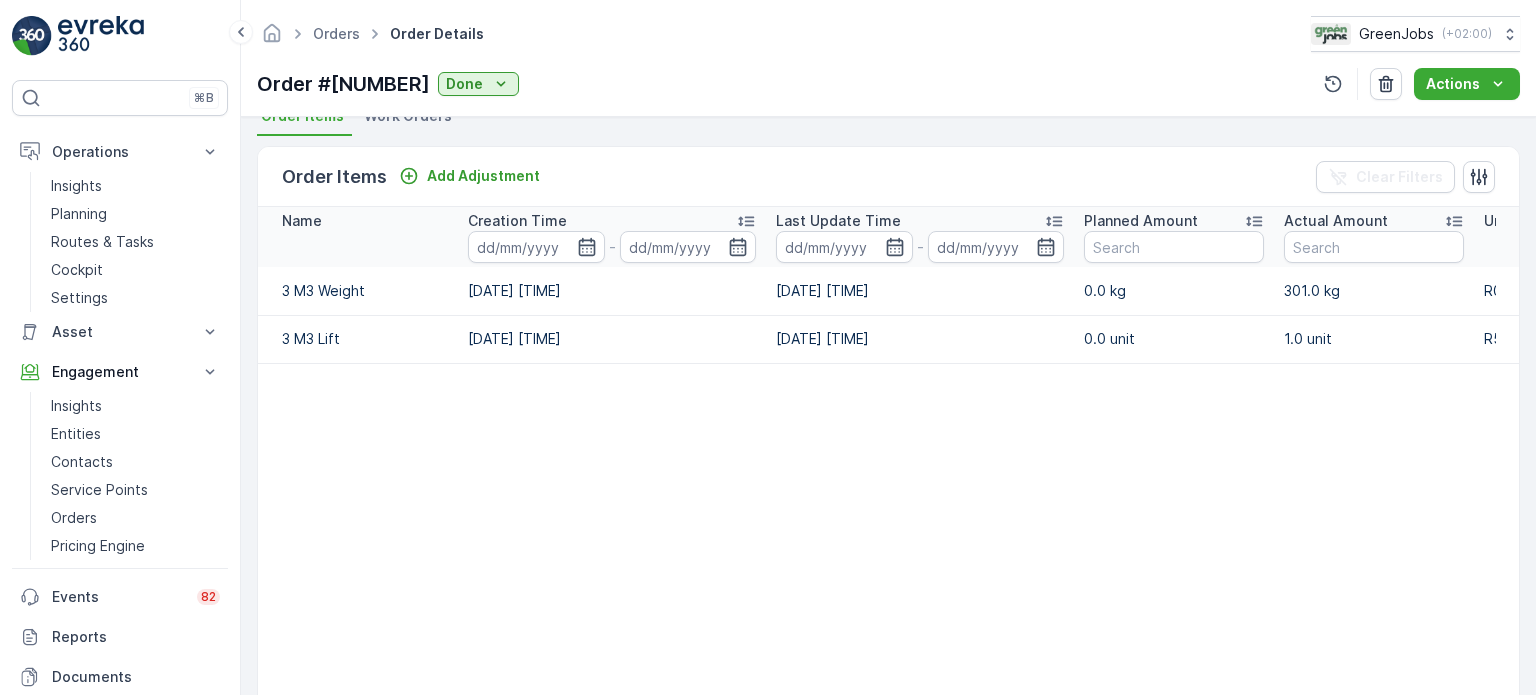 scroll, scrollTop: 500, scrollLeft: 0, axis: vertical 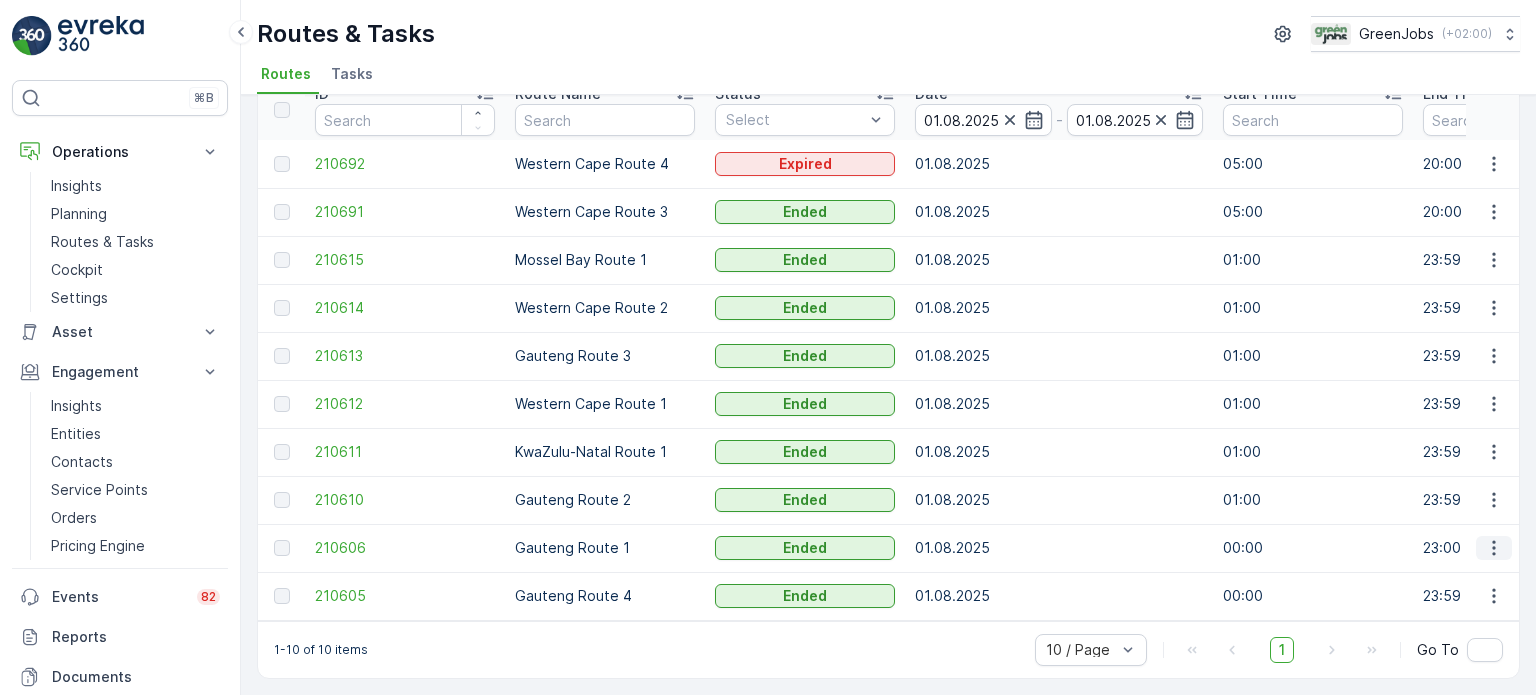 click 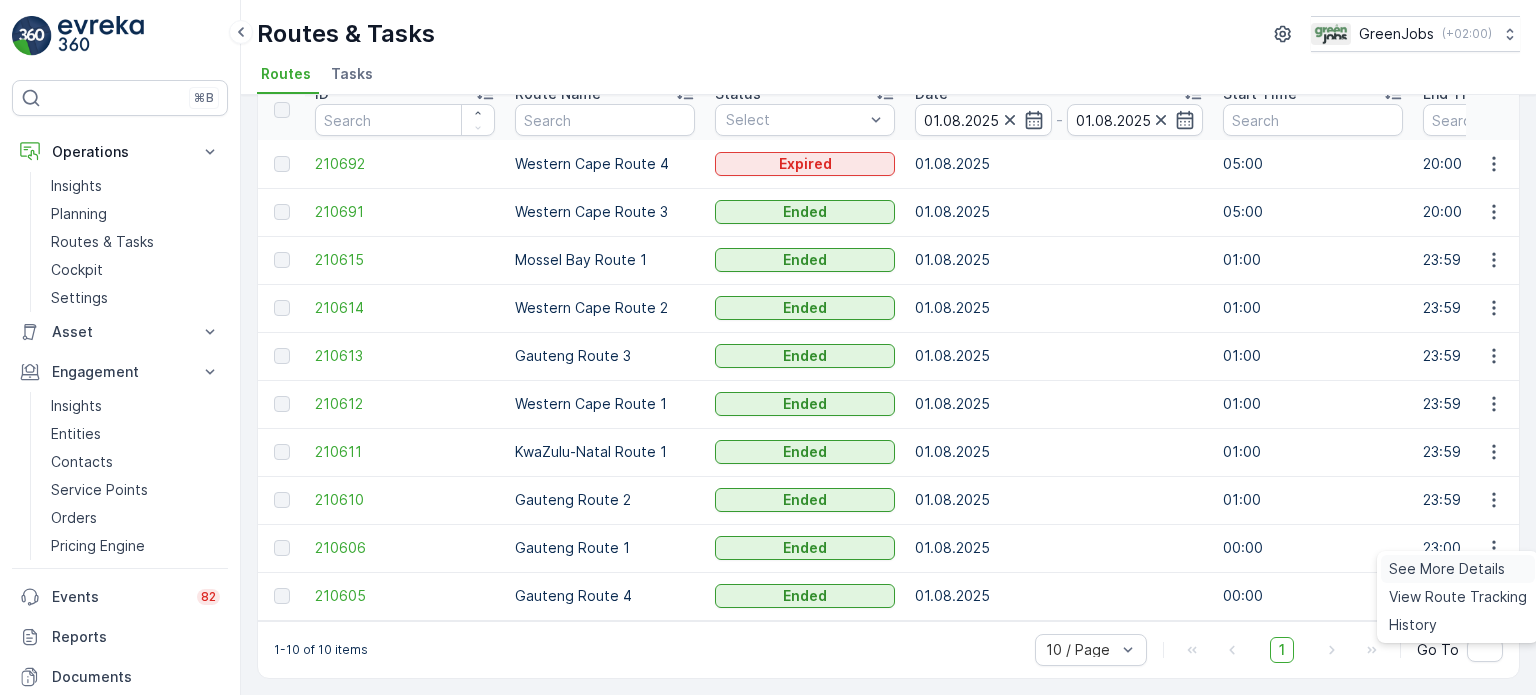 click on "See More Details" at bounding box center [1458, 569] 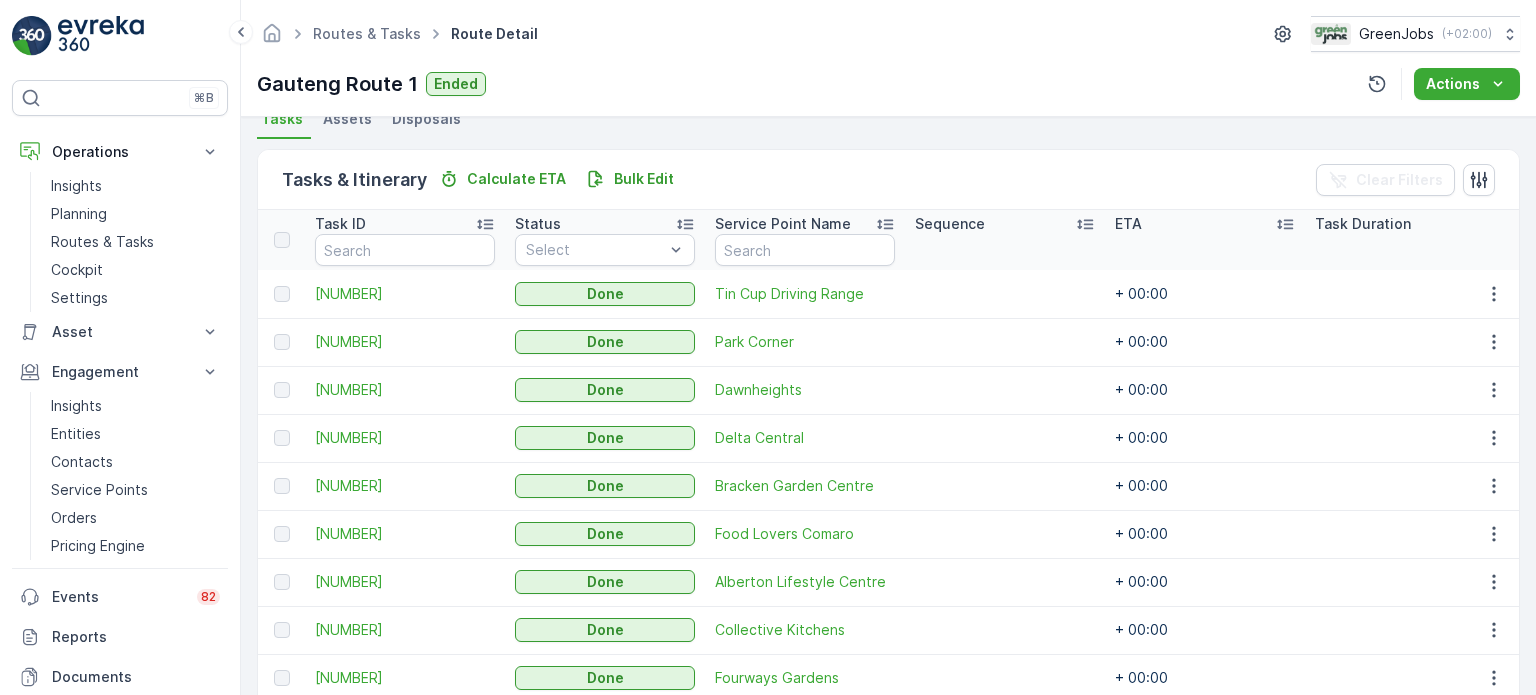 scroll, scrollTop: 500, scrollLeft: 0, axis: vertical 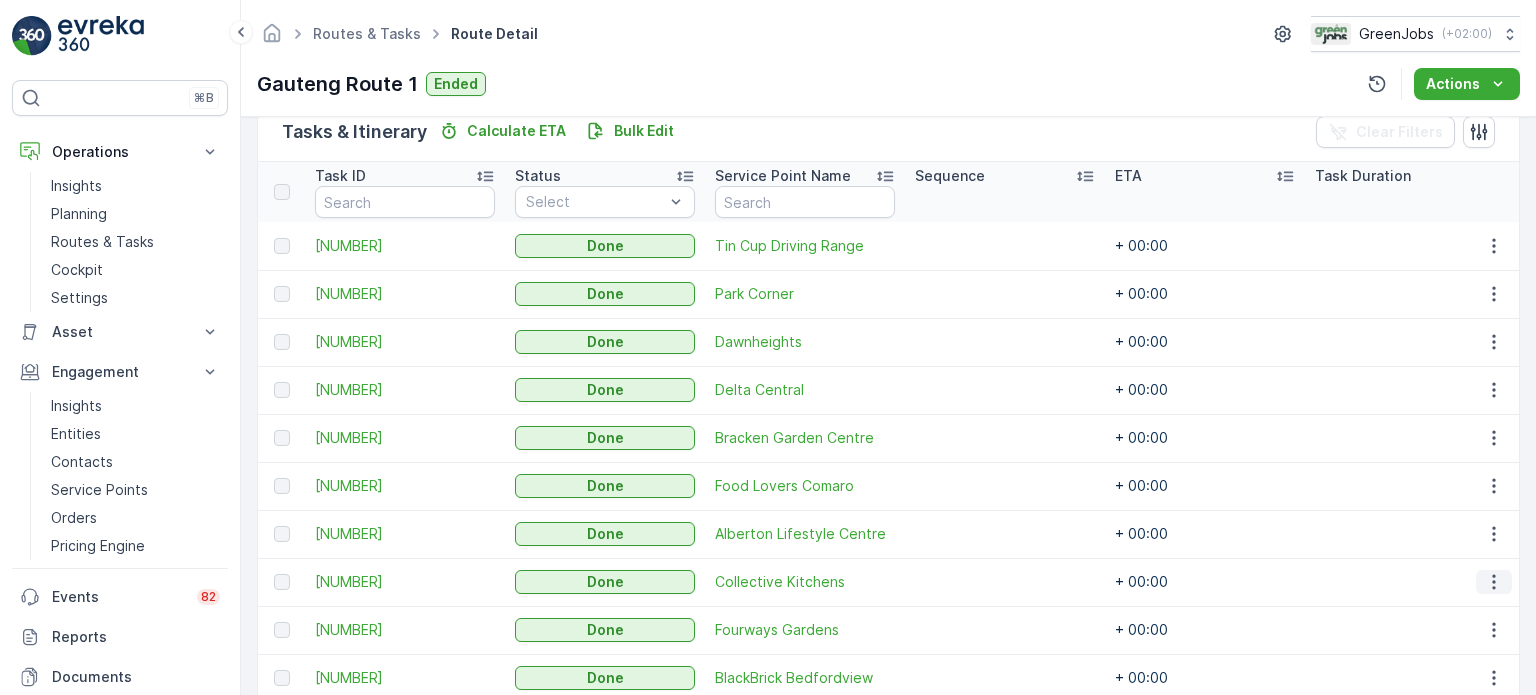 click at bounding box center [1494, 582] 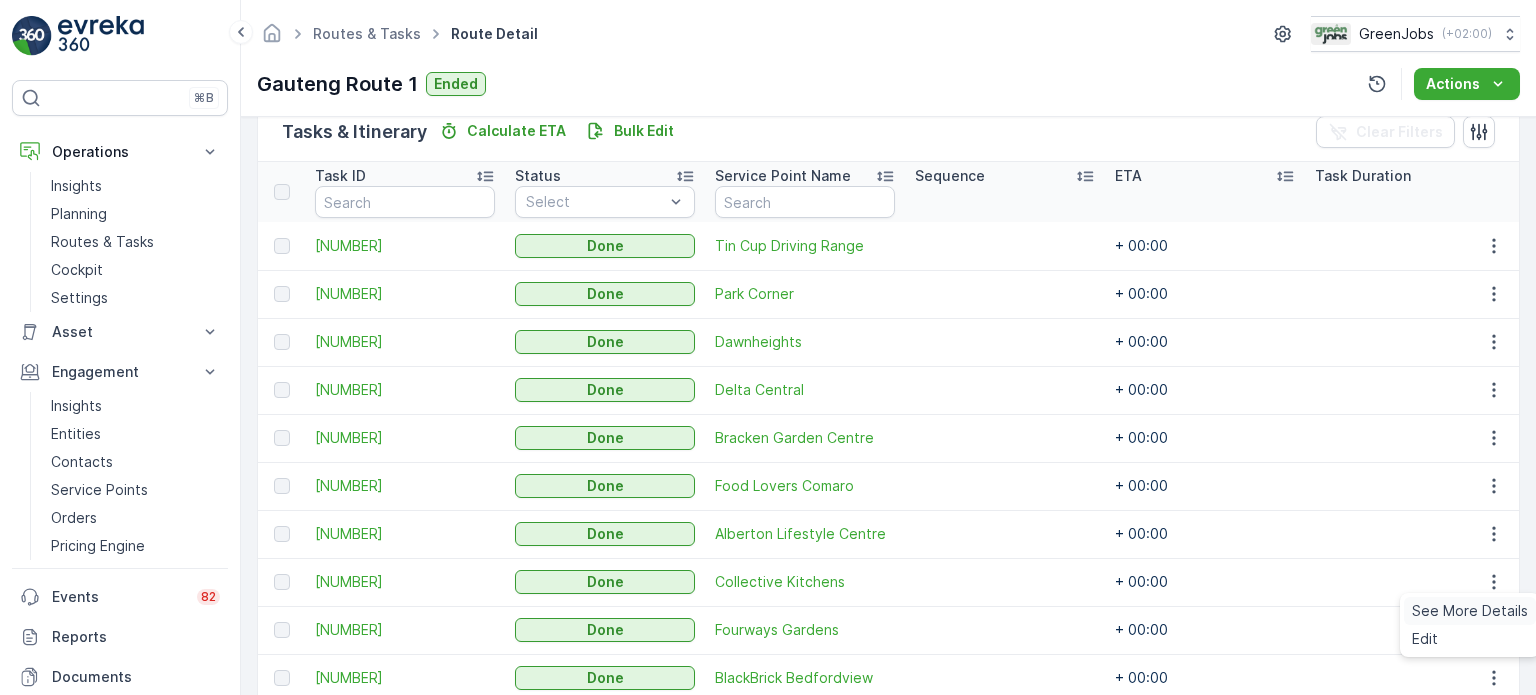 click on "See More Details" at bounding box center (1470, 611) 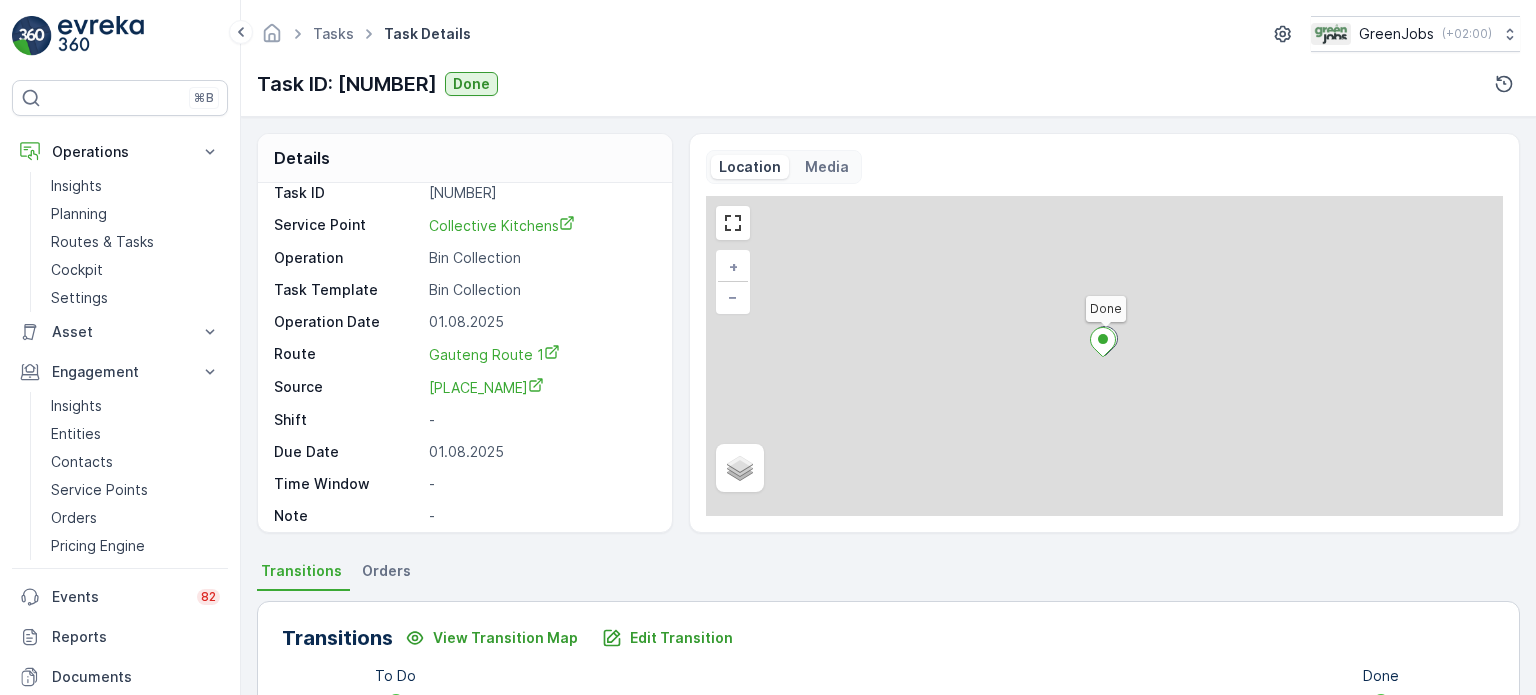 scroll, scrollTop: 24, scrollLeft: 0, axis: vertical 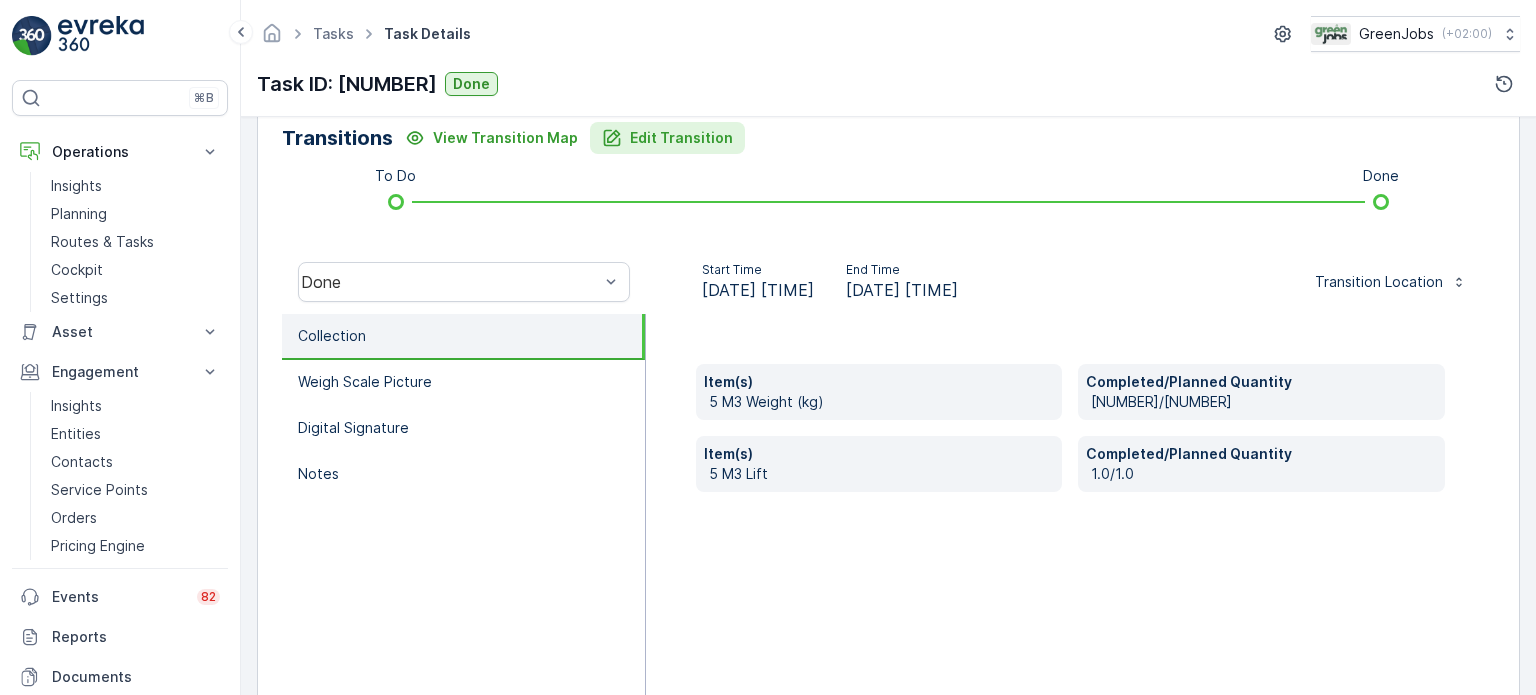 click on "Edit Transition" at bounding box center [681, 138] 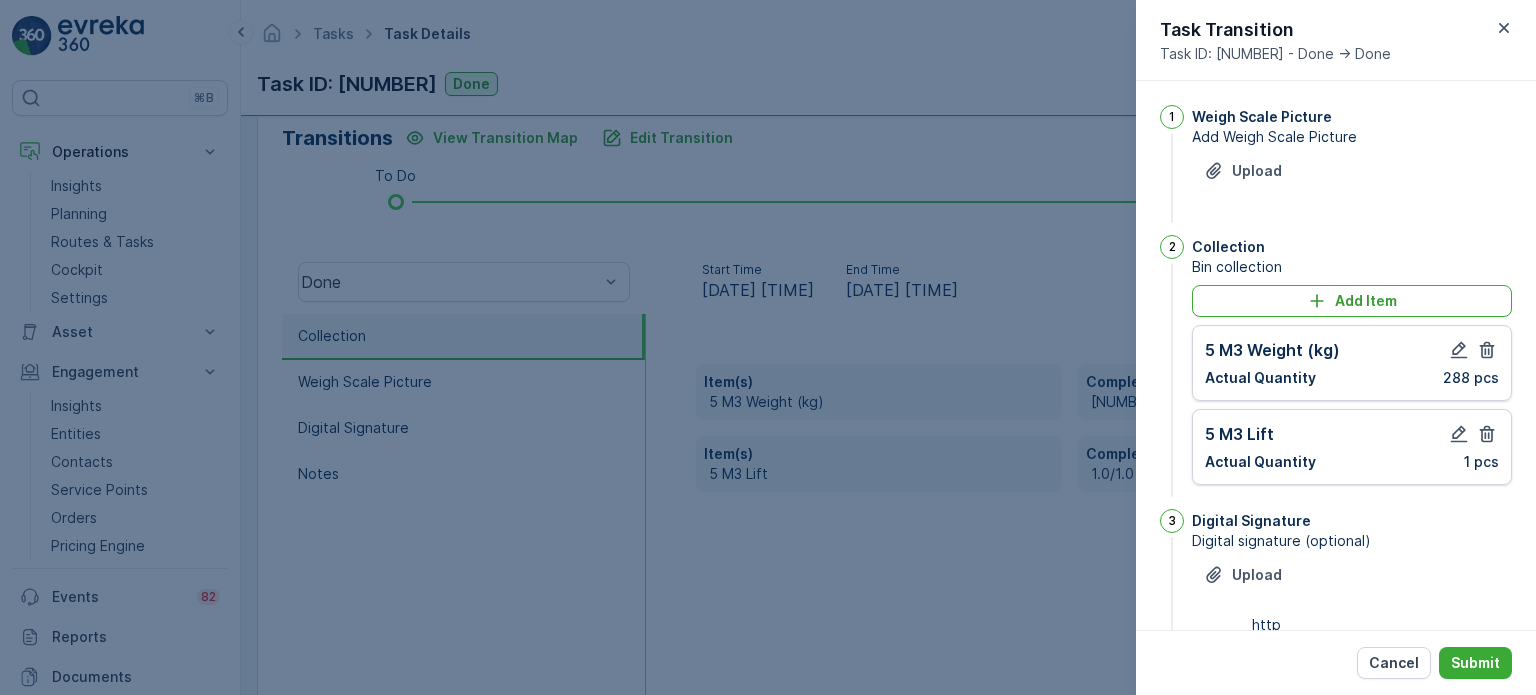 scroll, scrollTop: 261, scrollLeft: 0, axis: vertical 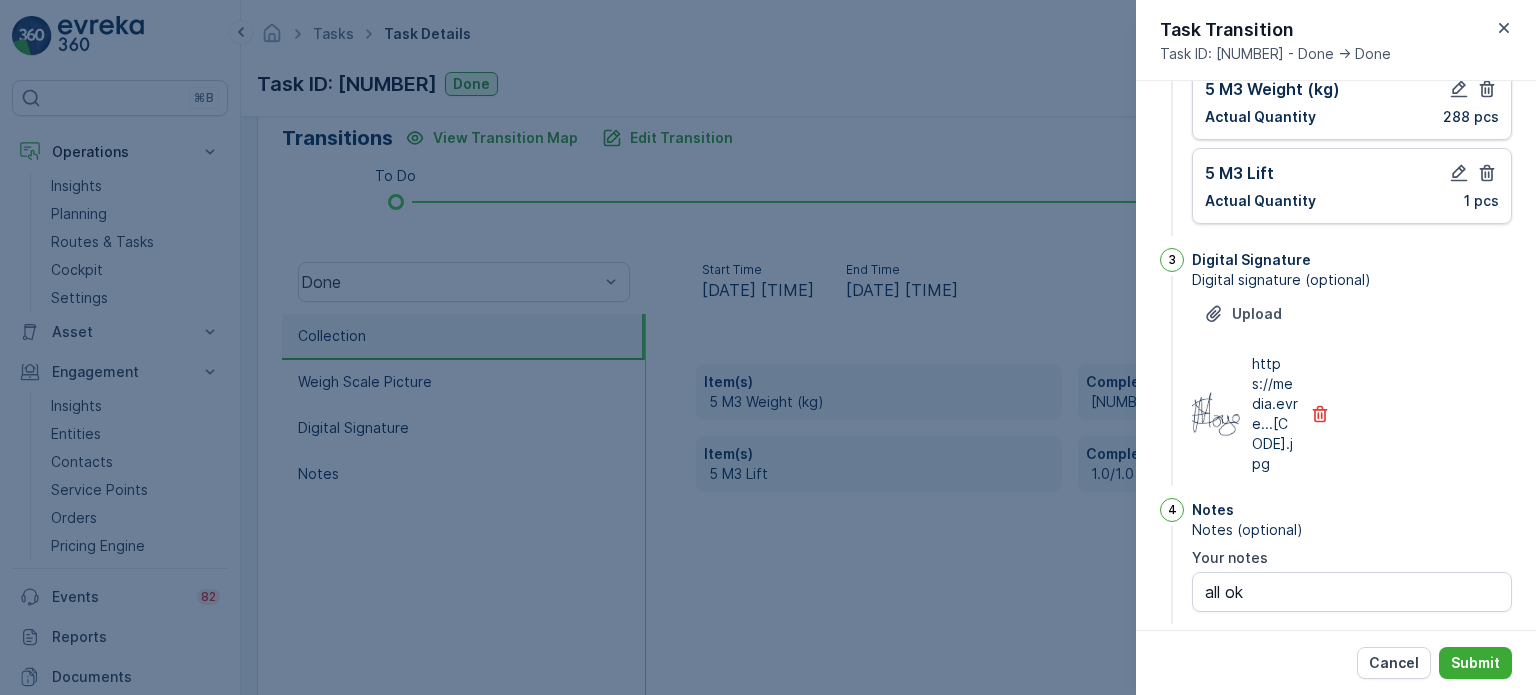 drag, startPoint x: 1479, startPoint y: 166, endPoint x: 1480, endPoint y: 120, distance: 46.010868 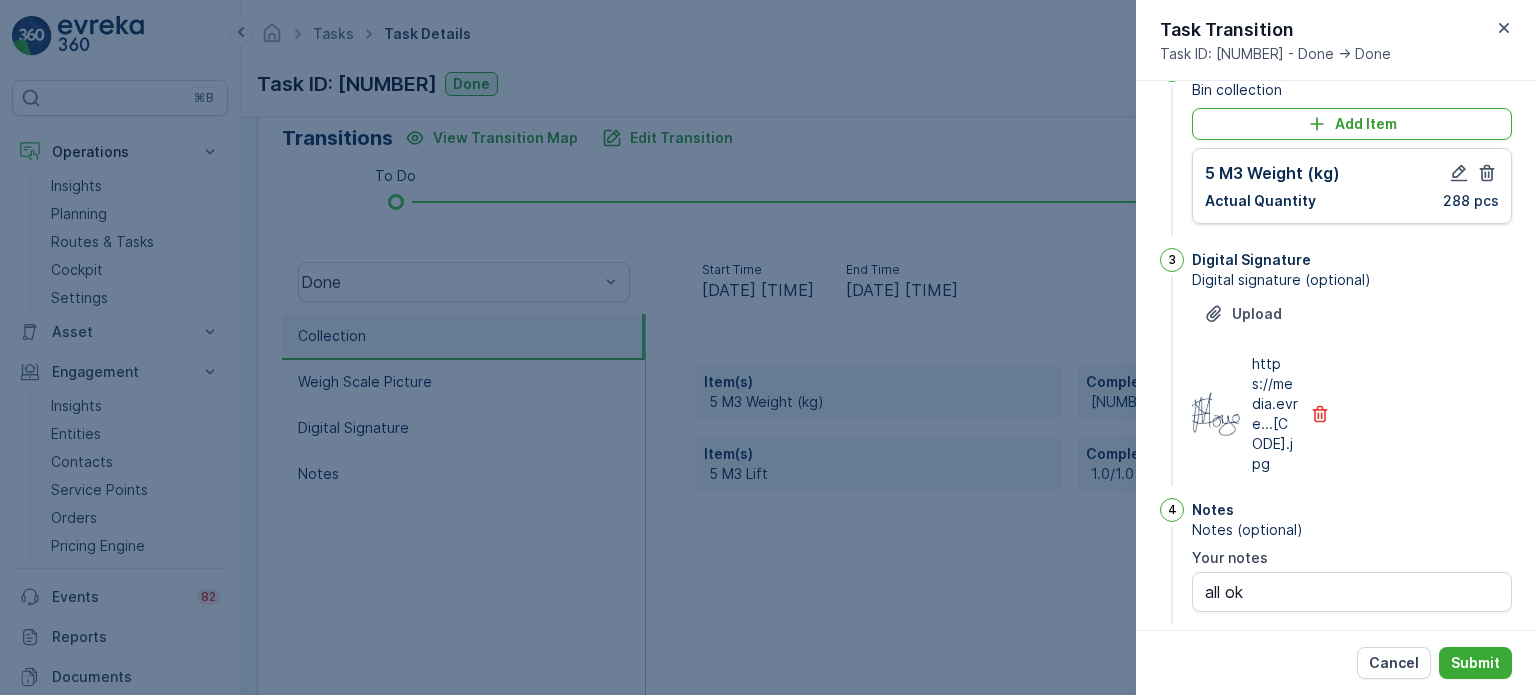 drag, startPoint x: 1487, startPoint y: 165, endPoint x: 1429, endPoint y: 142, distance: 62.39391 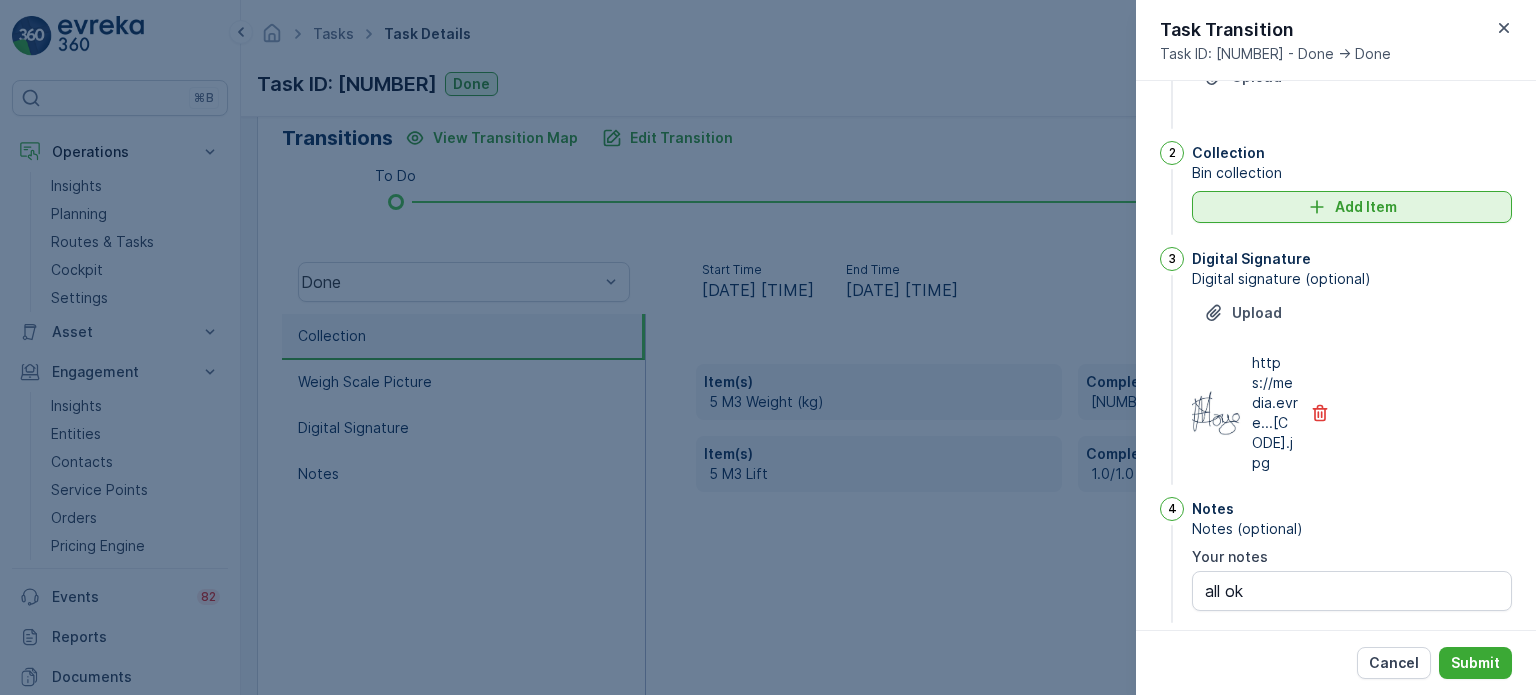 click on "Add Item" at bounding box center [1366, 207] 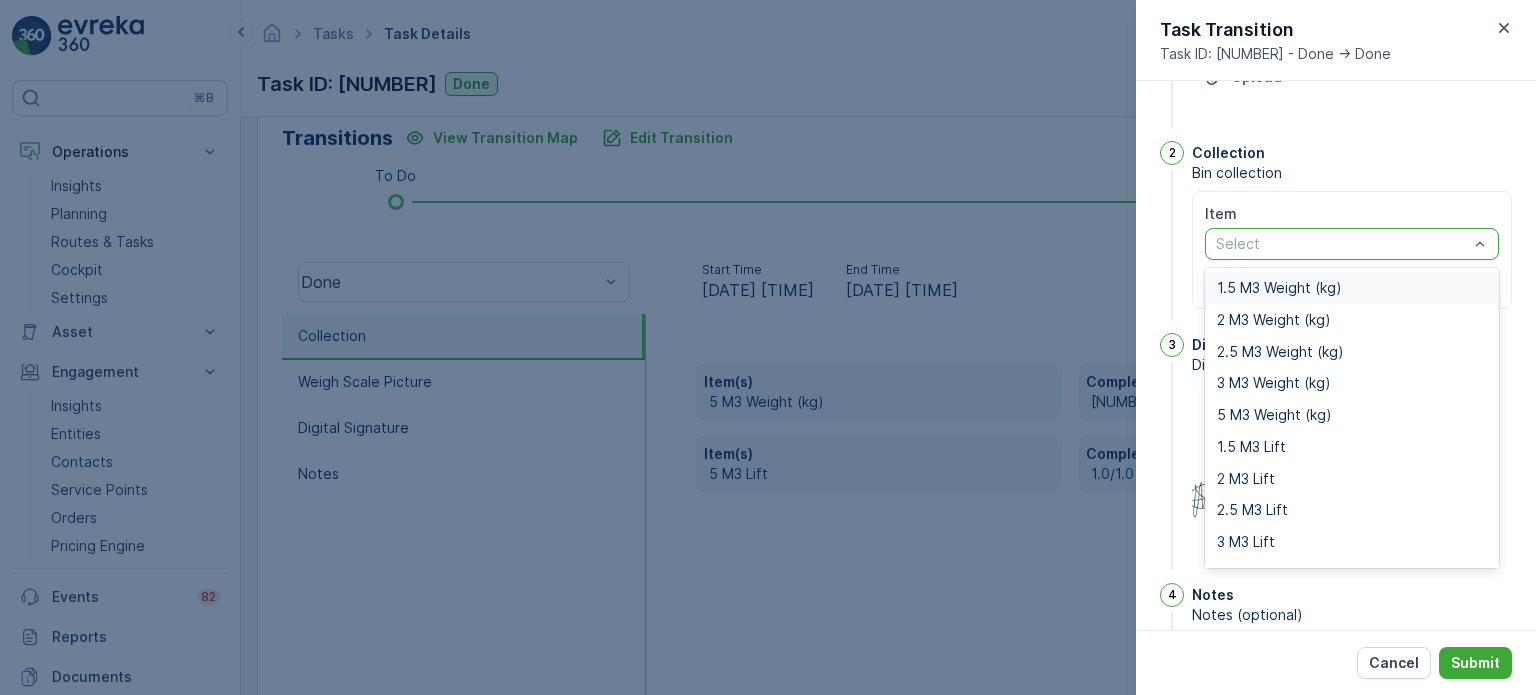 click at bounding box center [1342, 244] 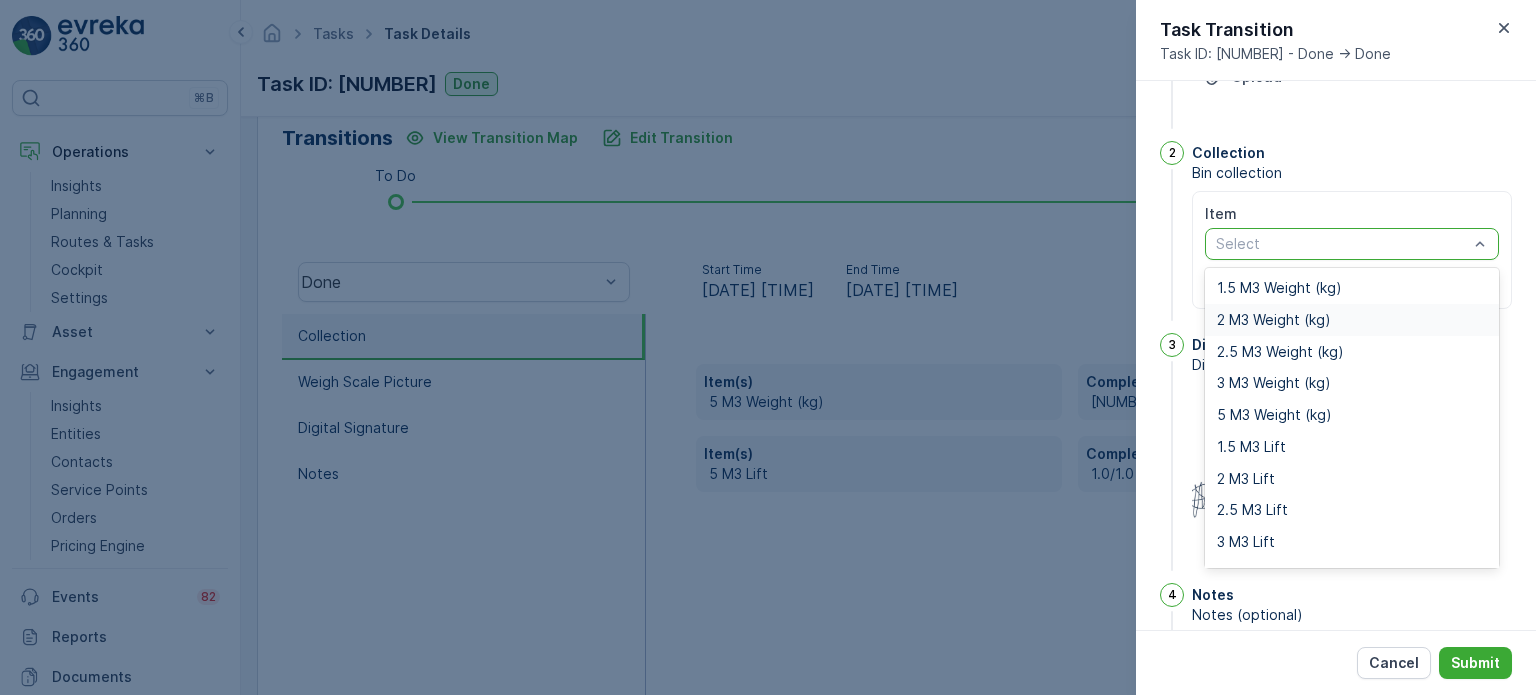 click on "2 M3 Weight (kg)" at bounding box center (1274, 320) 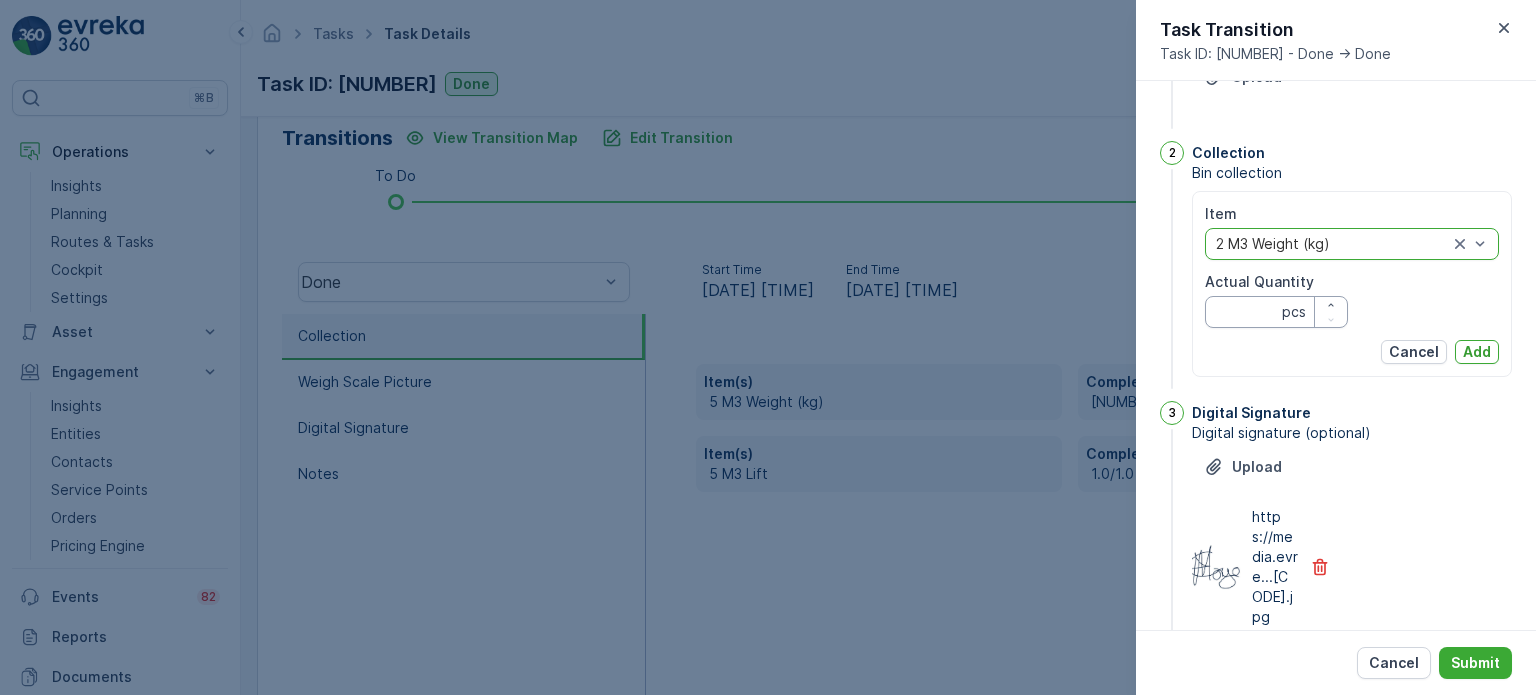 click on "Actual Quantity" at bounding box center [1276, 312] 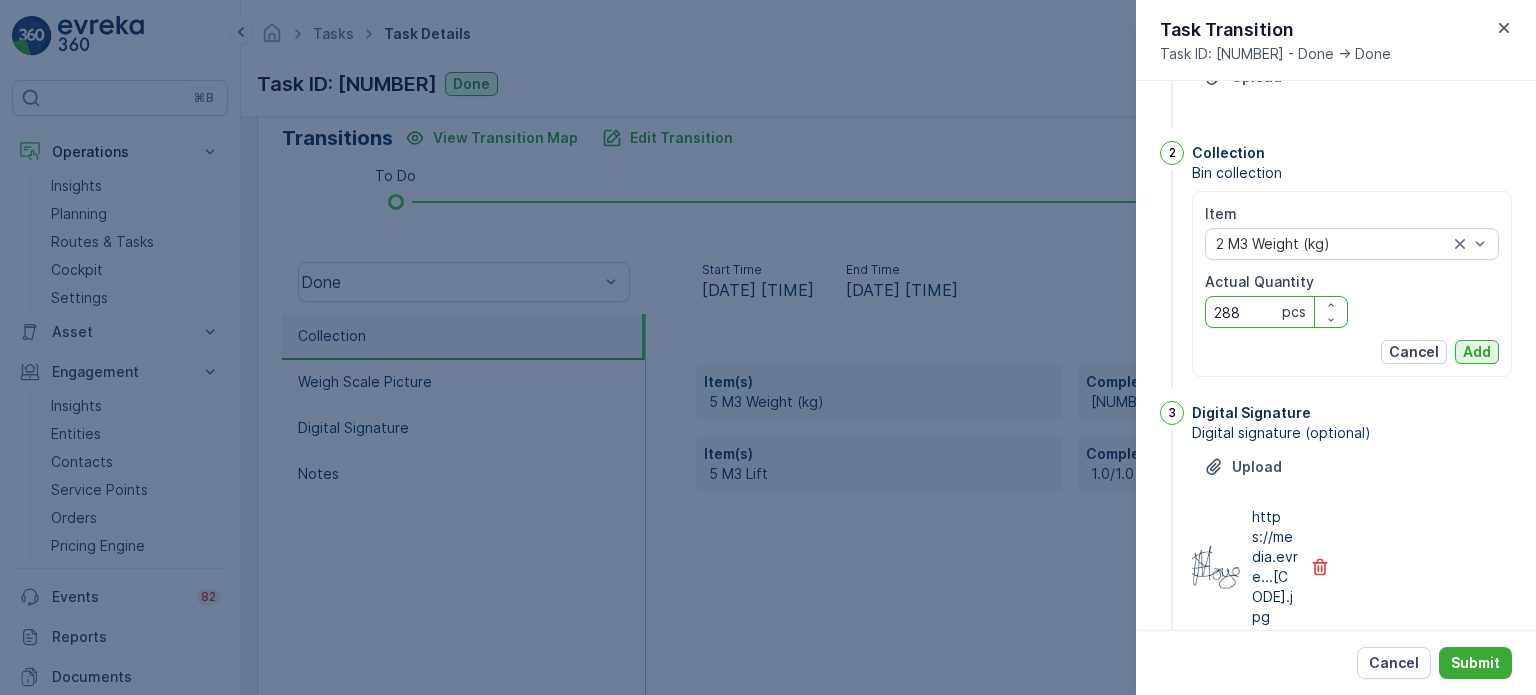 type on "288" 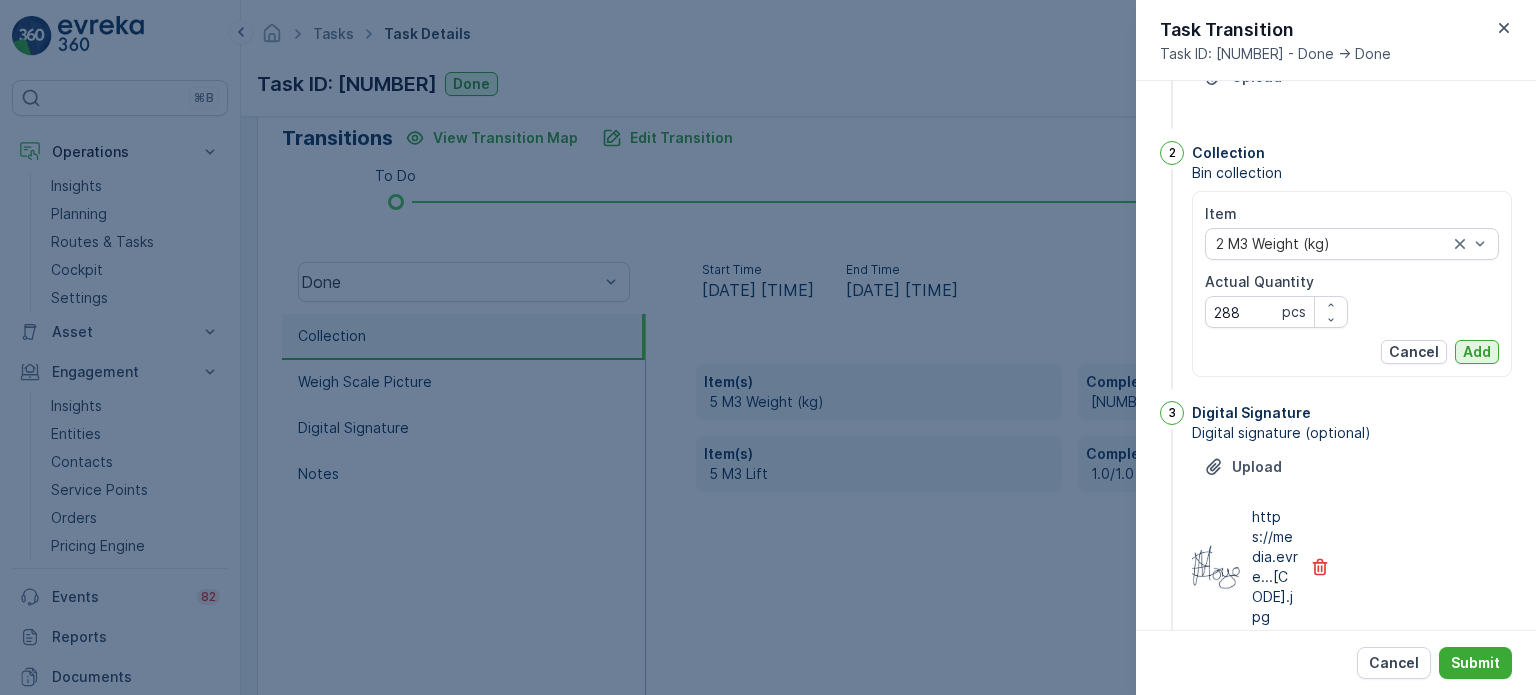 click on "Add" at bounding box center [1477, 352] 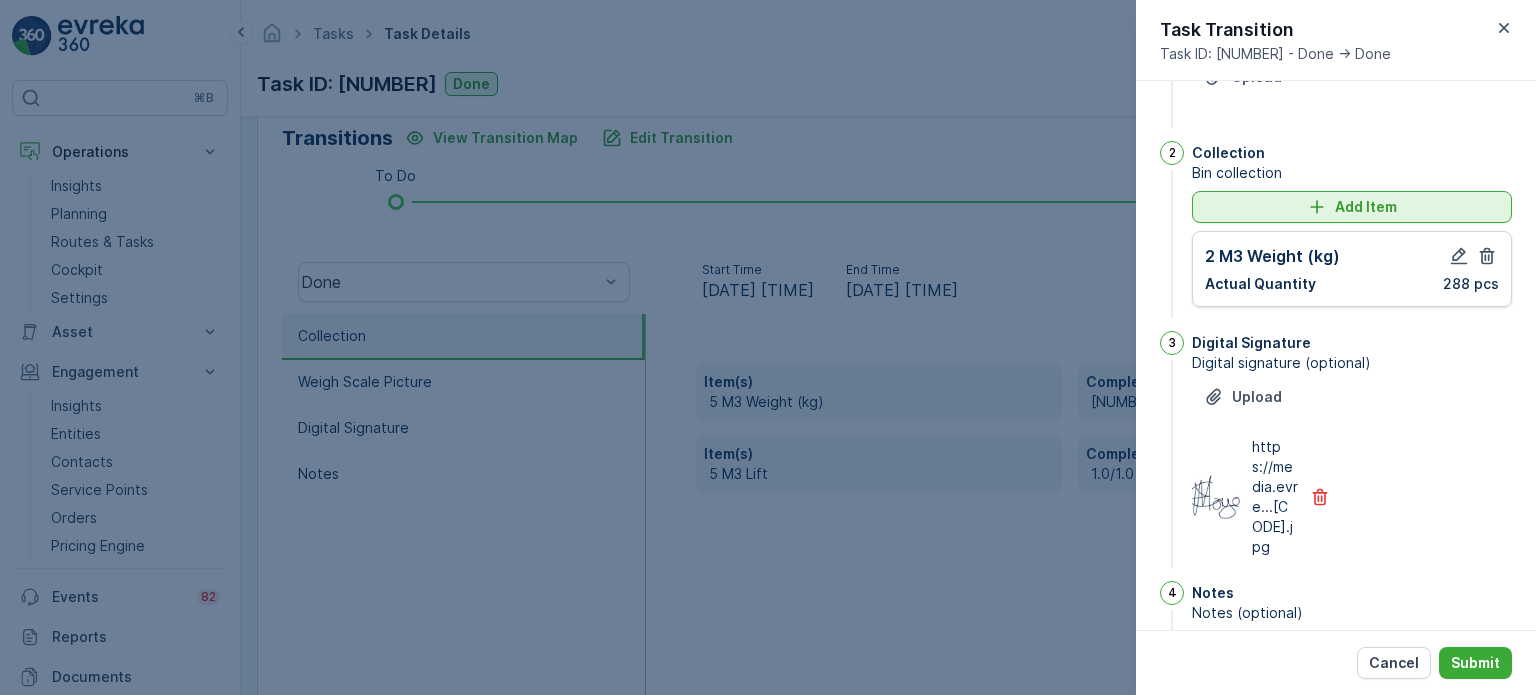 click on "Add Item" at bounding box center (1352, 207) 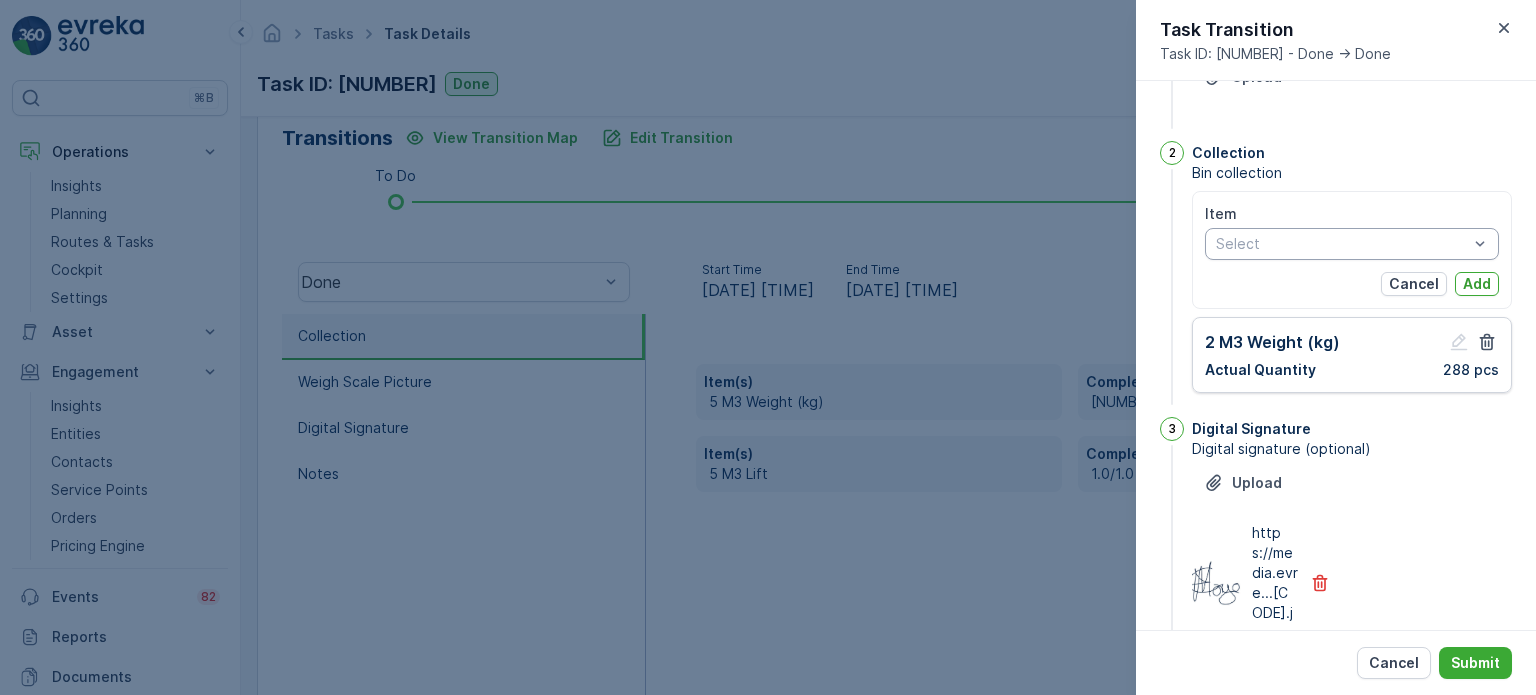 click at bounding box center (1342, 244) 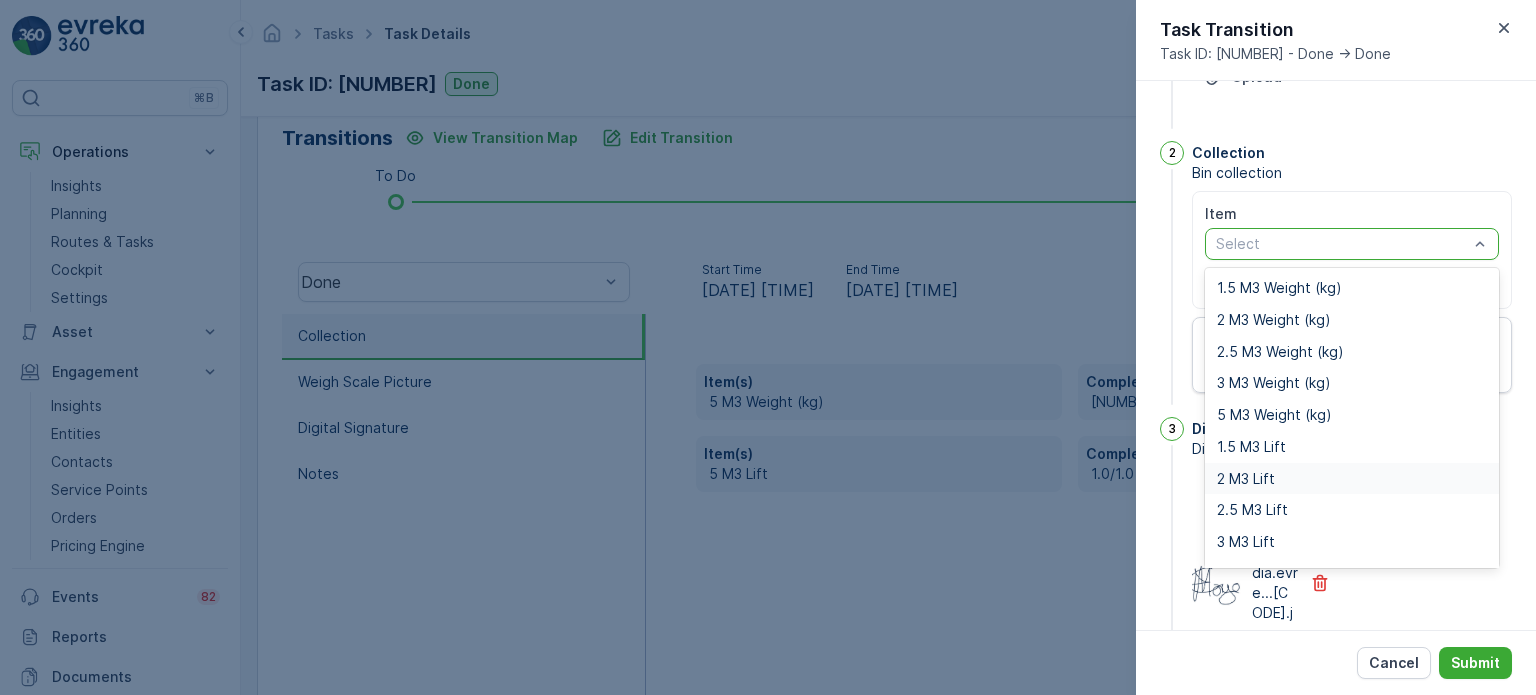 click on "2 M3 Lift" at bounding box center [1246, 479] 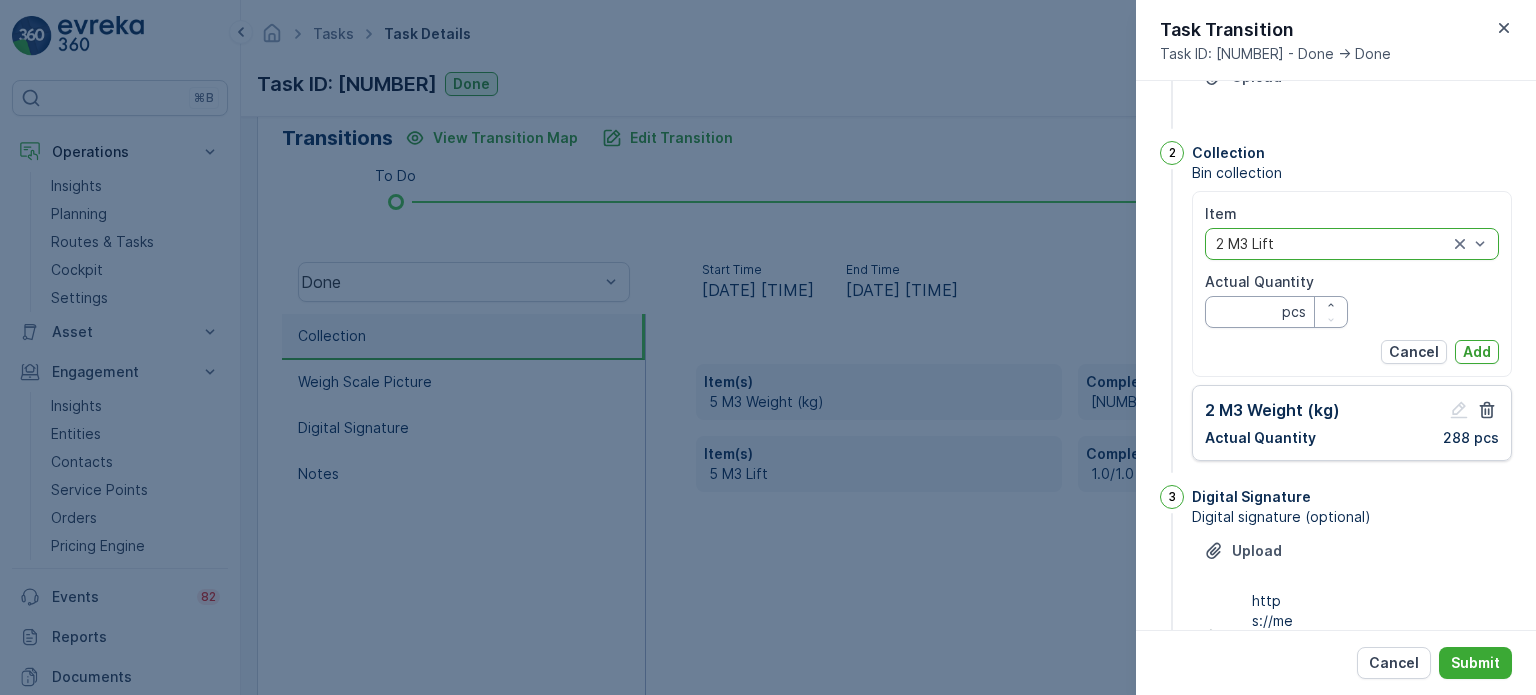 click on "Actual Quantity" at bounding box center [1276, 312] 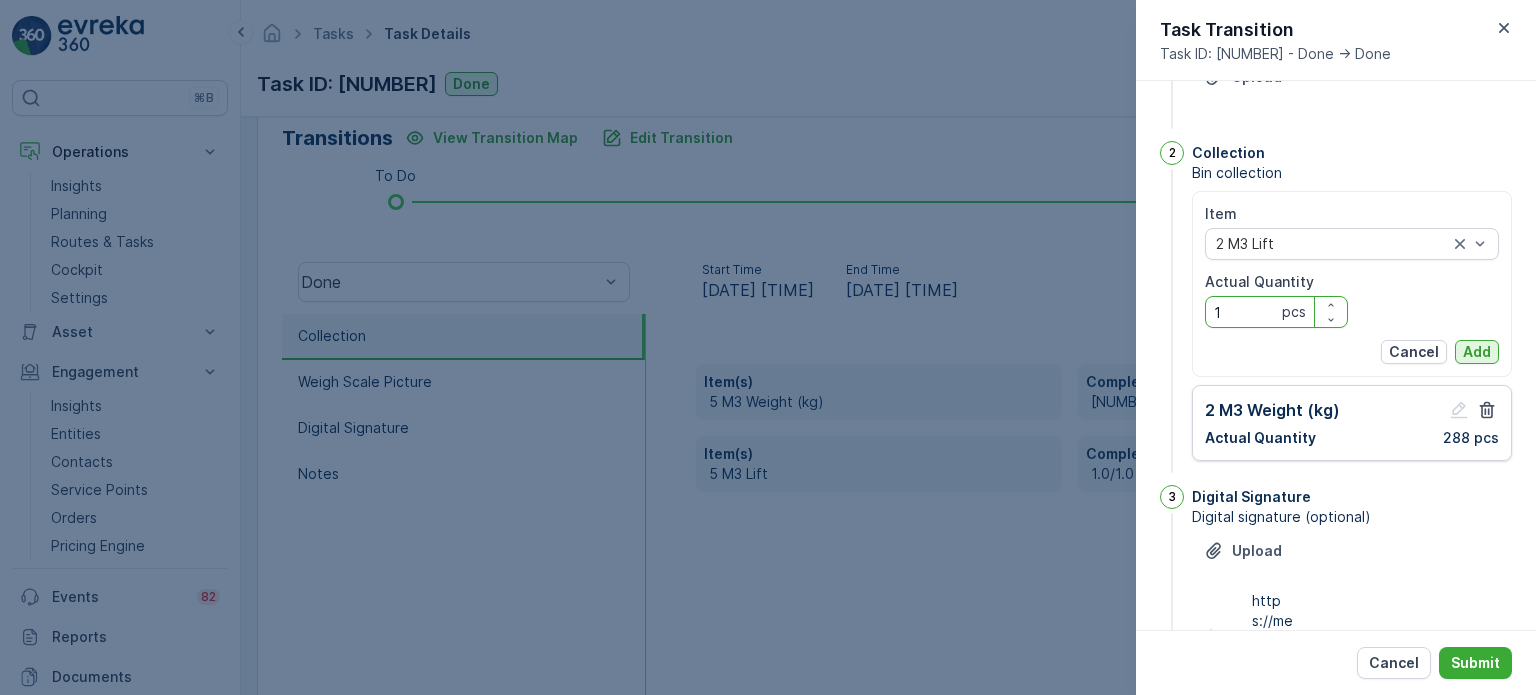 type on "1" 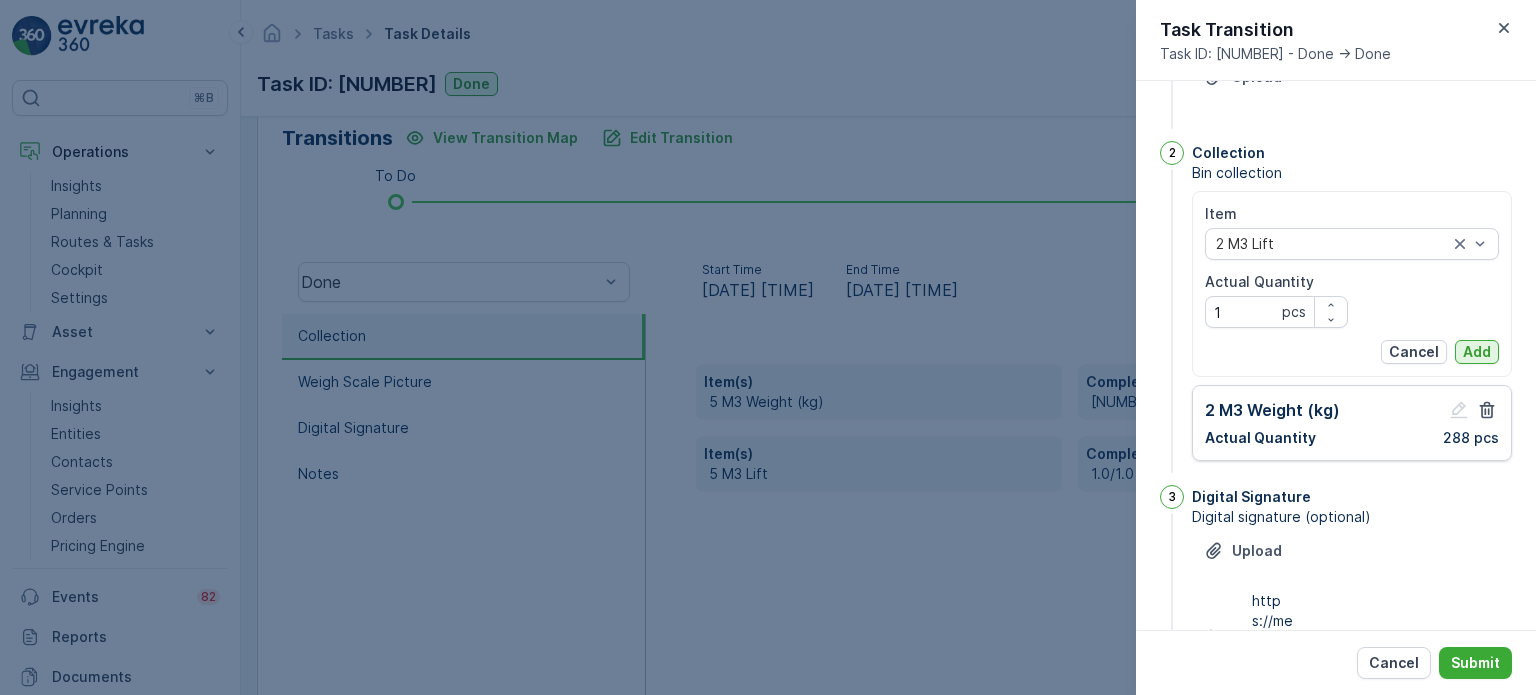 click on "Add" at bounding box center [1477, 352] 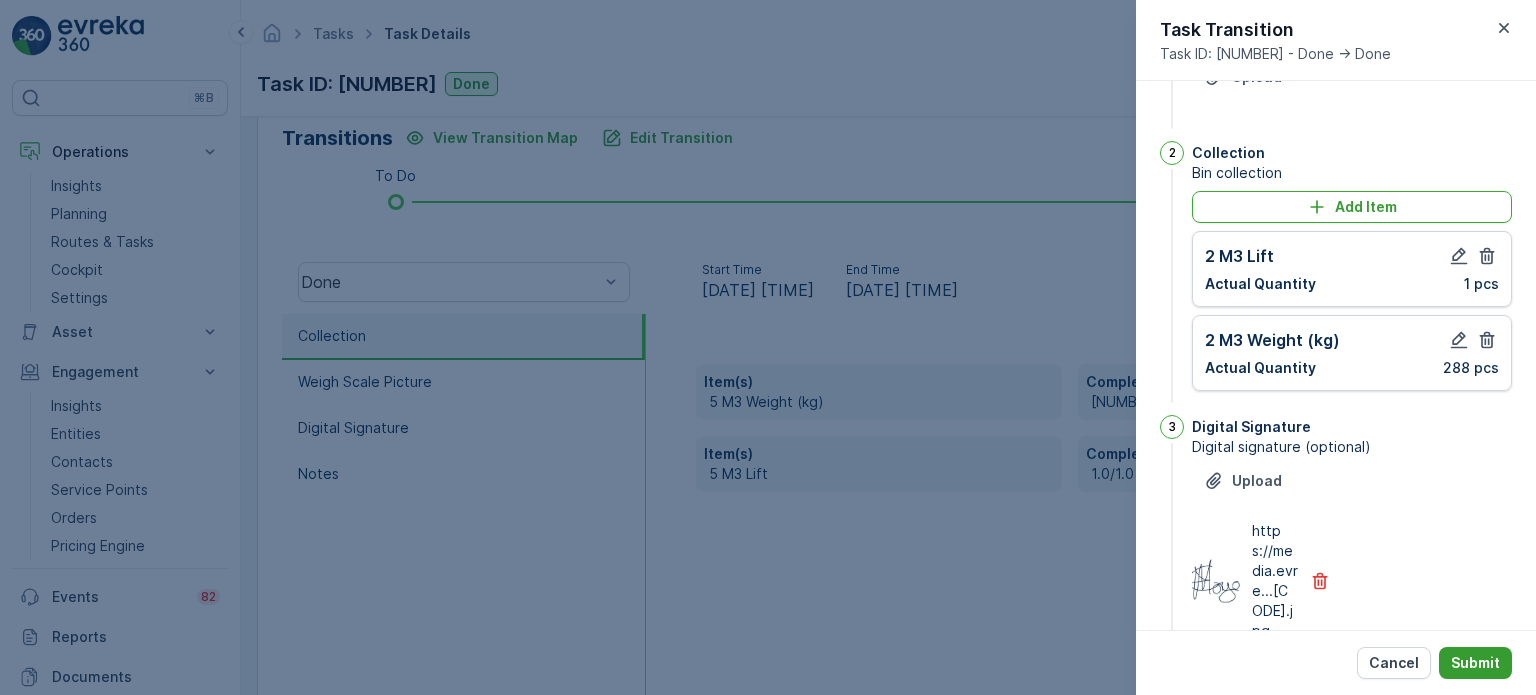 click on "Submit" at bounding box center [1475, 663] 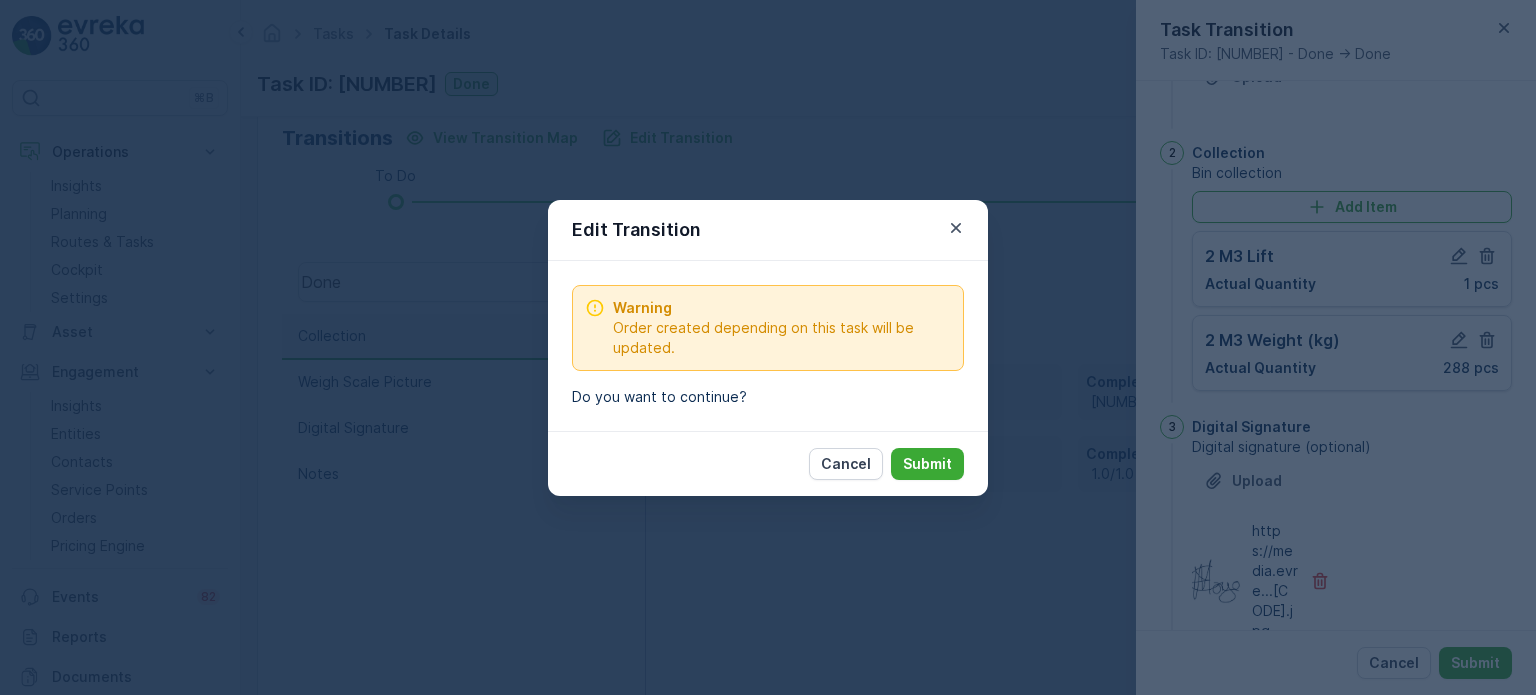 drag, startPoint x: 906, startPoint y: 454, endPoint x: 926, endPoint y: 433, distance: 29 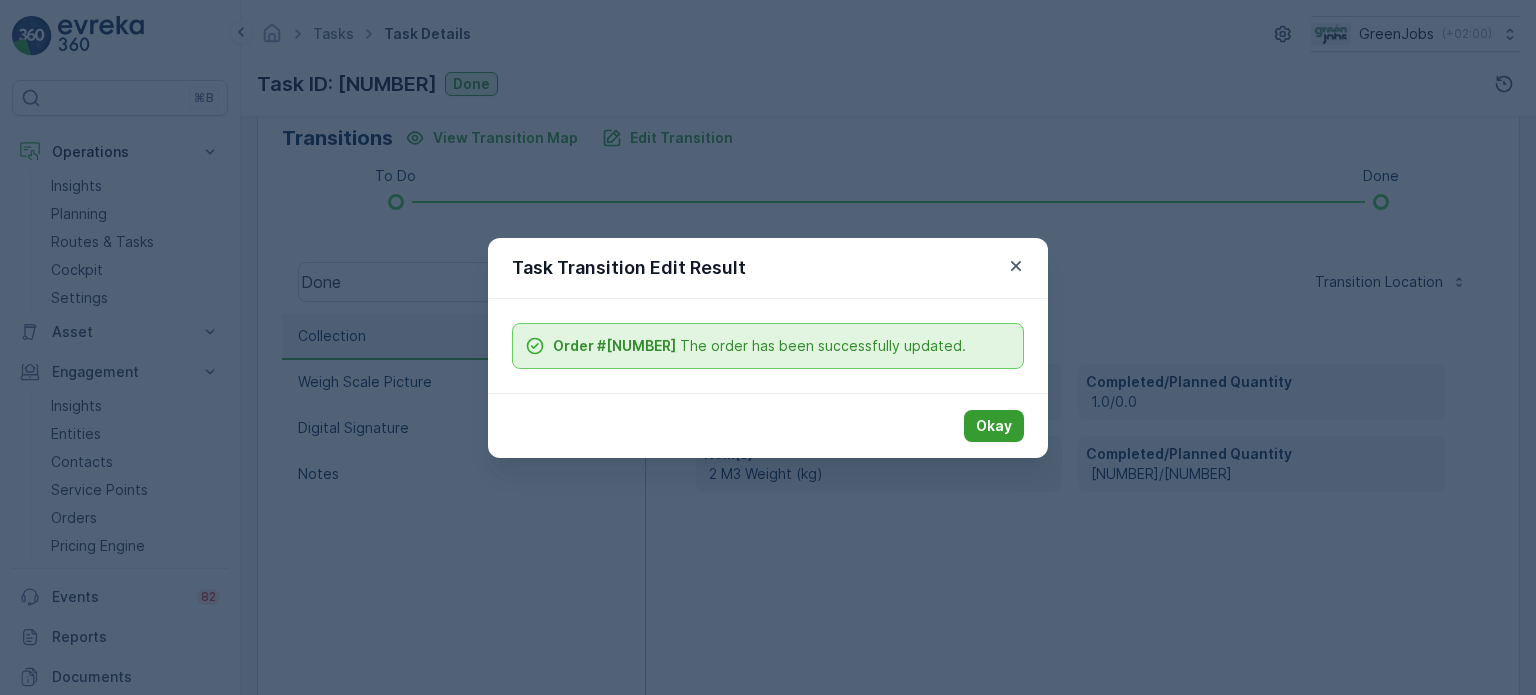 click on "Okay" at bounding box center [994, 426] 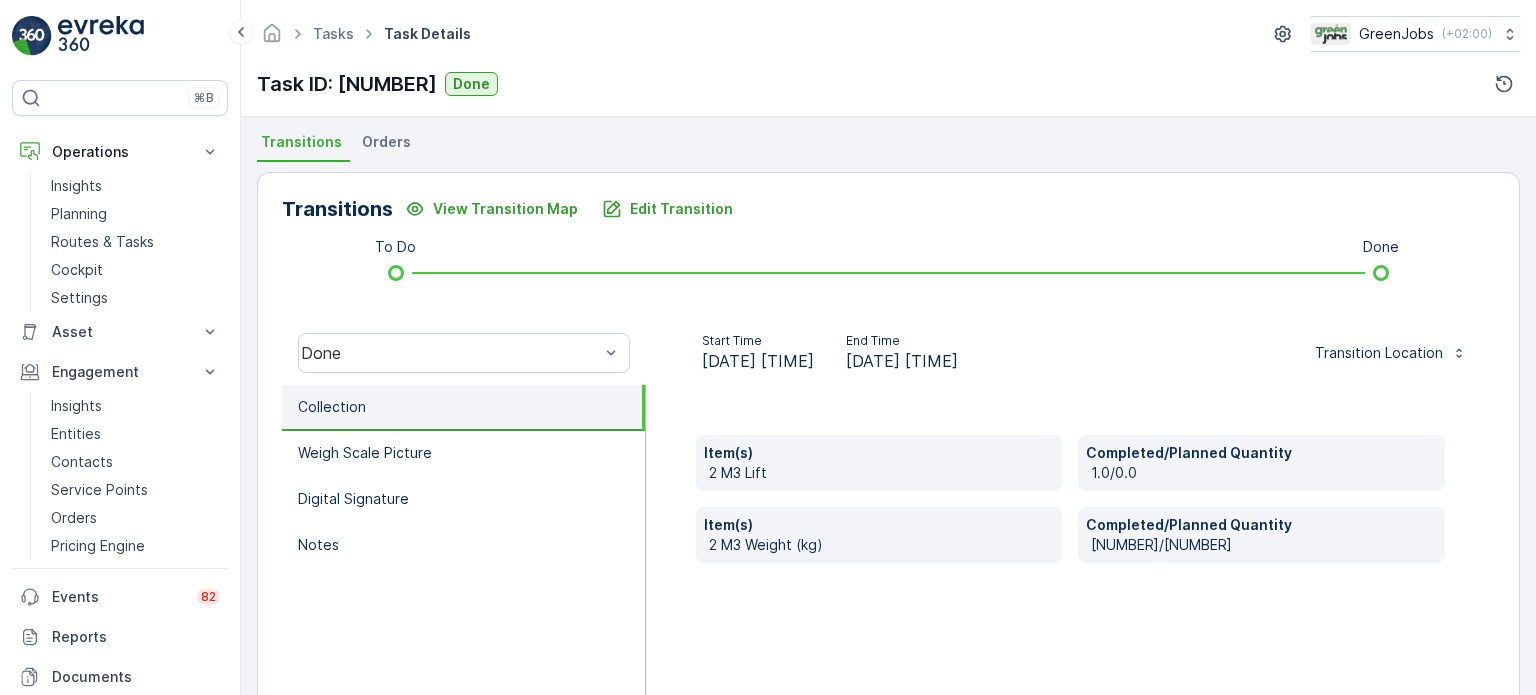 scroll, scrollTop: 400, scrollLeft: 0, axis: vertical 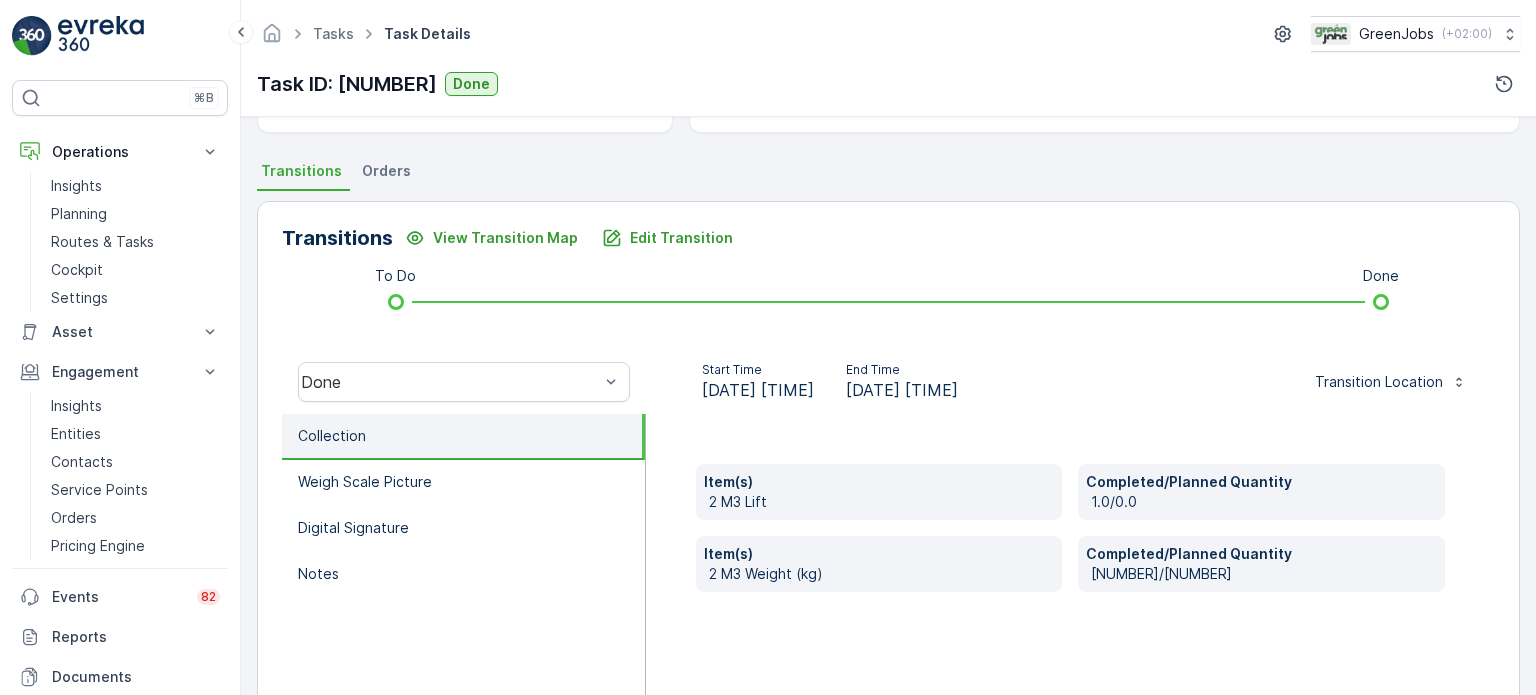 click on "Orders" at bounding box center [386, 171] 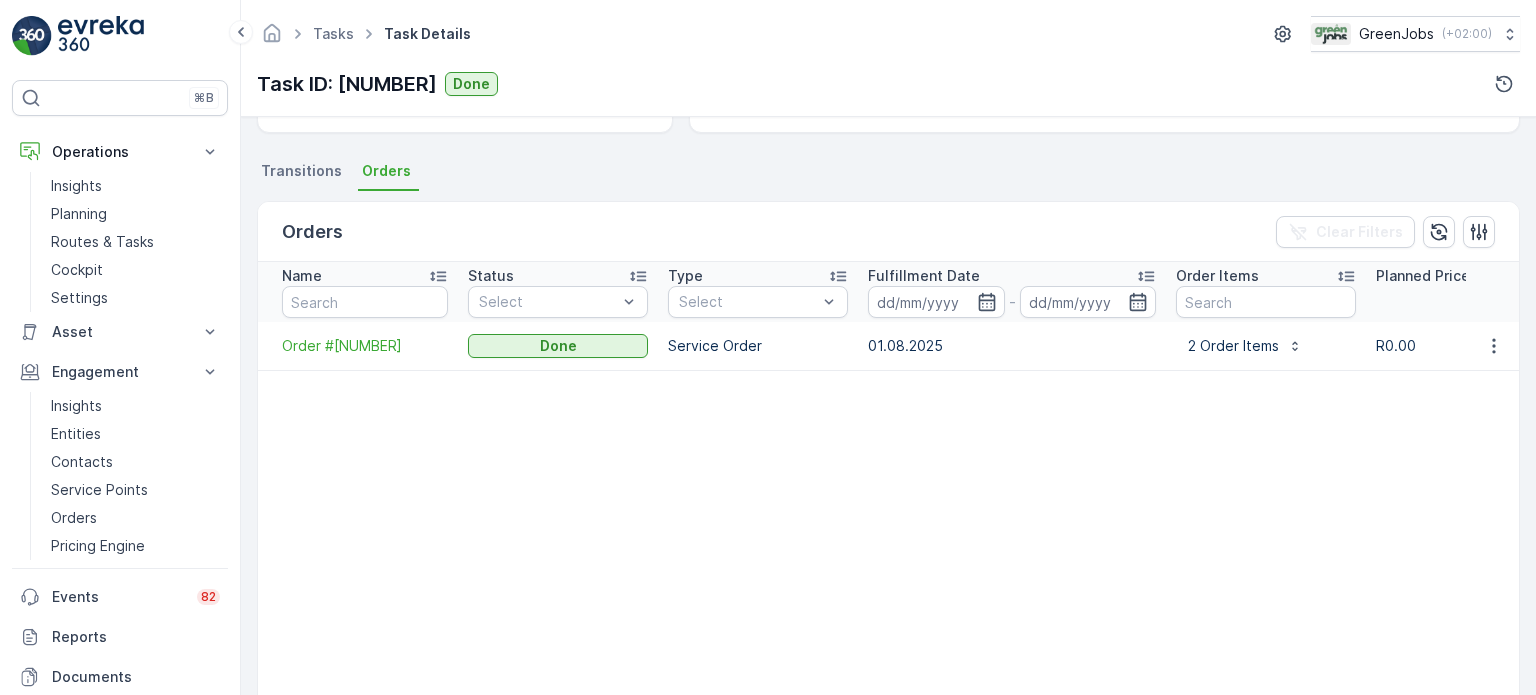 click on "Order #[NUMBER]" at bounding box center (358, 346) 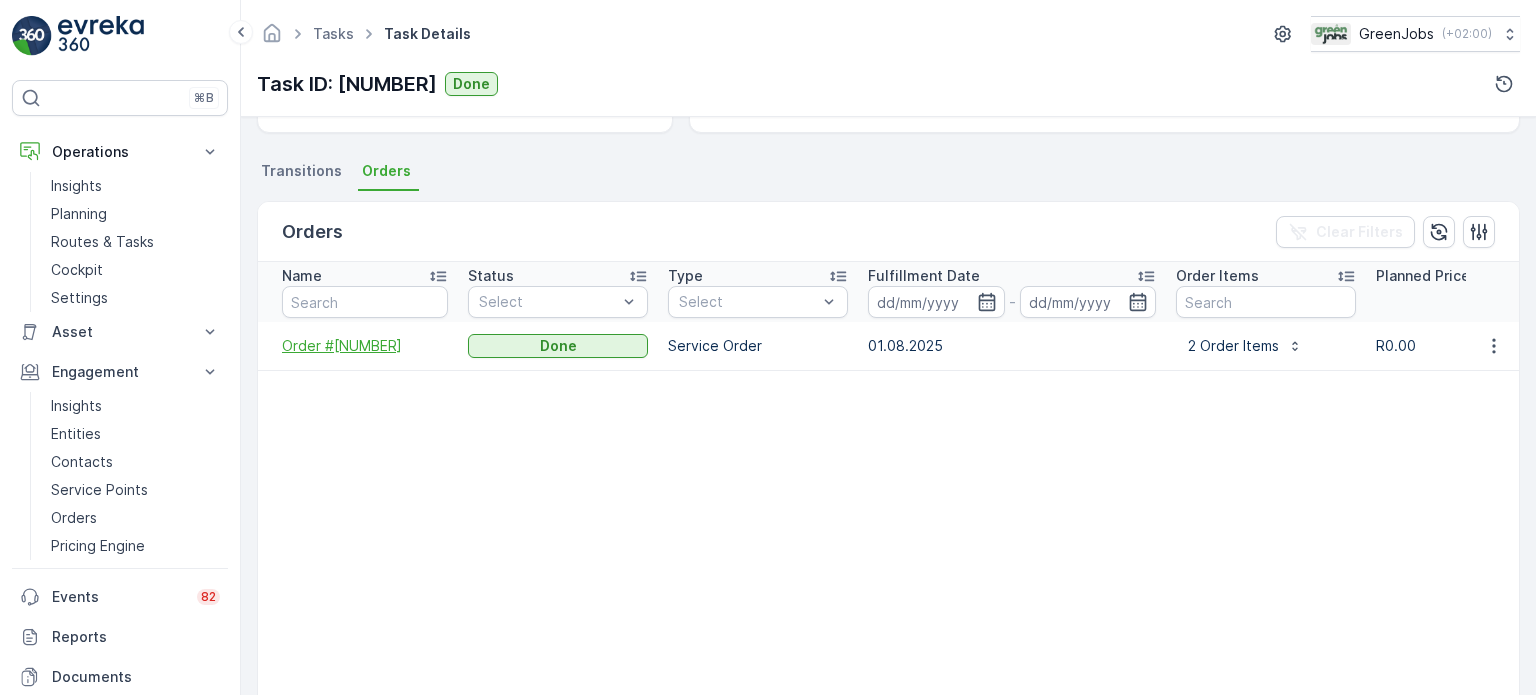 click on "Order #[NUMBER]" at bounding box center [365, 346] 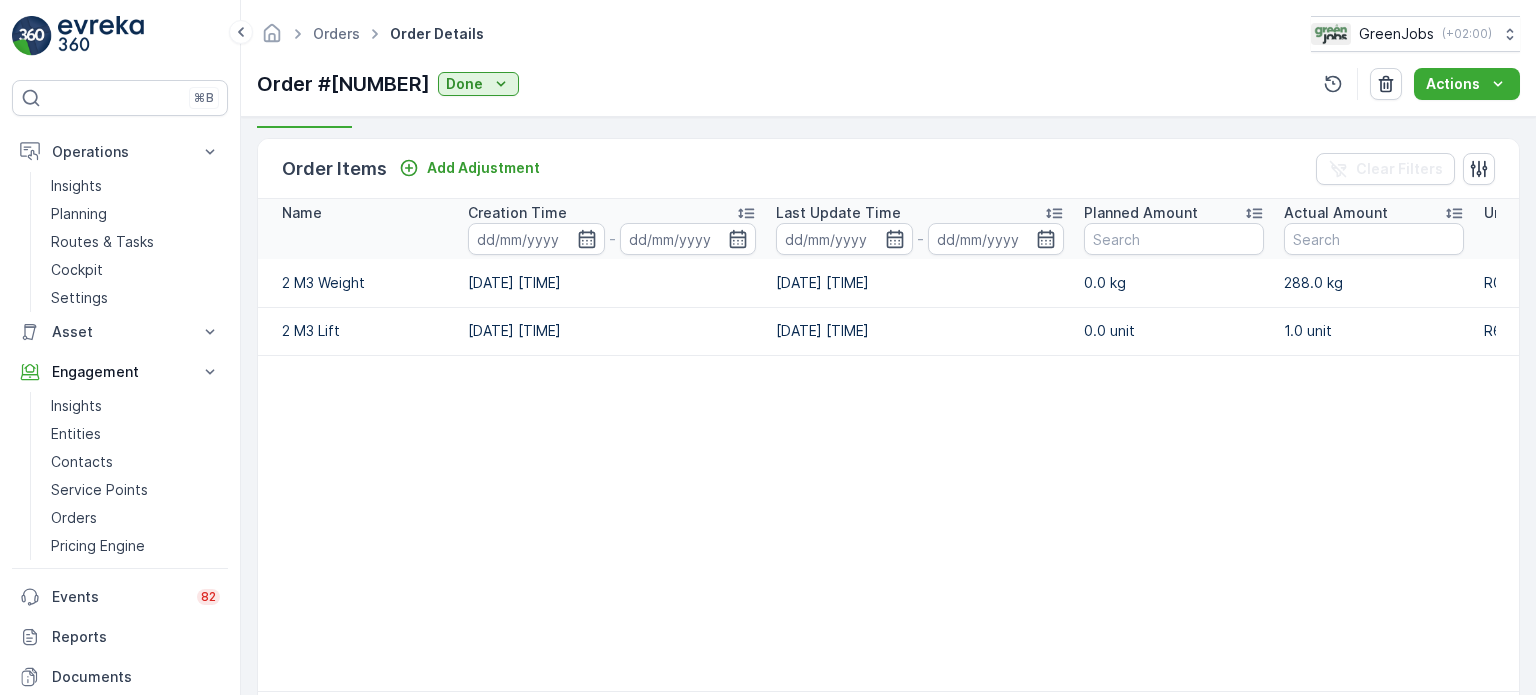 scroll, scrollTop: 550, scrollLeft: 0, axis: vertical 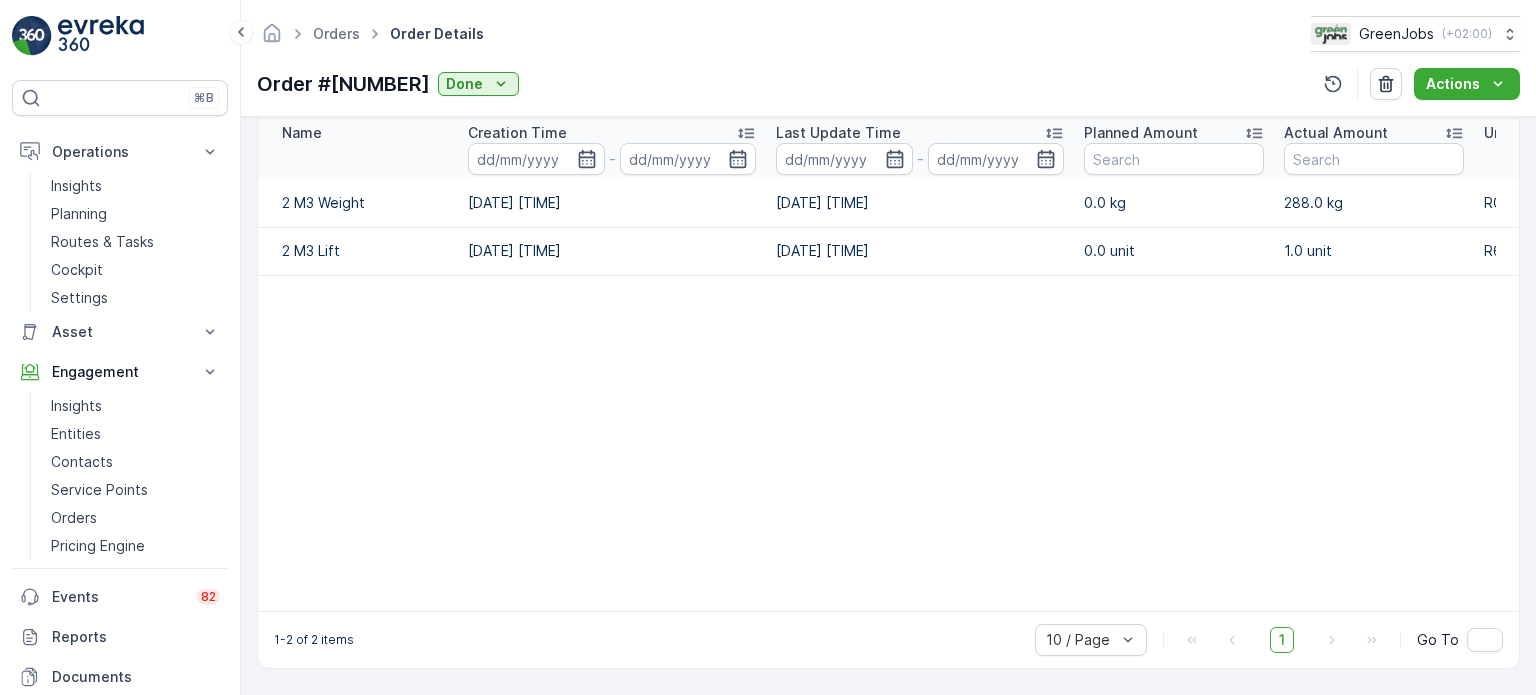 drag, startPoint x: 1004, startPoint y: 601, endPoint x: 1123, endPoint y: 599, distance: 119.01681 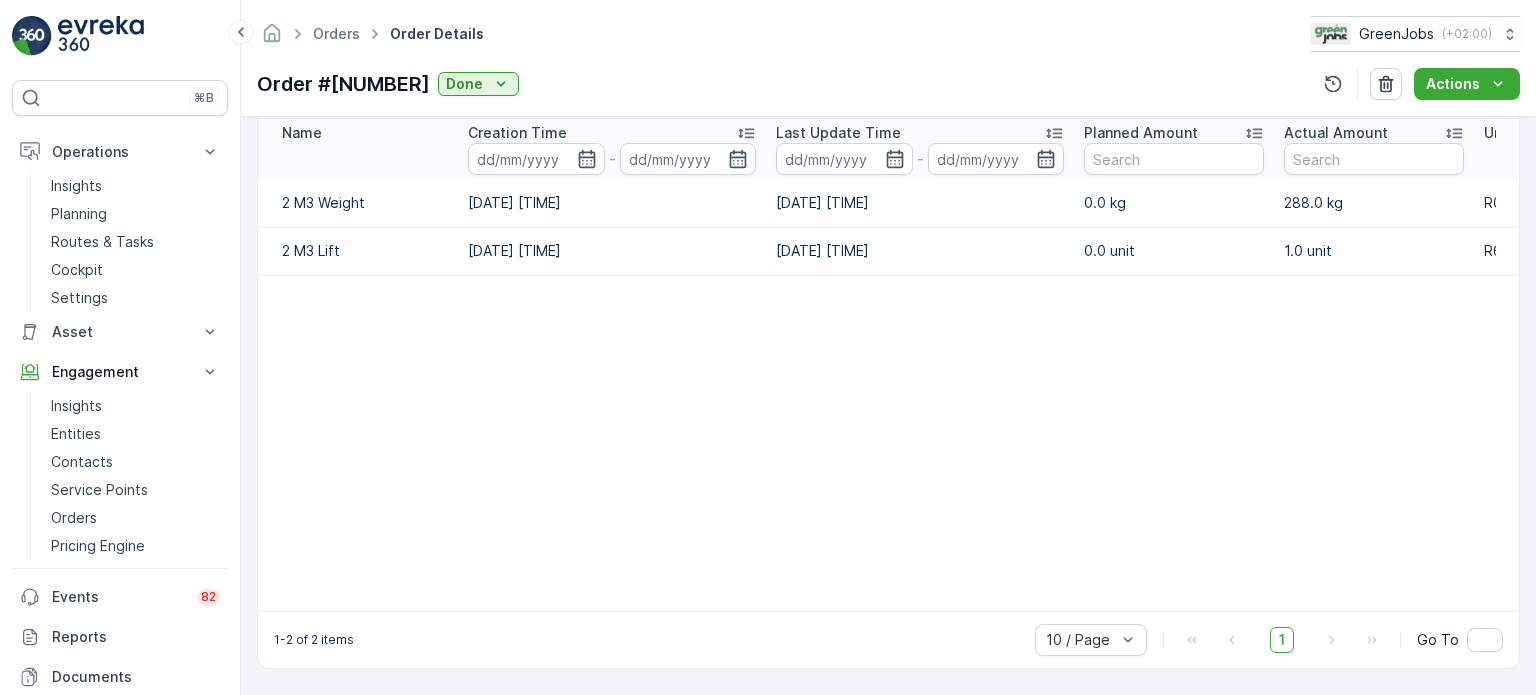 click on "Name Creation Time - Last Update Time - Planned Amount Actual Amount Unit Price Total Actual Price 2 M3 Weight [DATE] [TIME] [DATE] [TIME] 0.0 kg 288.0 kg R0.54 R155.52 2 M3 Lift [DATE] [TIME] [DATE] [TIME] 0.0 unit 1.0 unit R691.00 R691.00" at bounding box center [1078, 365] 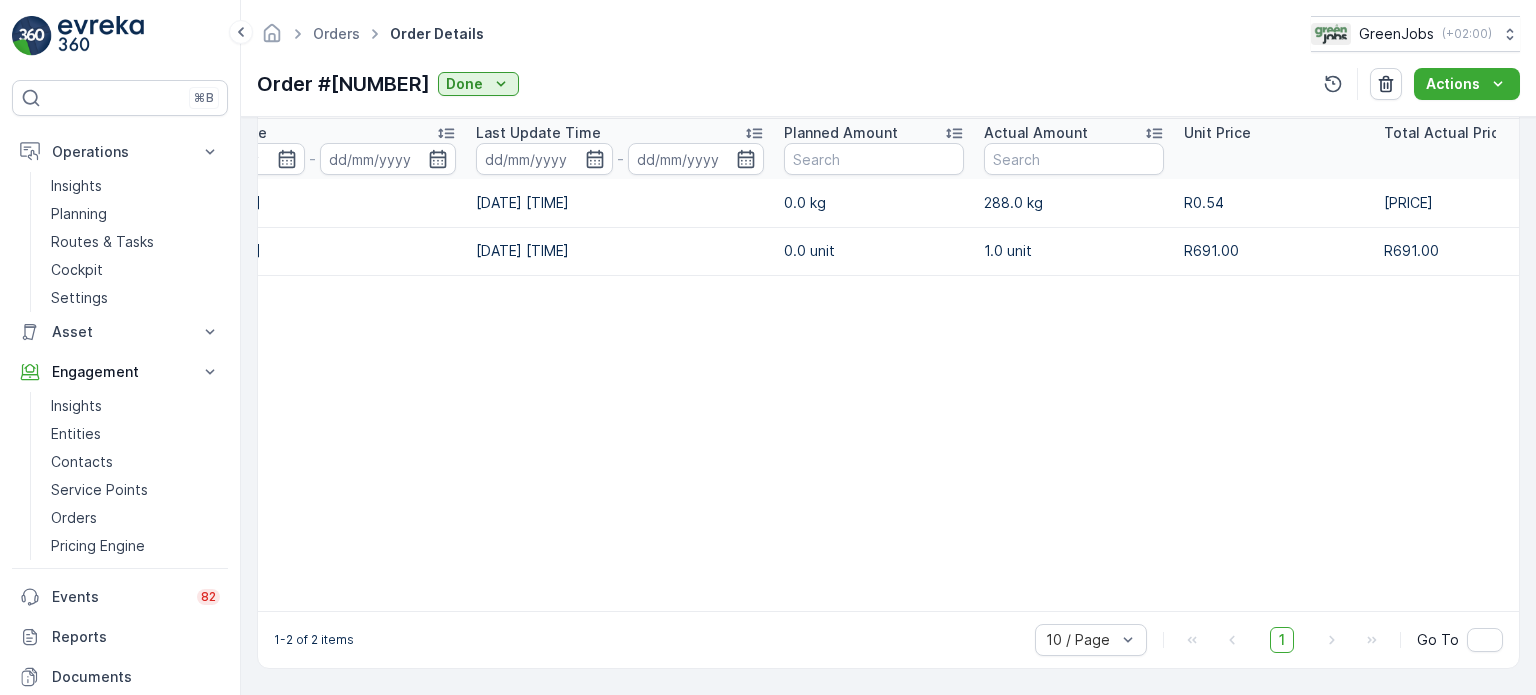 scroll, scrollTop: 0, scrollLeft: 178, axis: horizontal 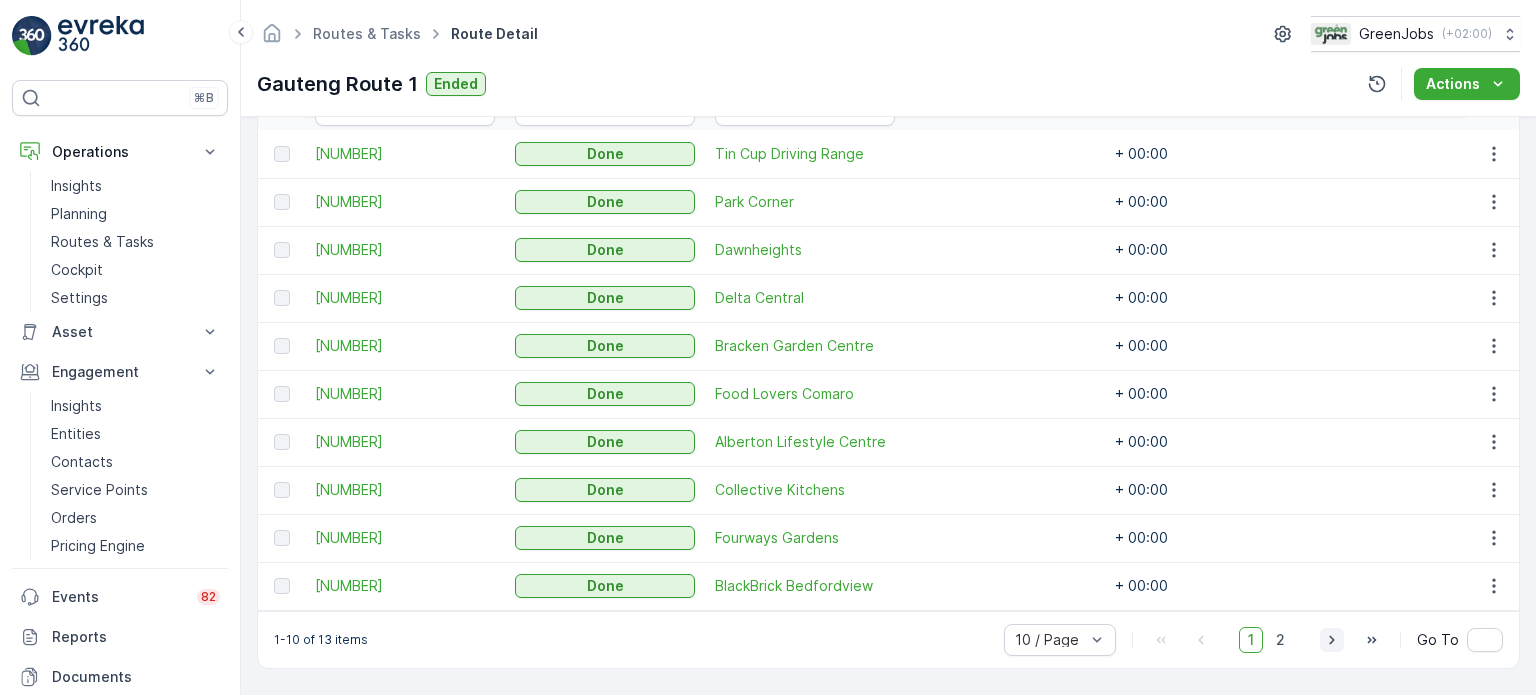 click 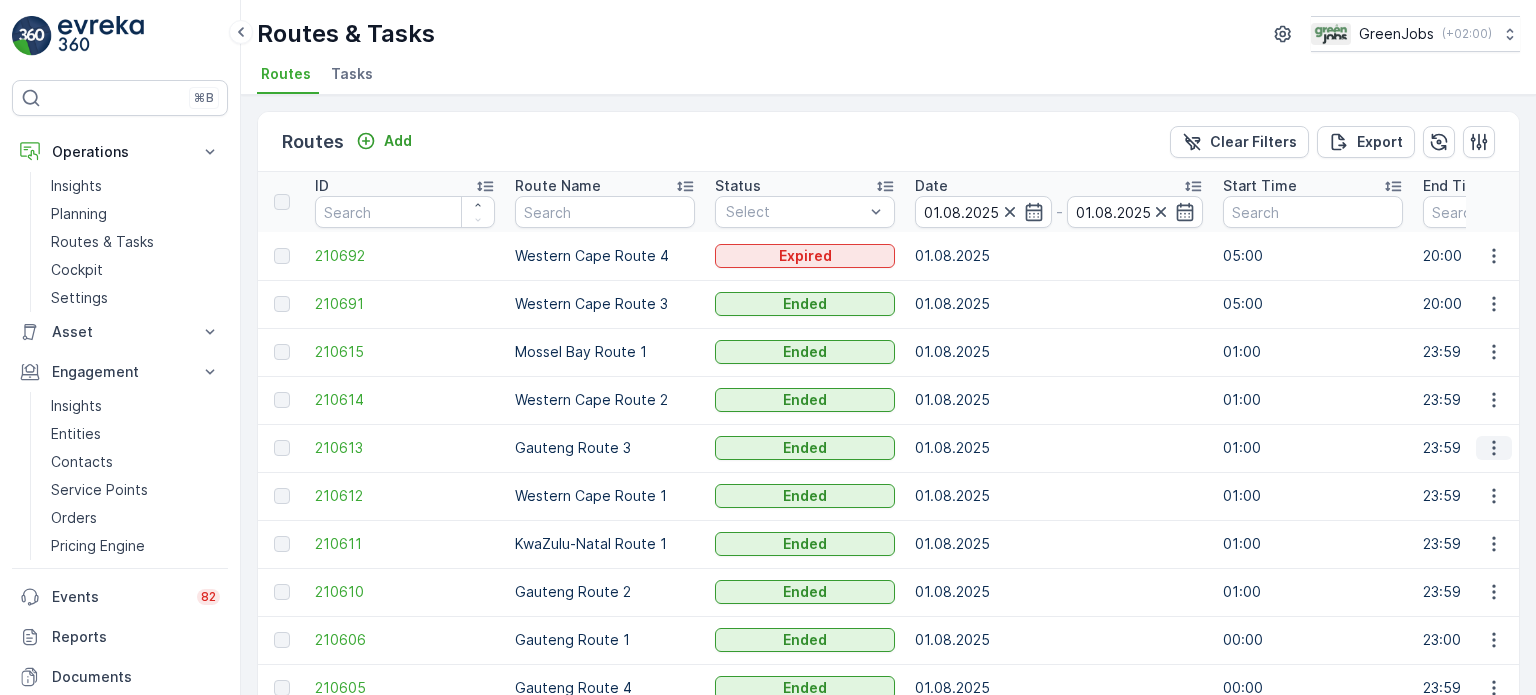 click 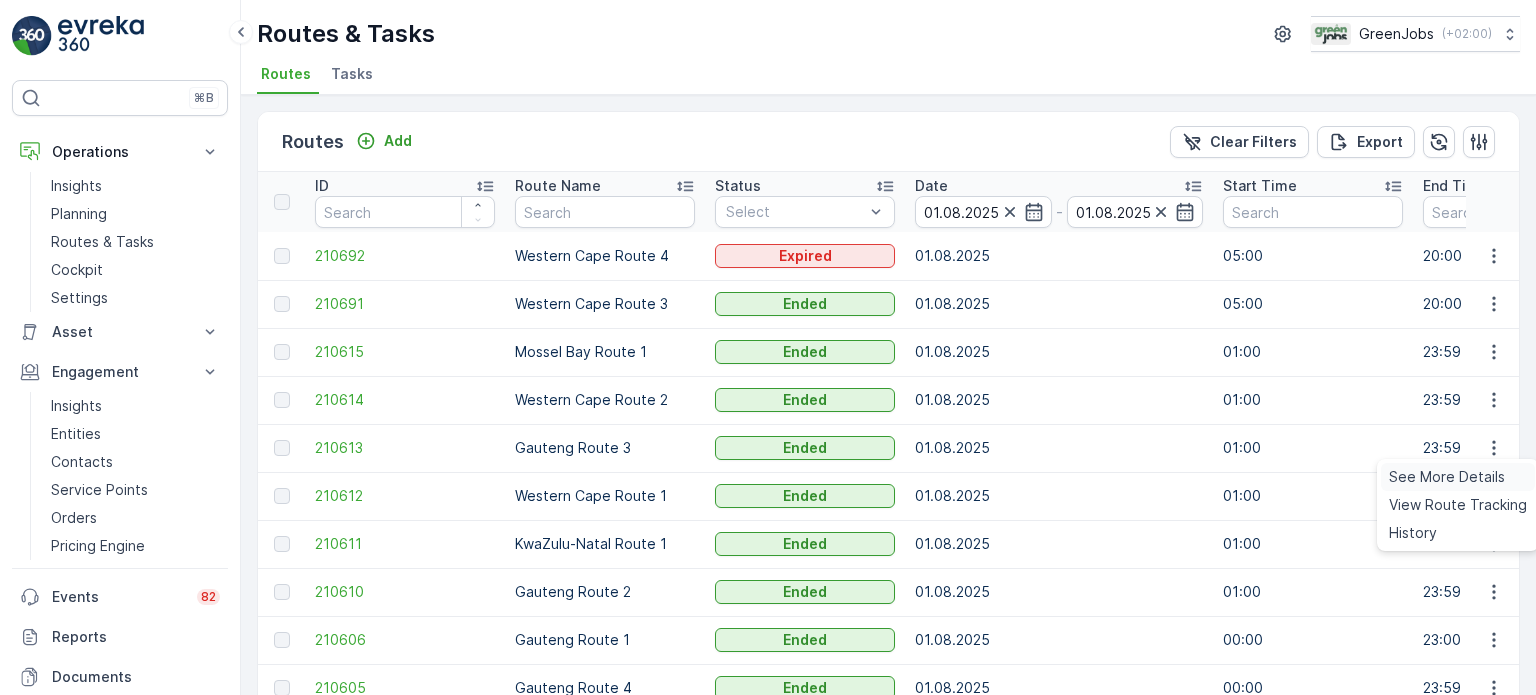 click on "See More Details" at bounding box center (1447, 477) 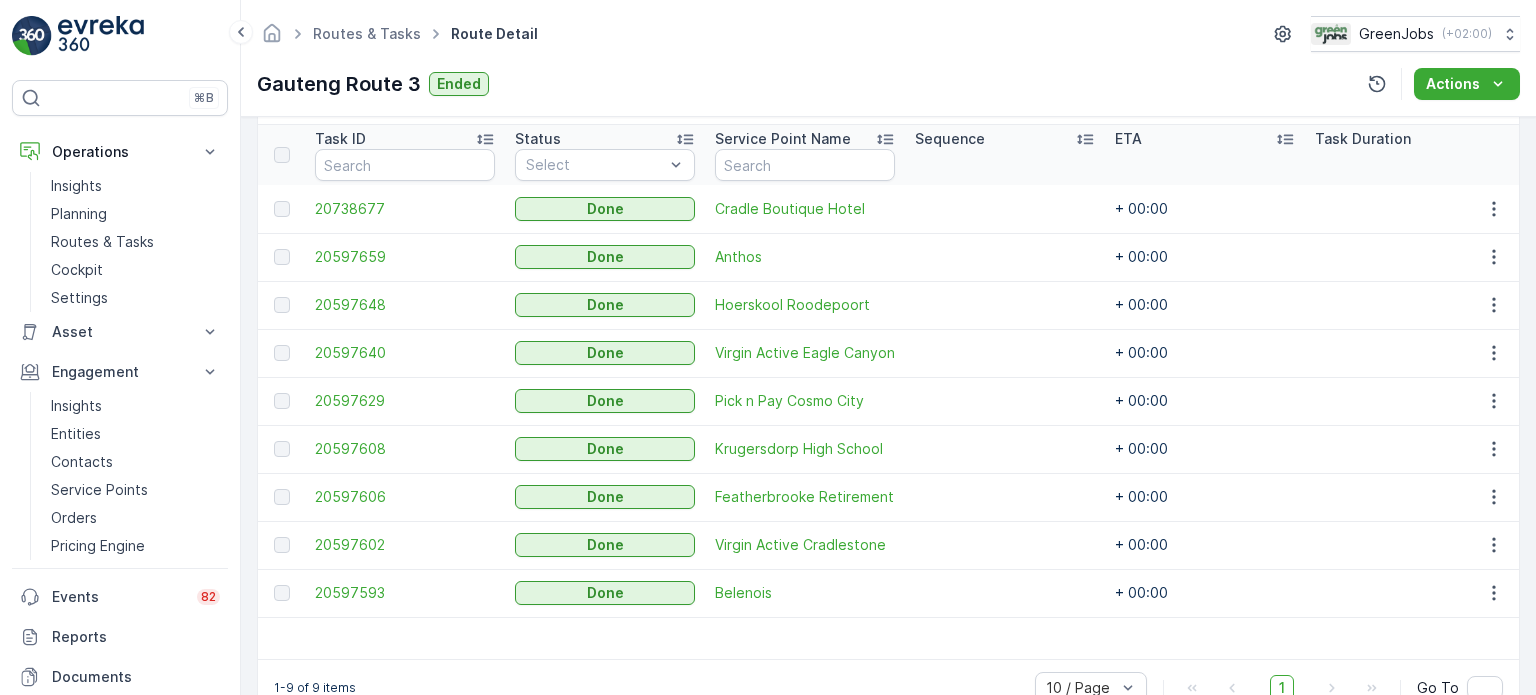 scroll, scrollTop: 592, scrollLeft: 0, axis: vertical 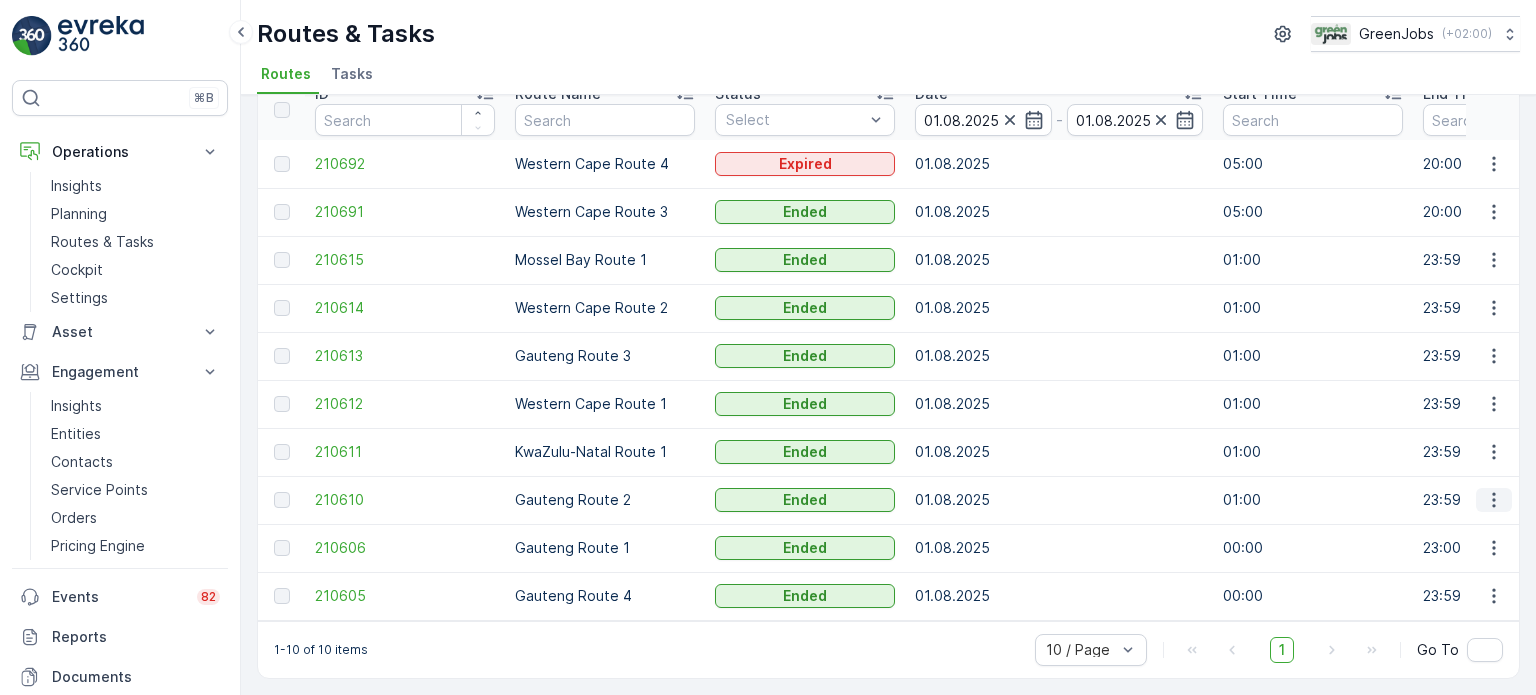 click 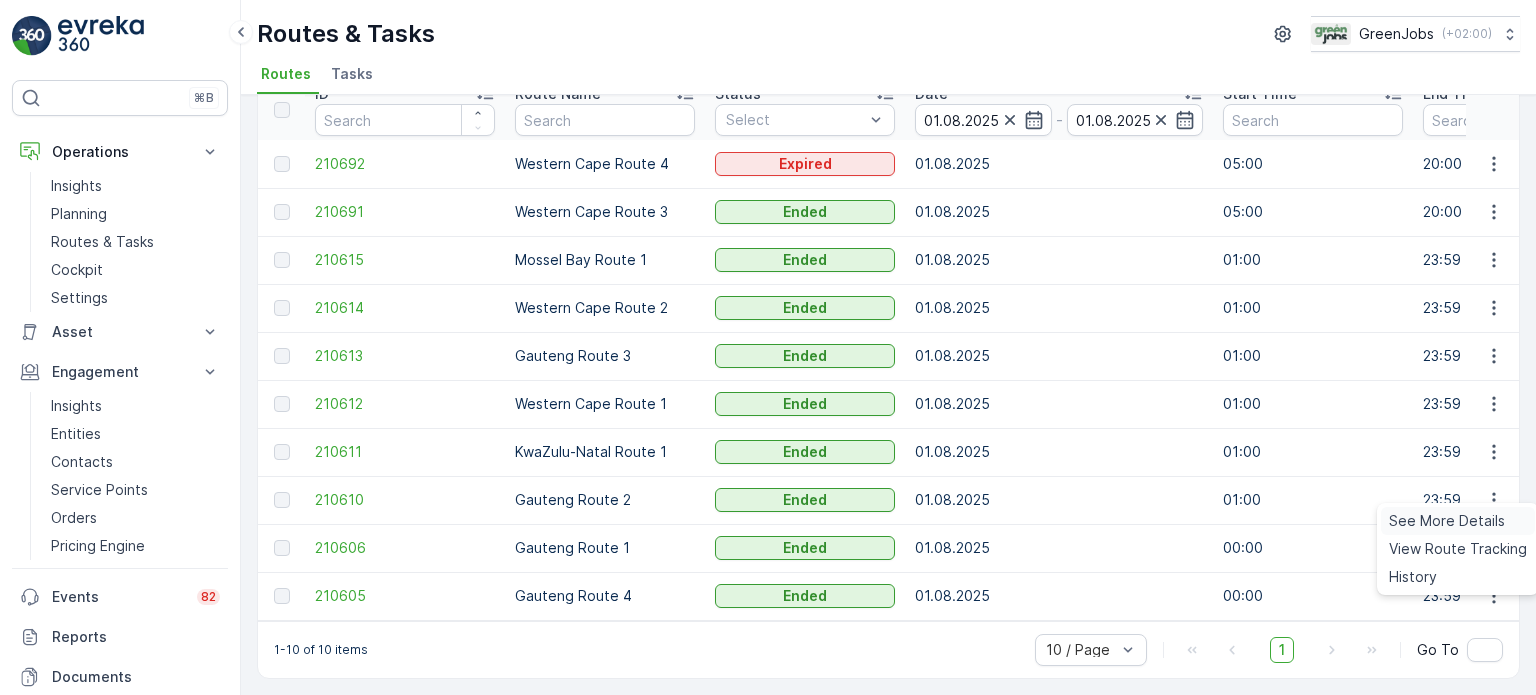 click on "See More Details" at bounding box center (1447, 521) 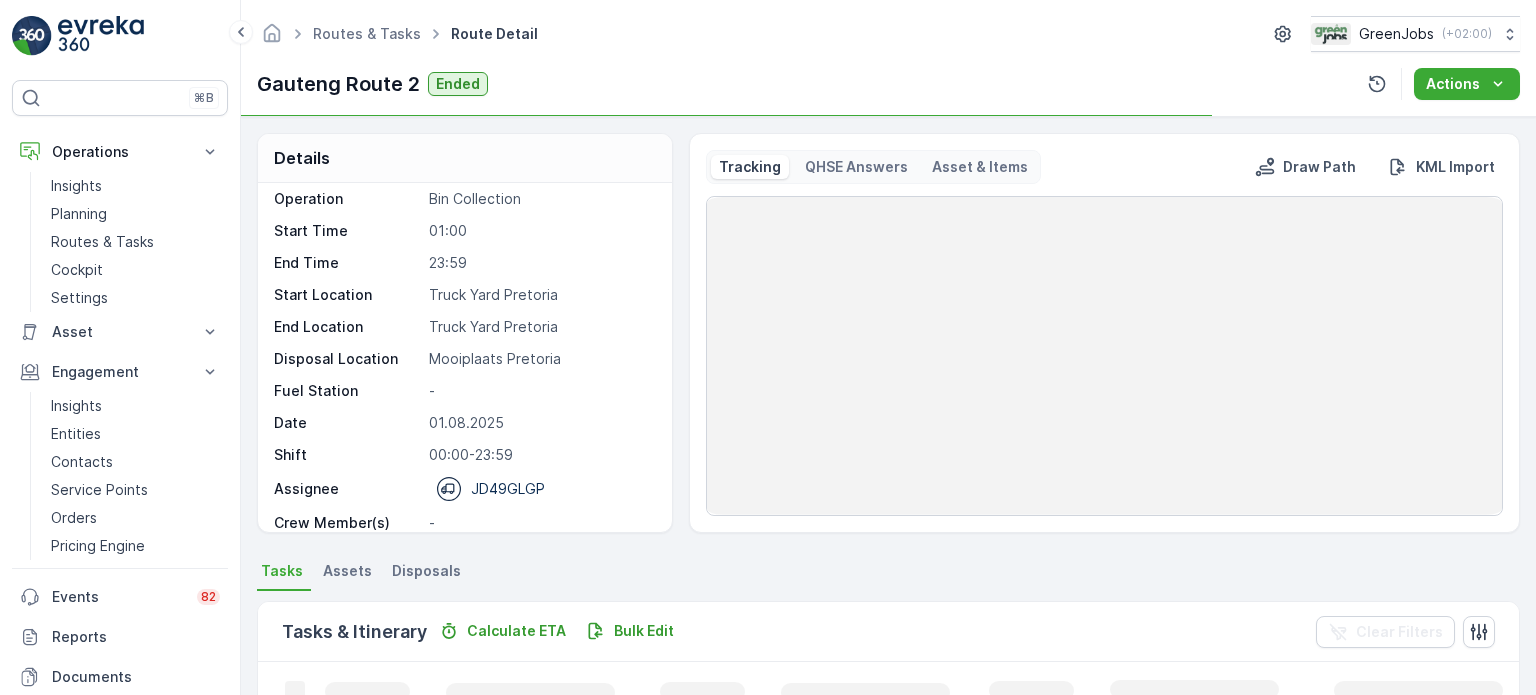 scroll, scrollTop: 26, scrollLeft: 0, axis: vertical 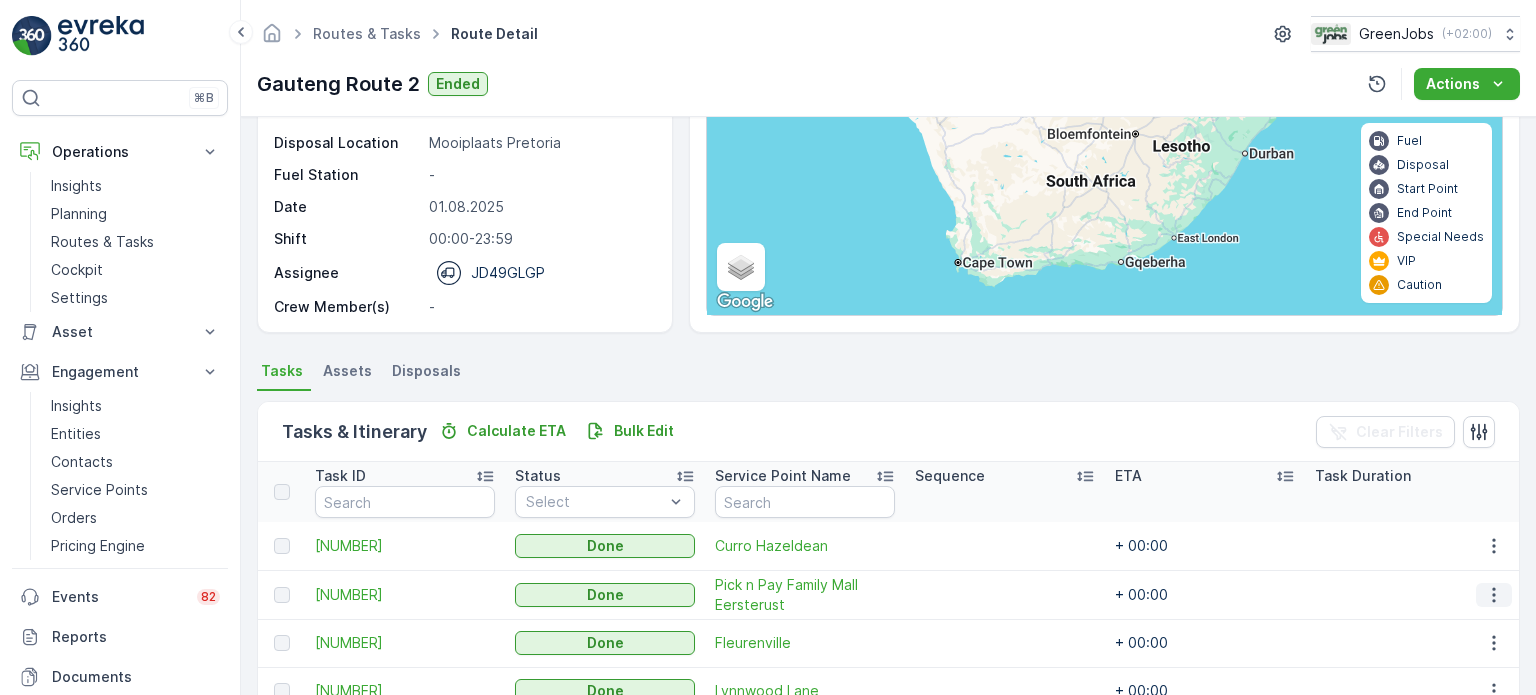 click 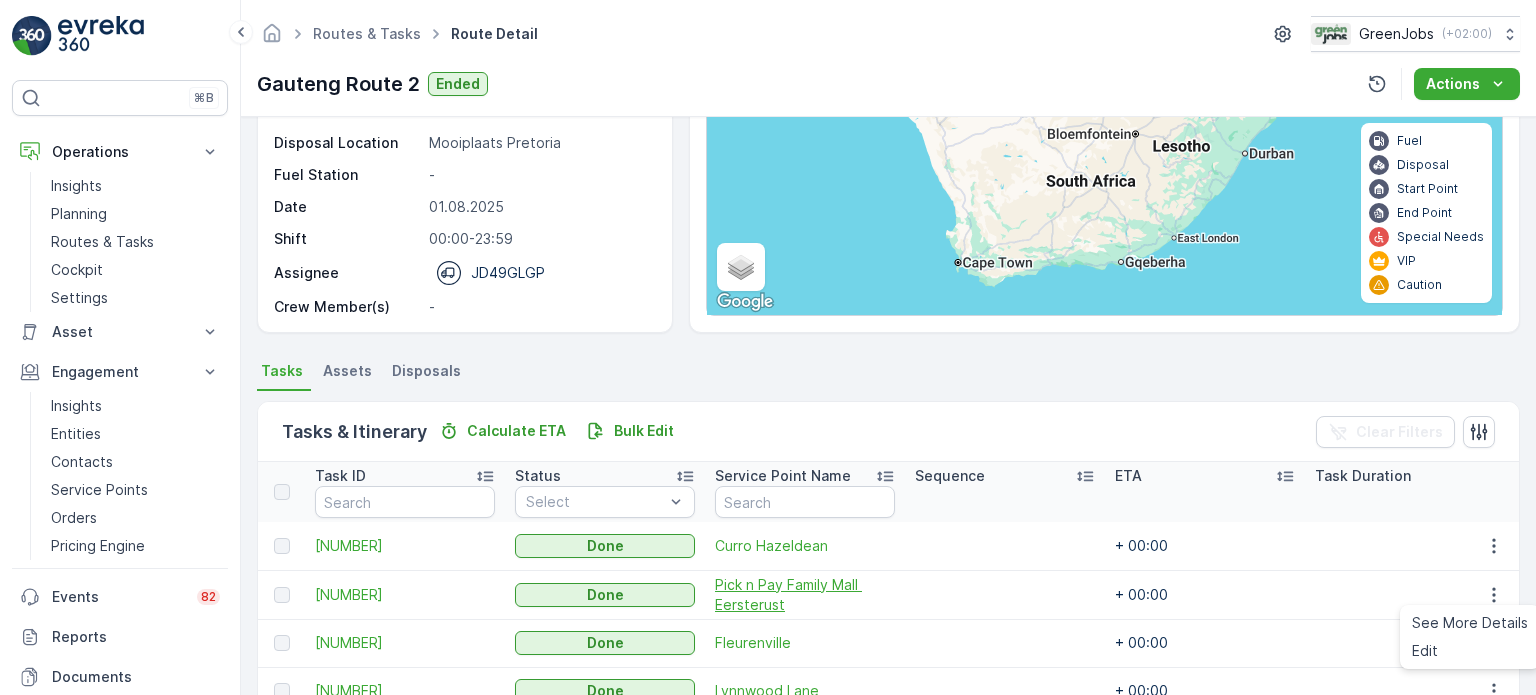 click on "Pick n Pay Family Mall Eersterust" at bounding box center [805, 595] 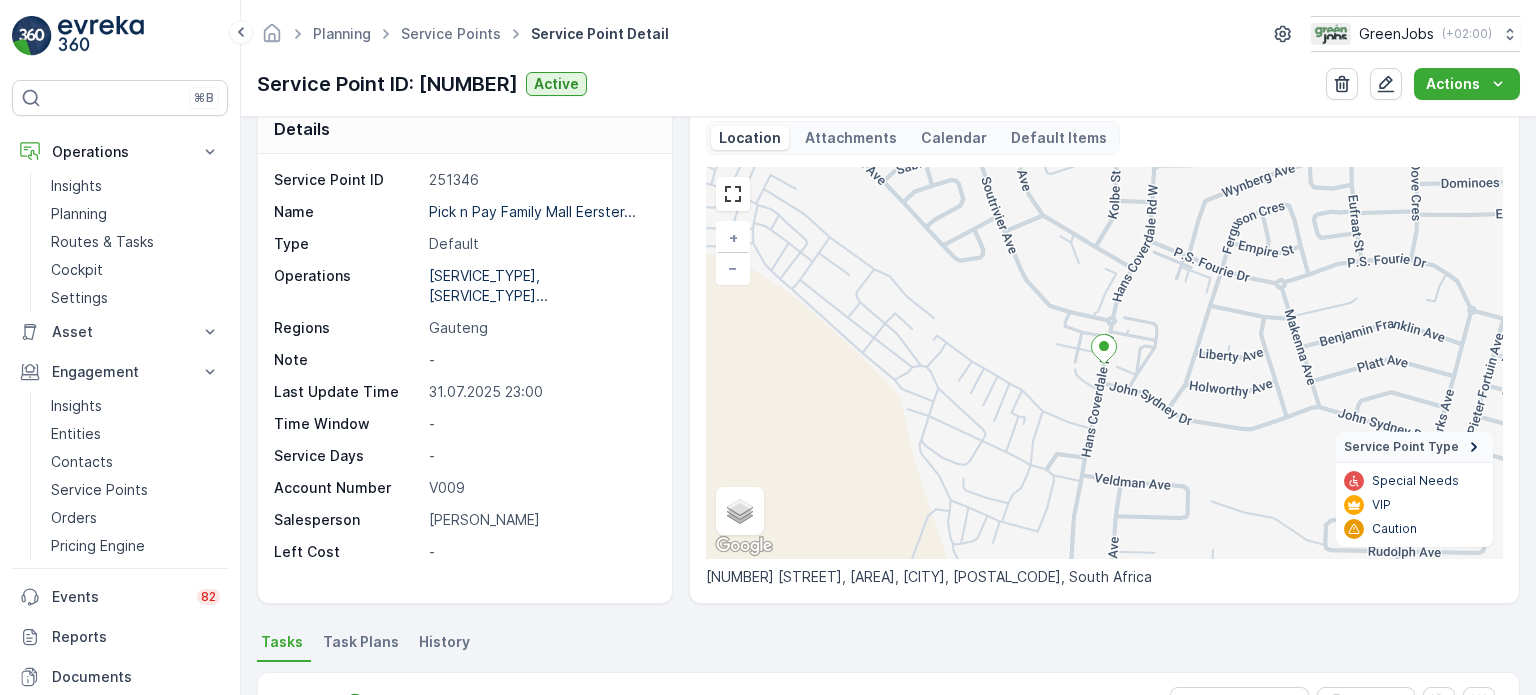 scroll, scrollTop: 0, scrollLeft: 0, axis: both 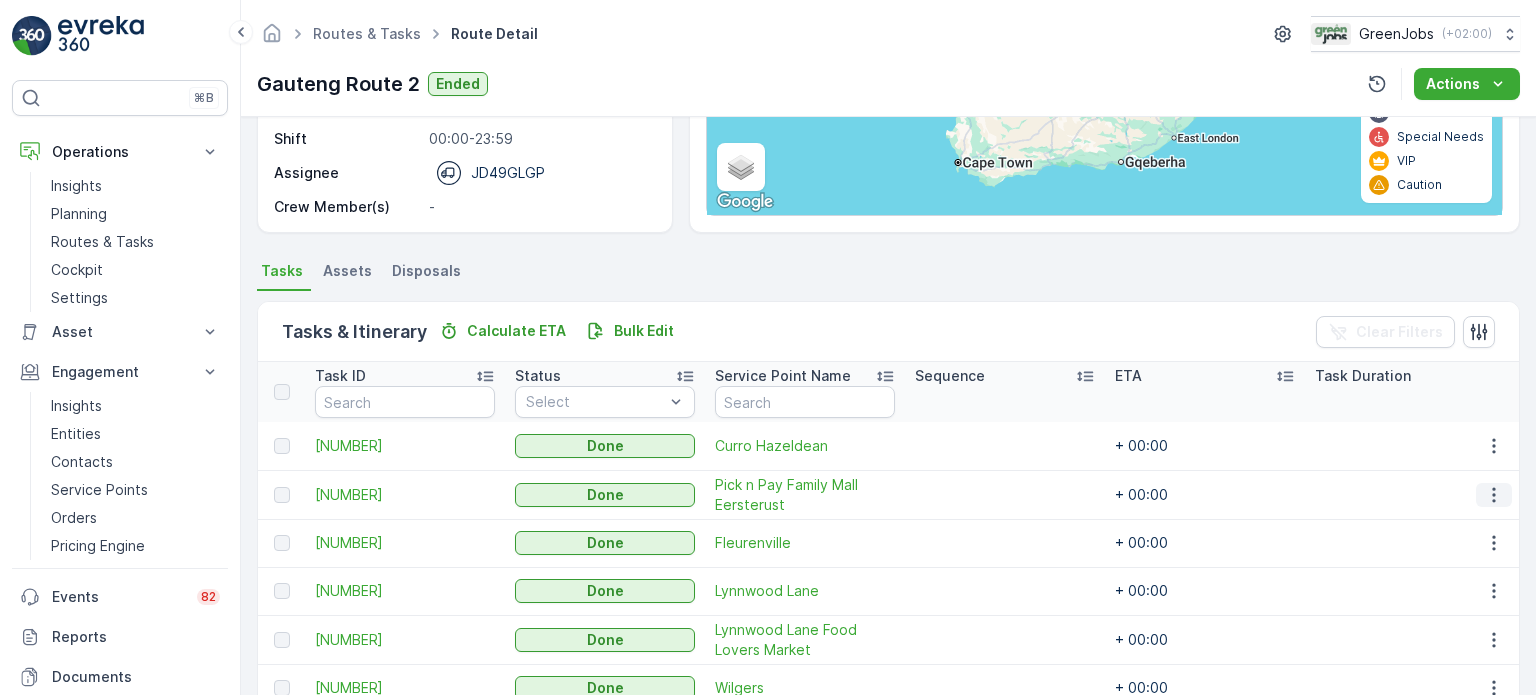 click 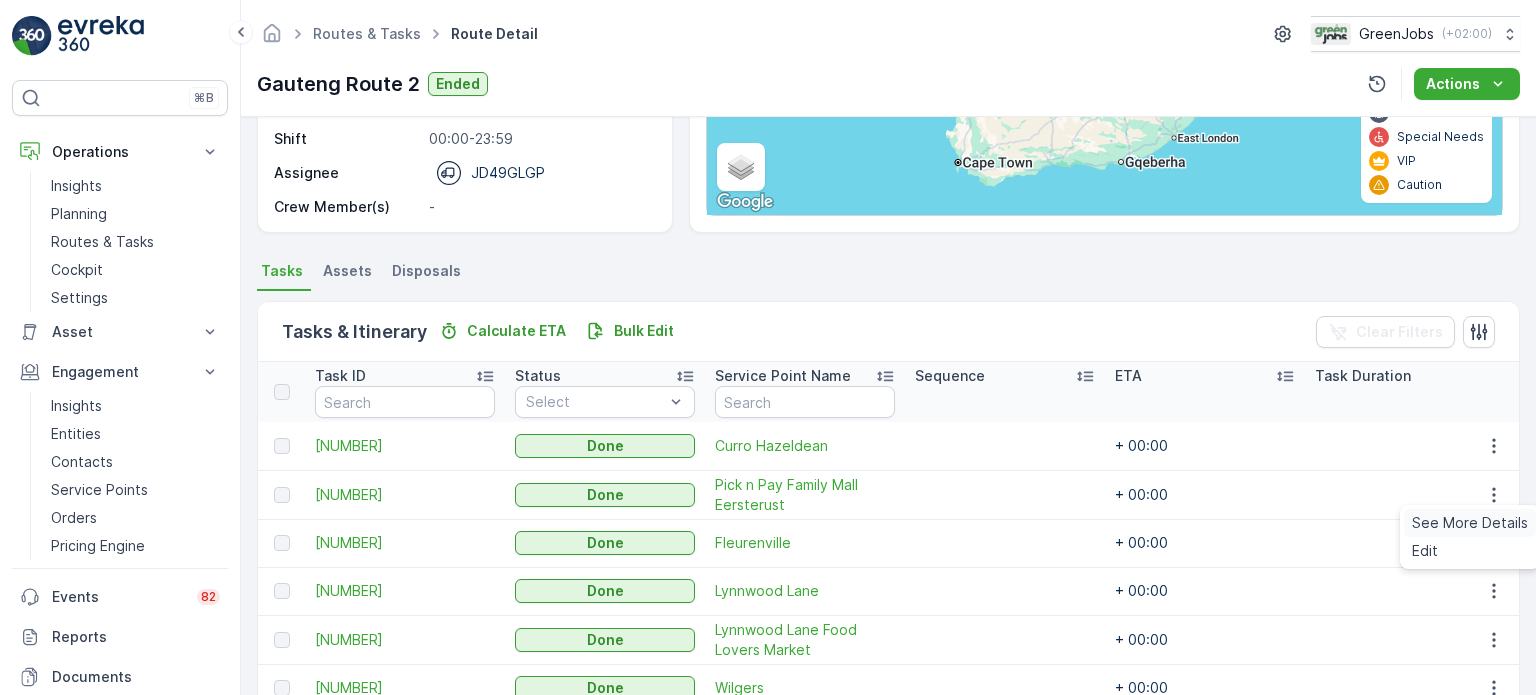 click on "See More Details" at bounding box center (1470, 523) 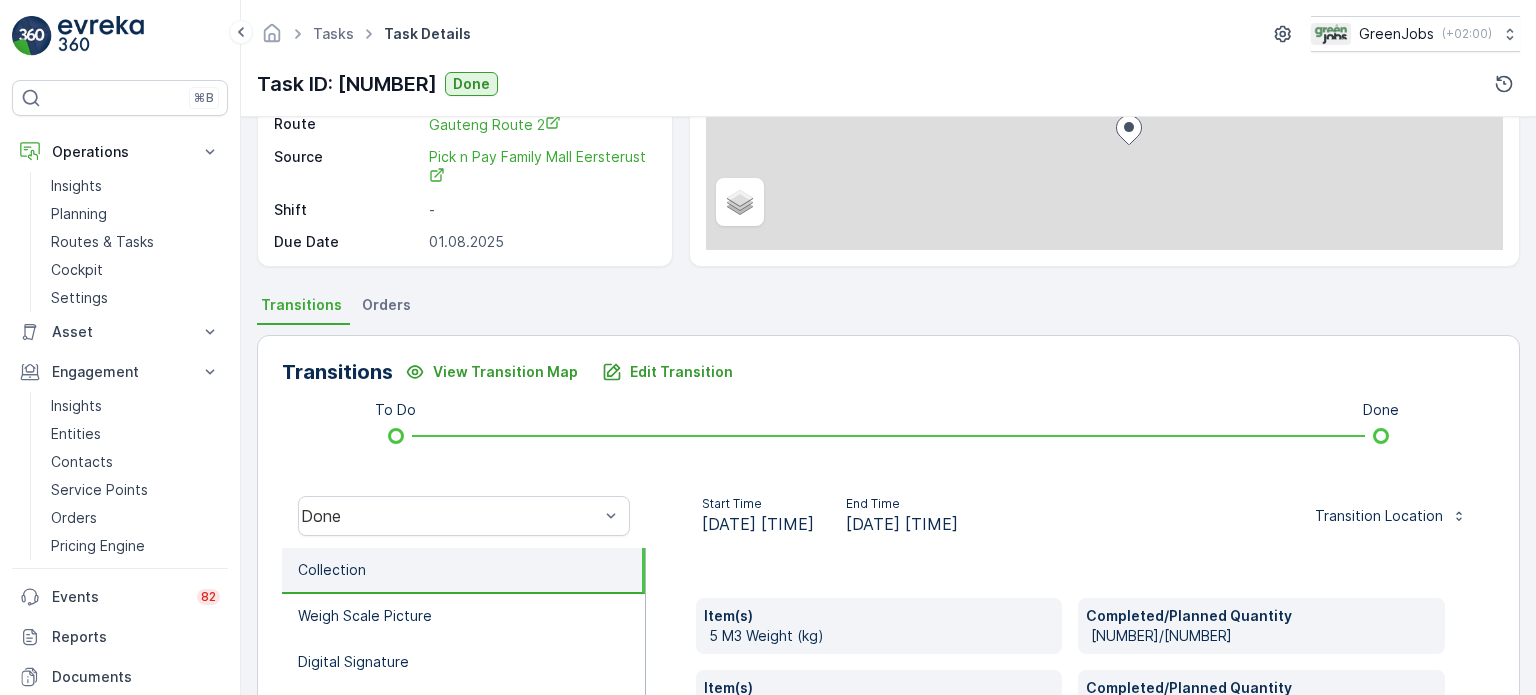 scroll, scrollTop: 300, scrollLeft: 0, axis: vertical 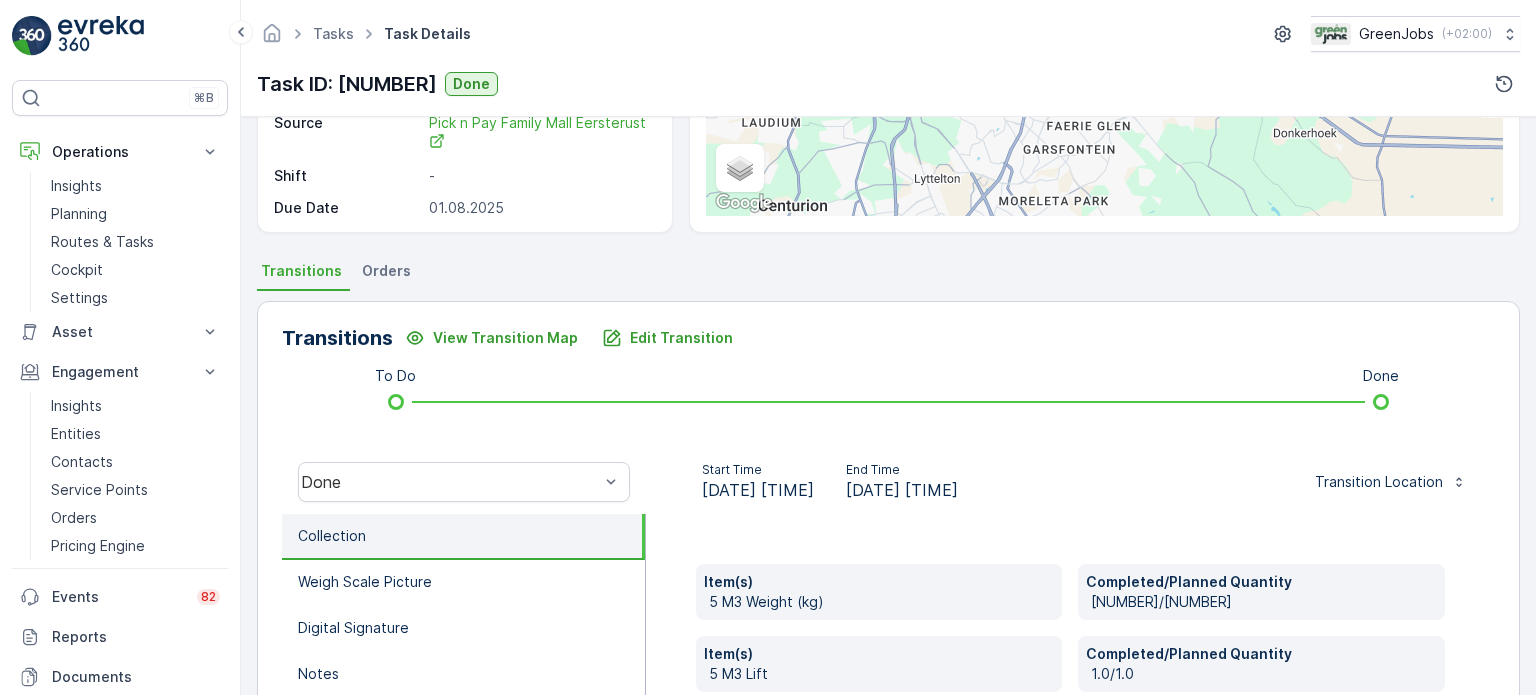 click on "Orders" at bounding box center (386, 271) 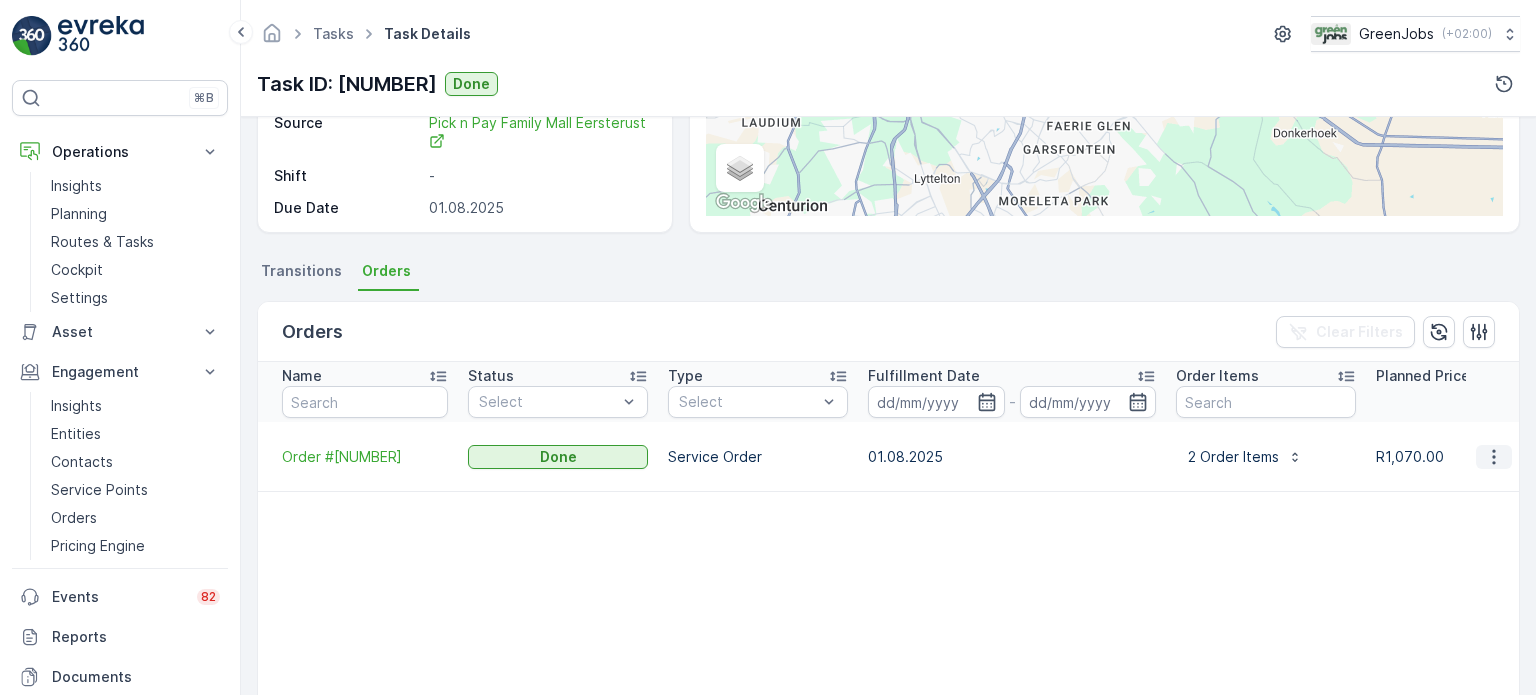 click 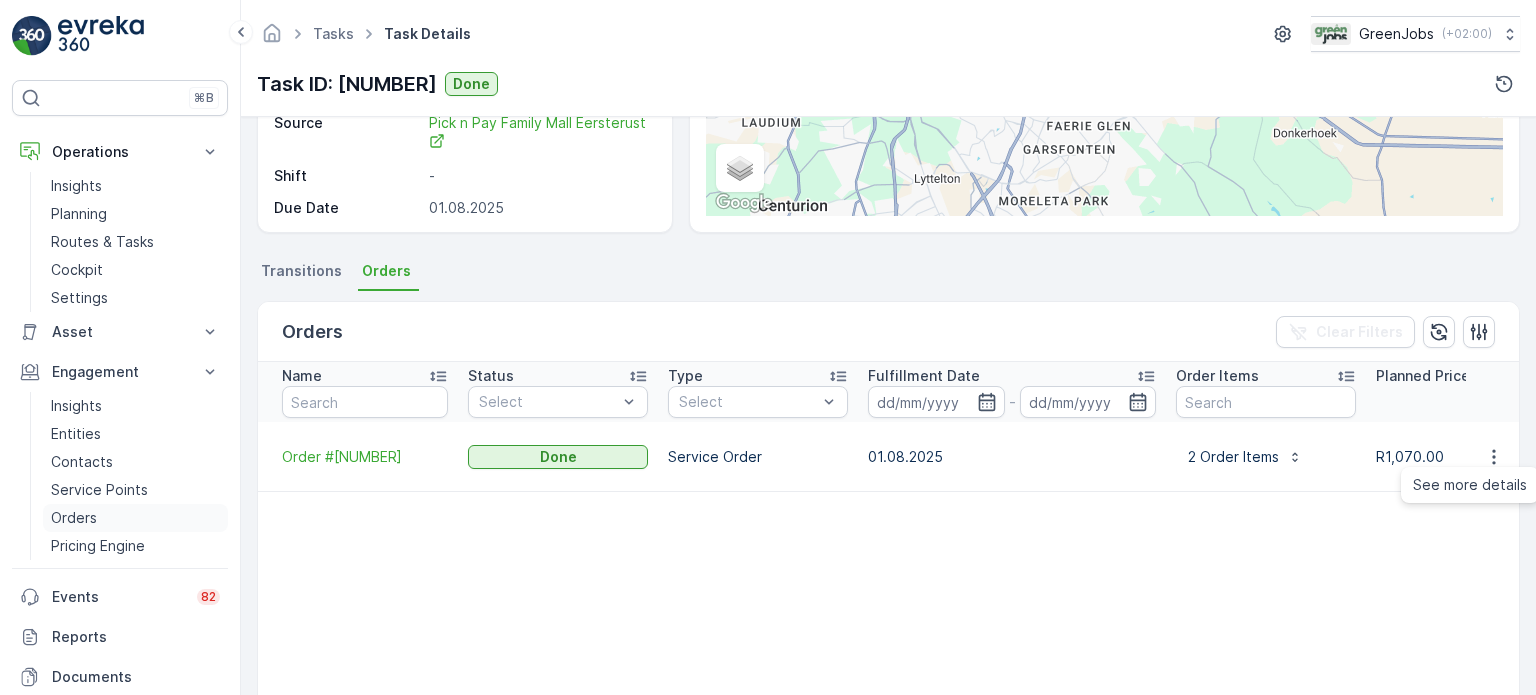 click on "Orders" at bounding box center (74, 518) 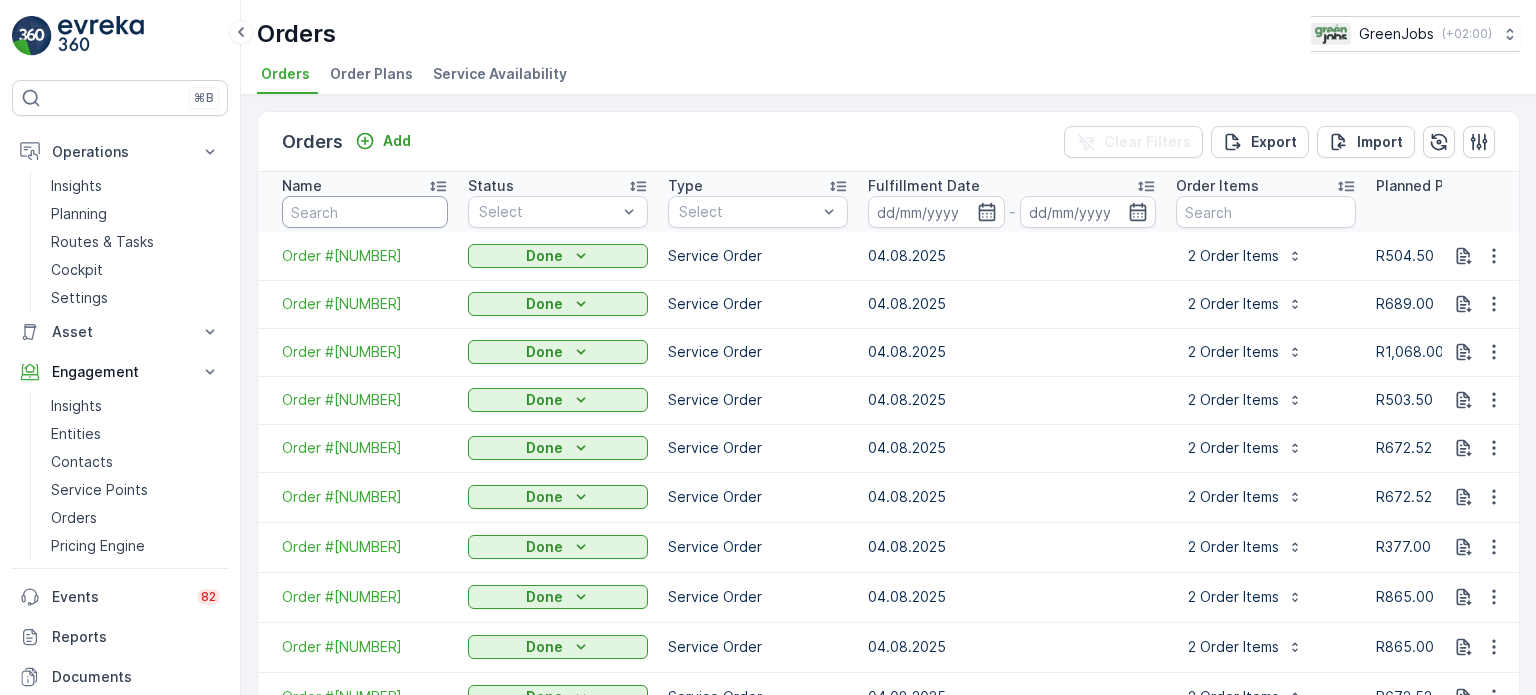 click at bounding box center (365, 212) 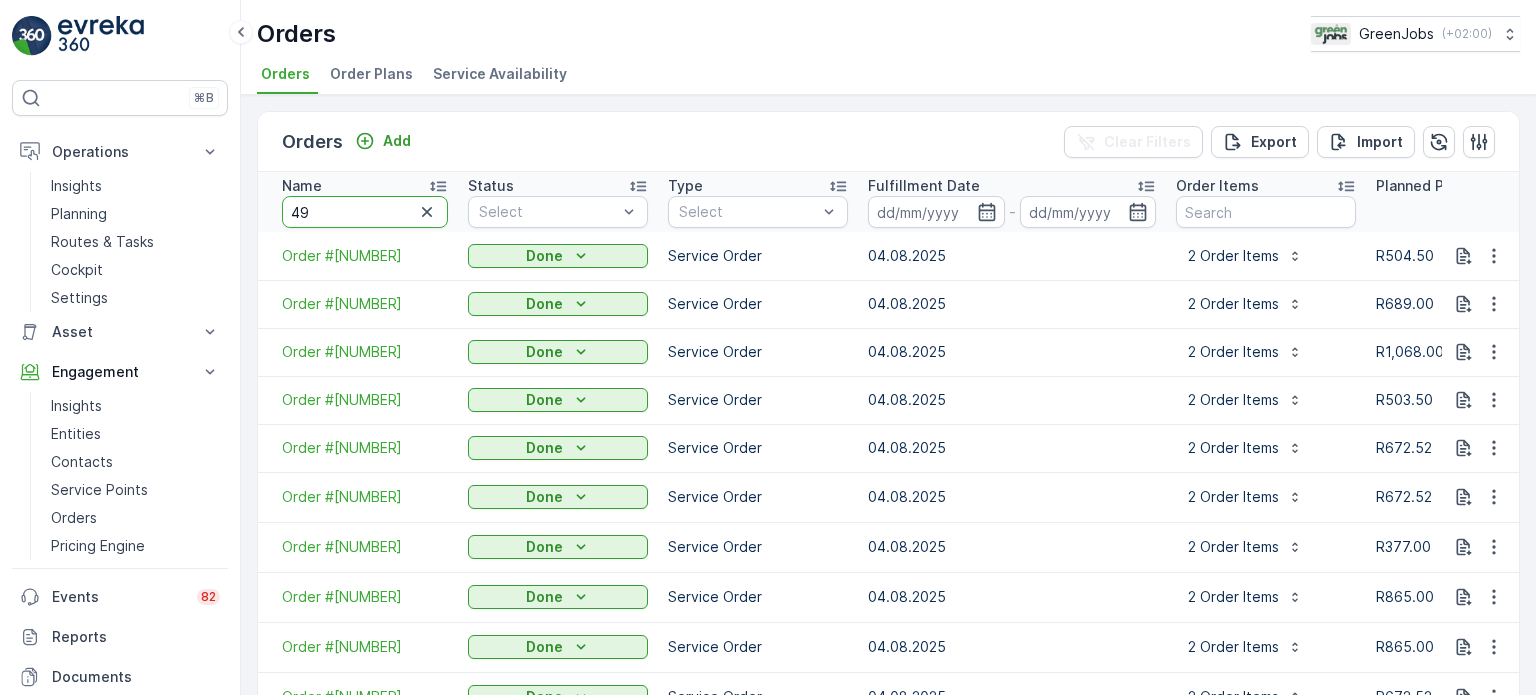 type on "499" 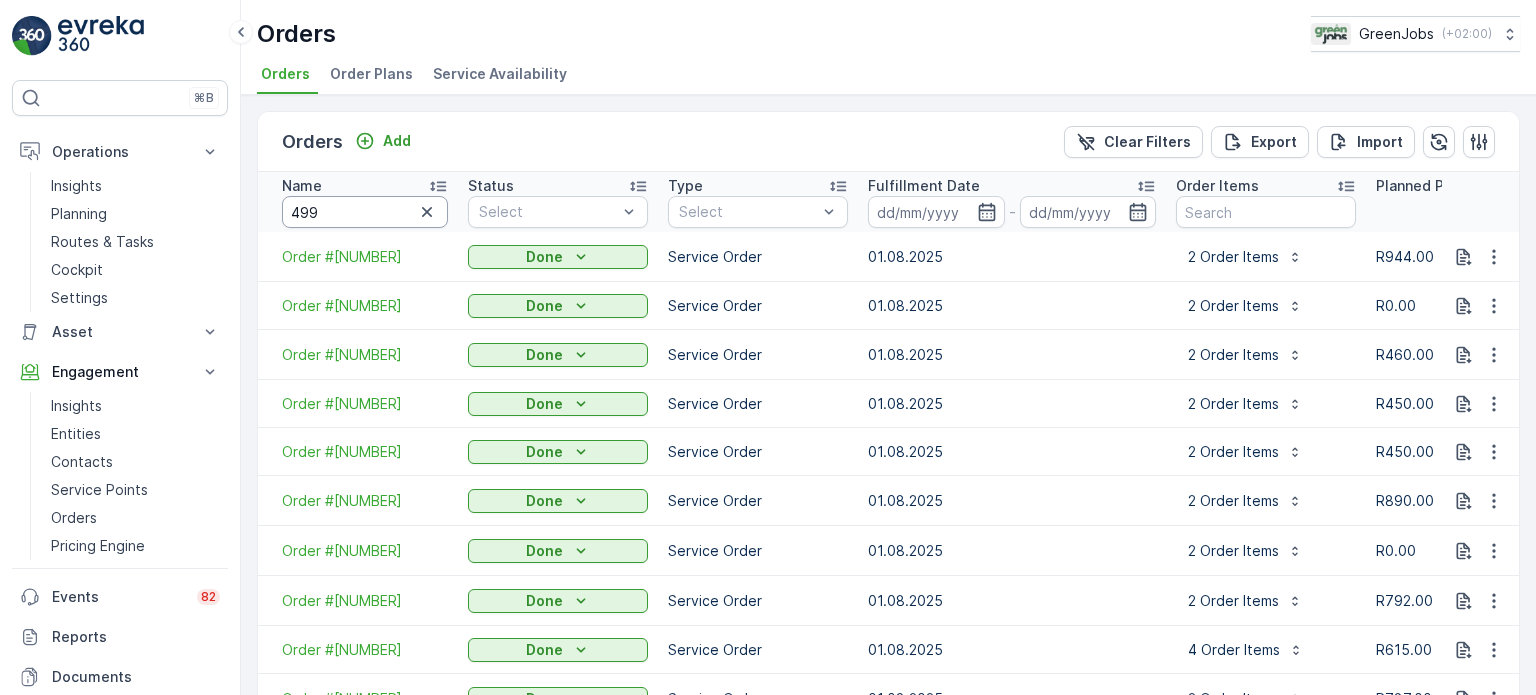 click on "499" at bounding box center (365, 212) 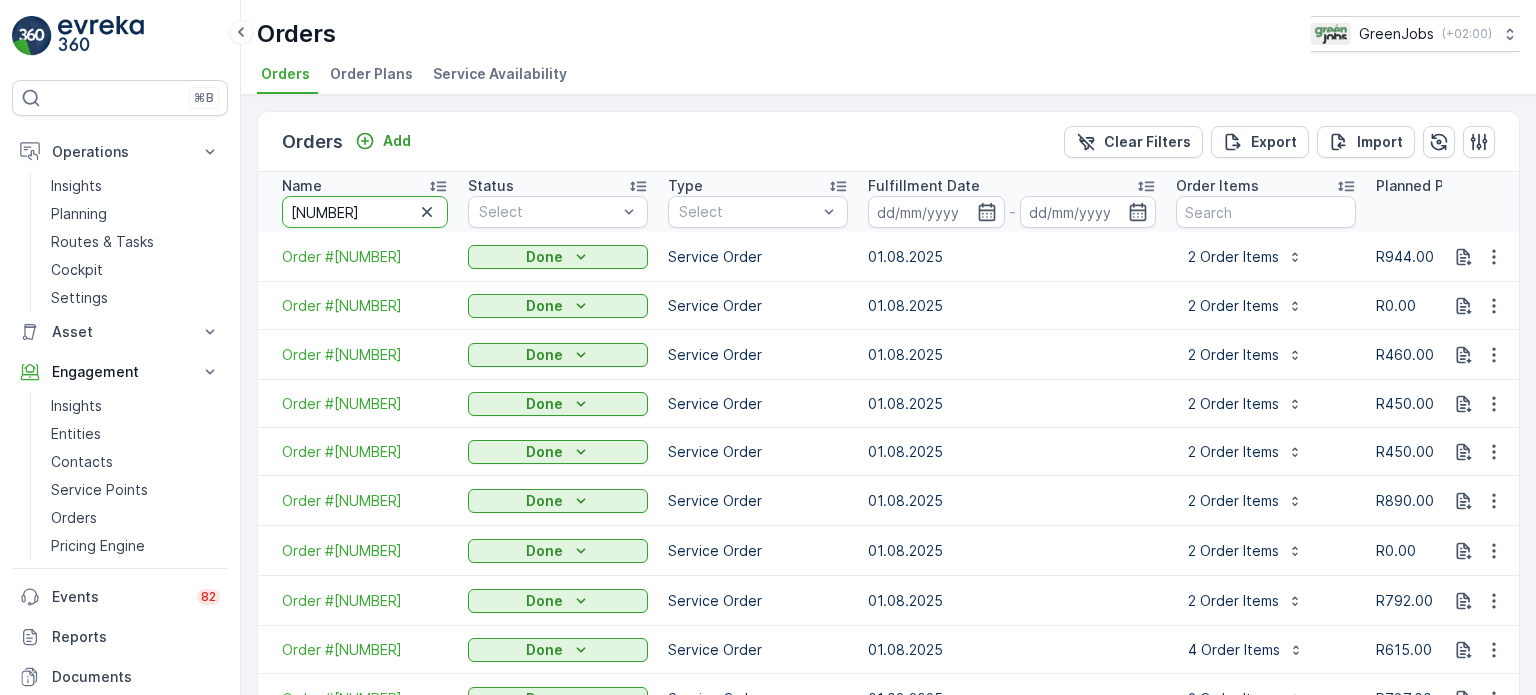 type on "[NUMBER]" 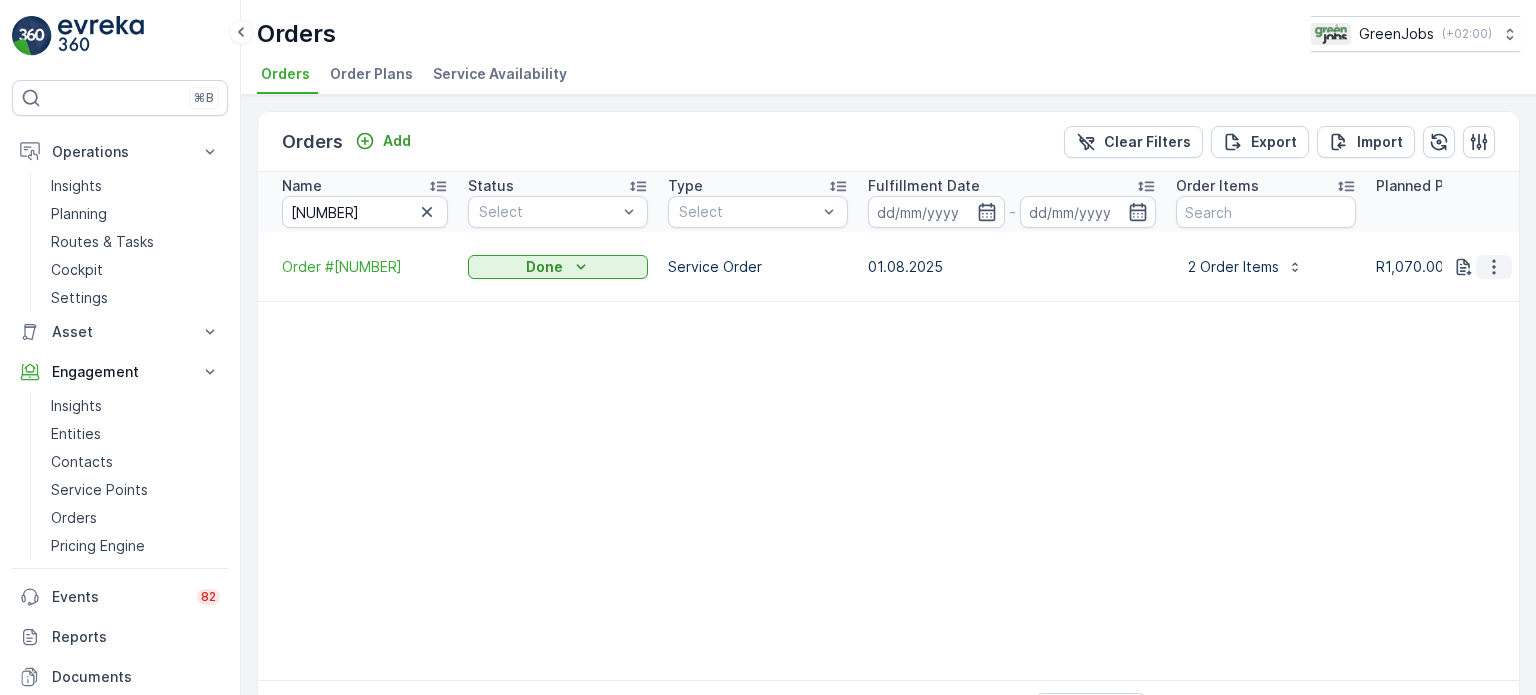 click 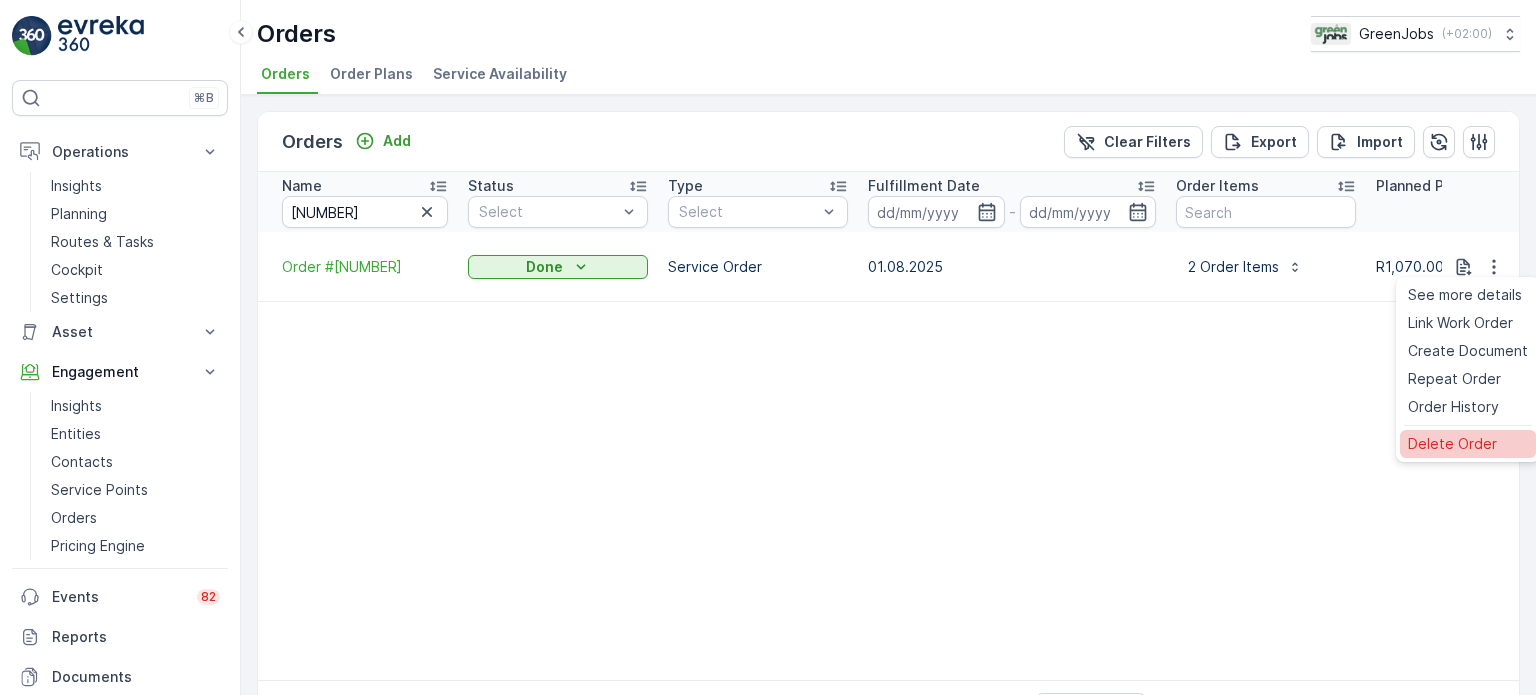 click on "Delete Order" at bounding box center [1452, 444] 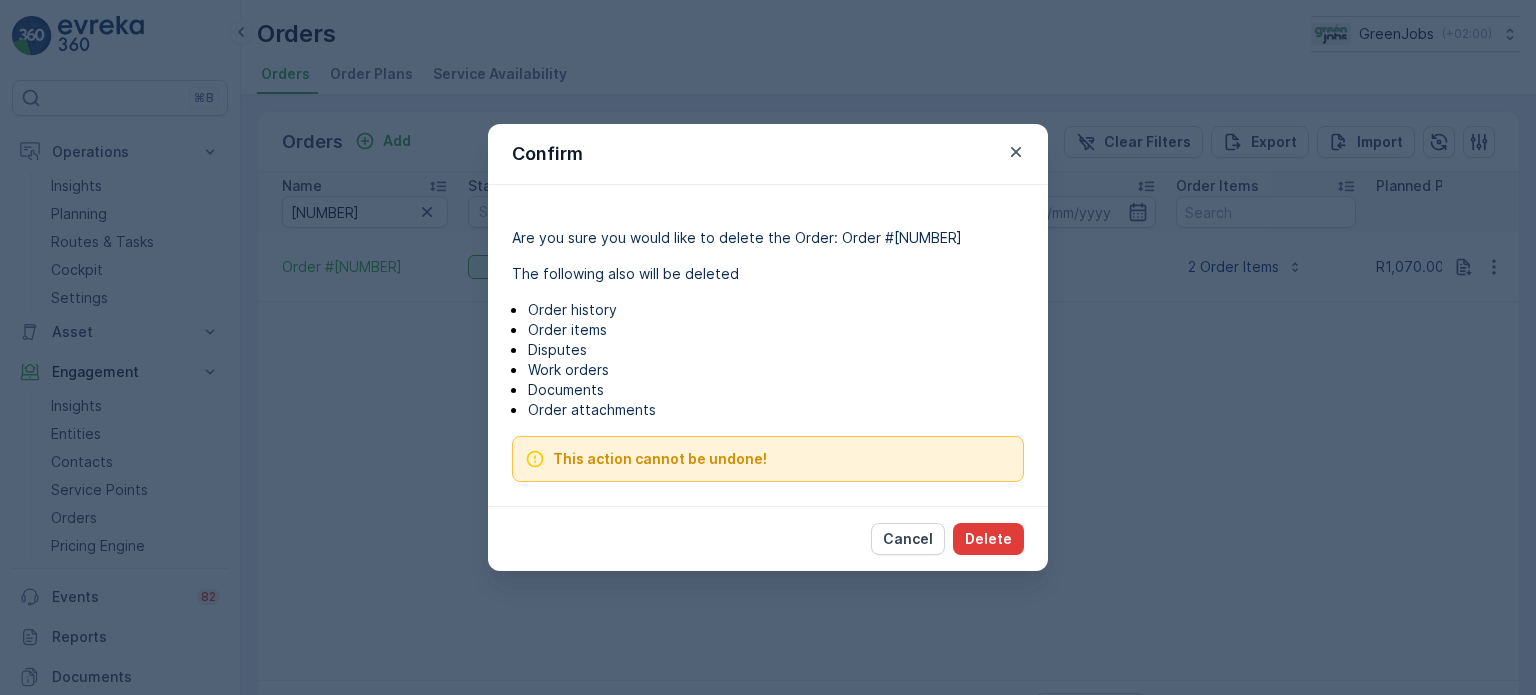 click on "Delete" at bounding box center (988, 539) 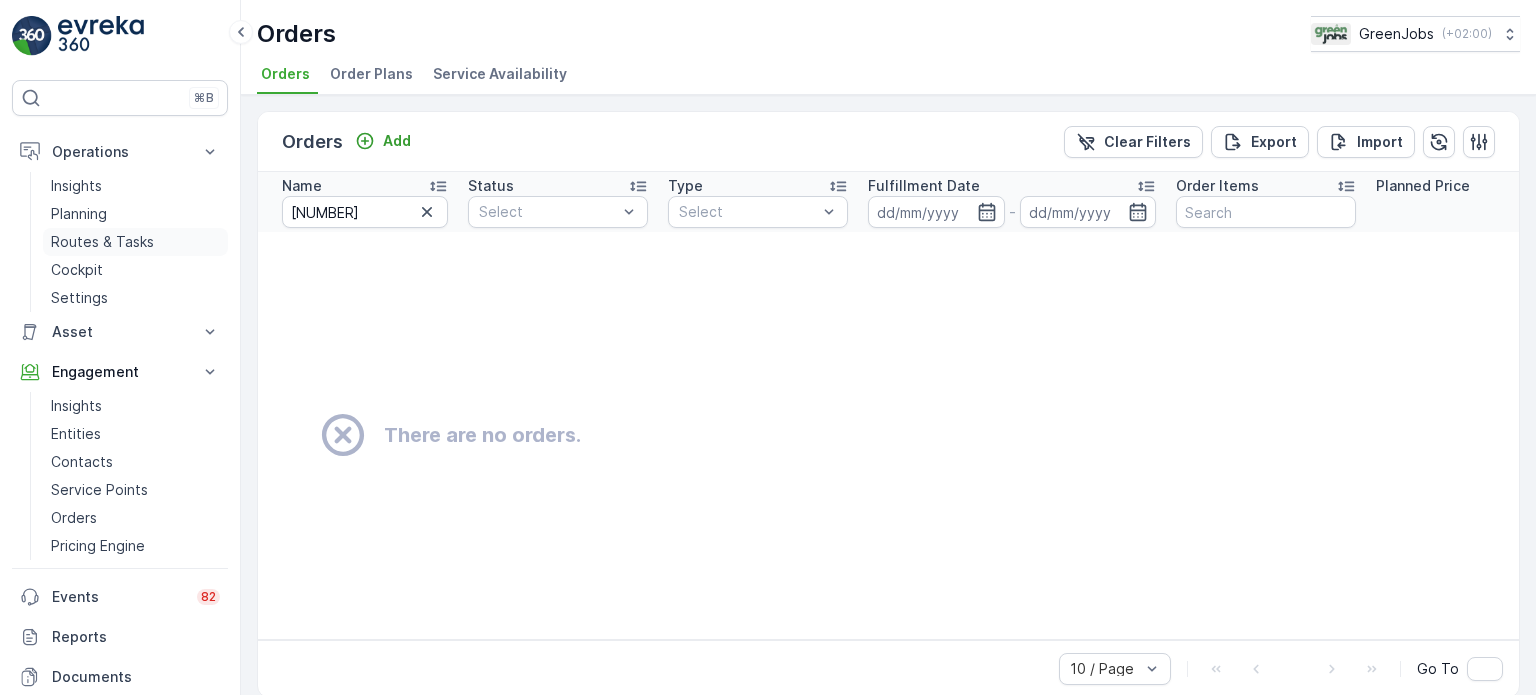 click on "Routes & Tasks" at bounding box center (102, 242) 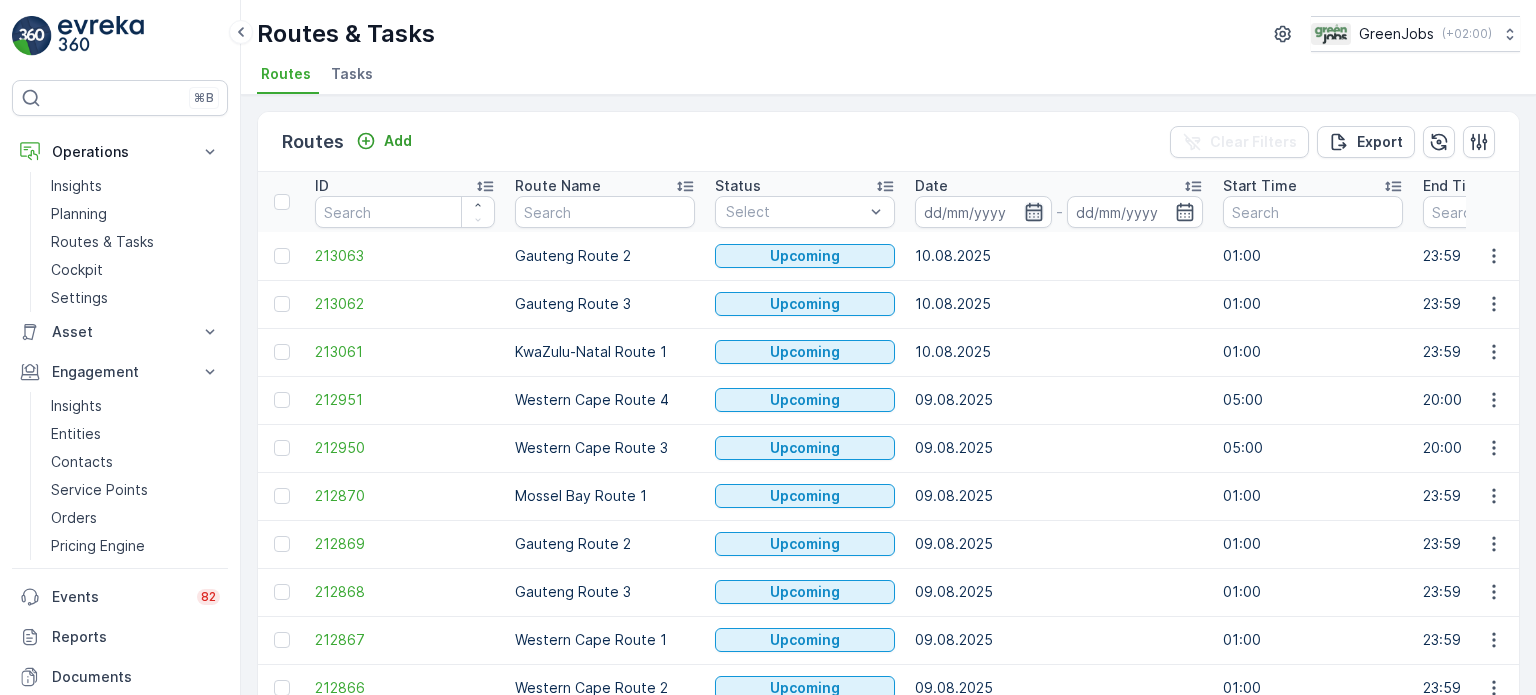 click 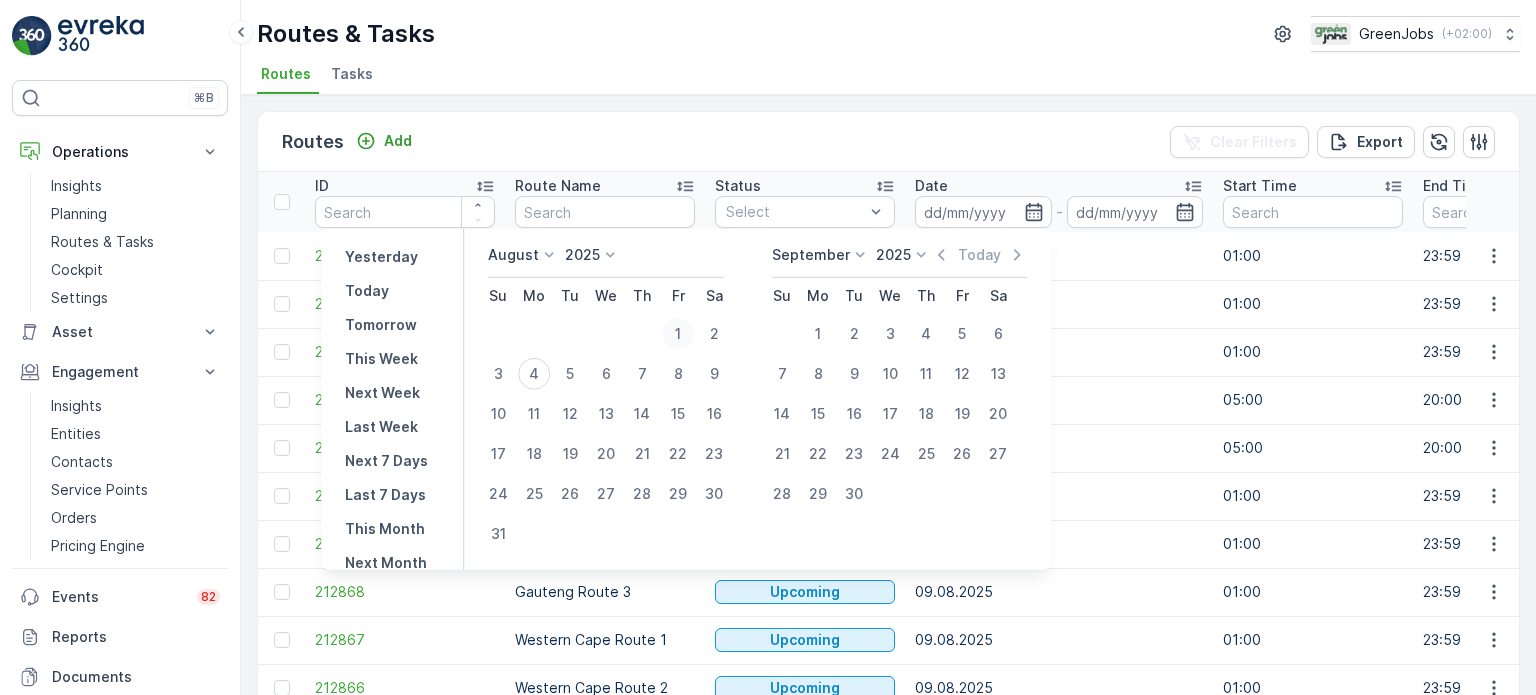 click on "1" at bounding box center [678, 334] 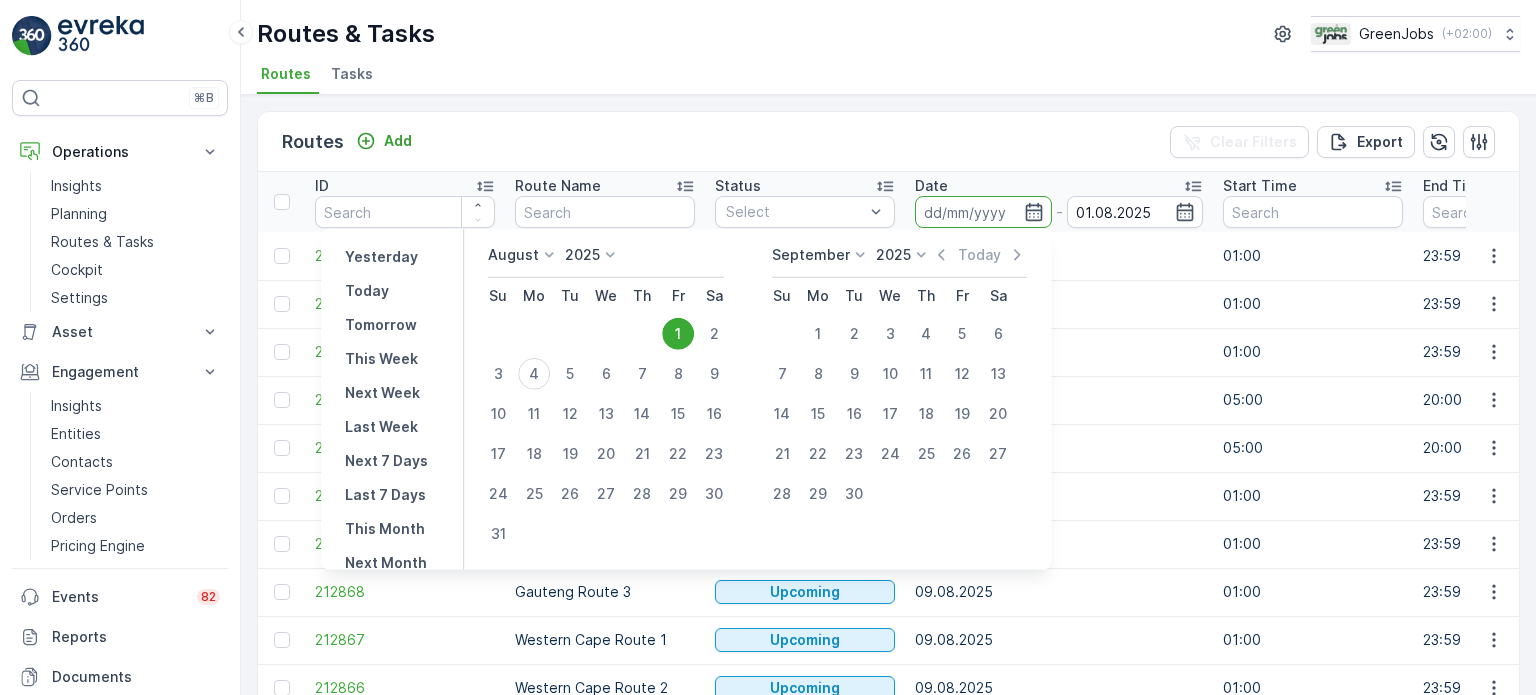 click on "1" at bounding box center (678, 334) 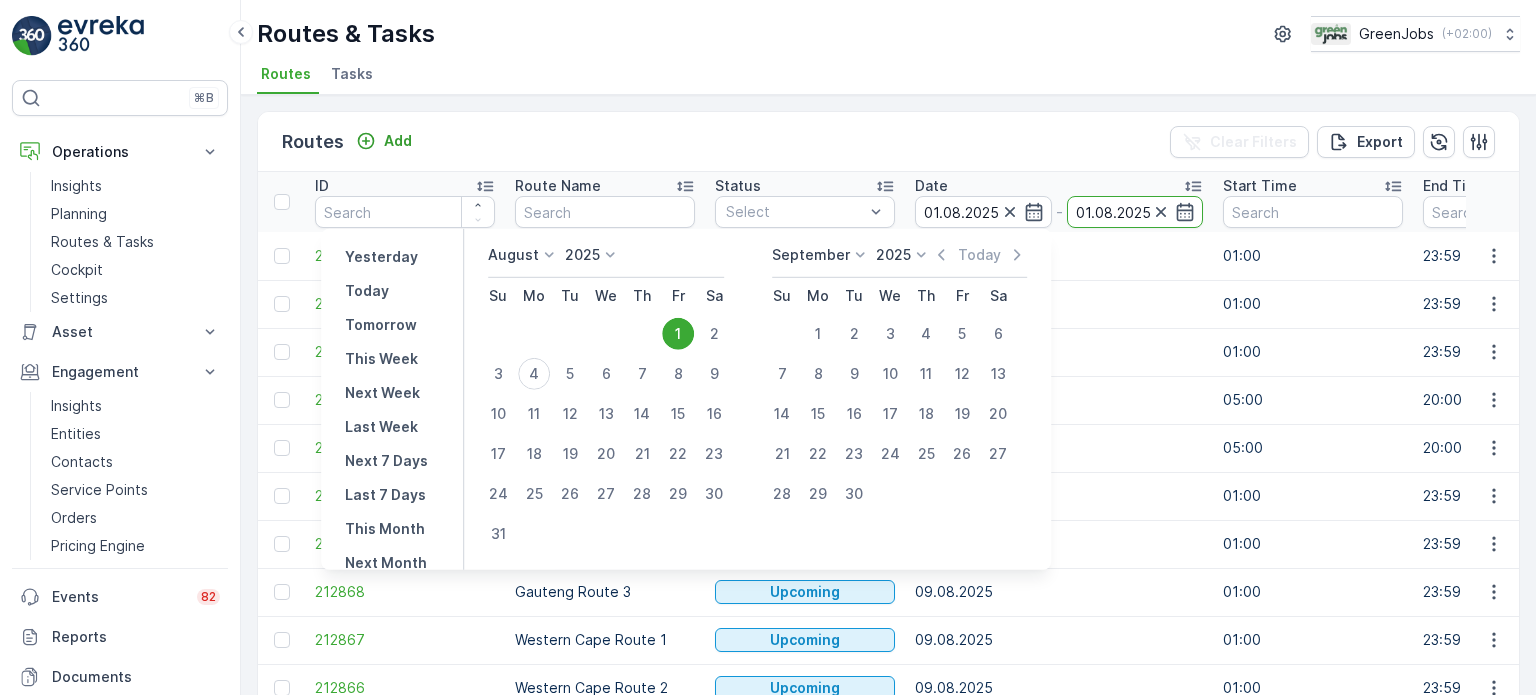 click on "1" at bounding box center [678, 334] 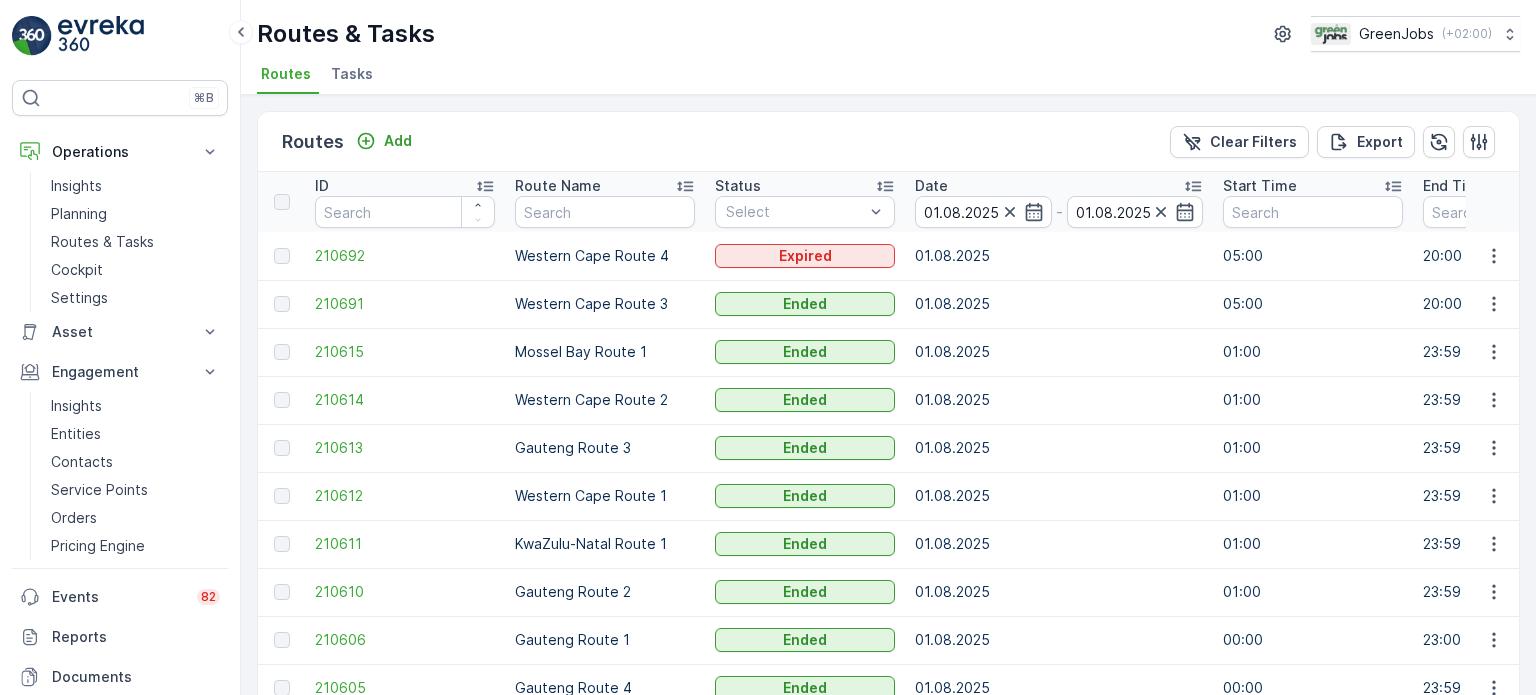 scroll, scrollTop: 99, scrollLeft: 0, axis: vertical 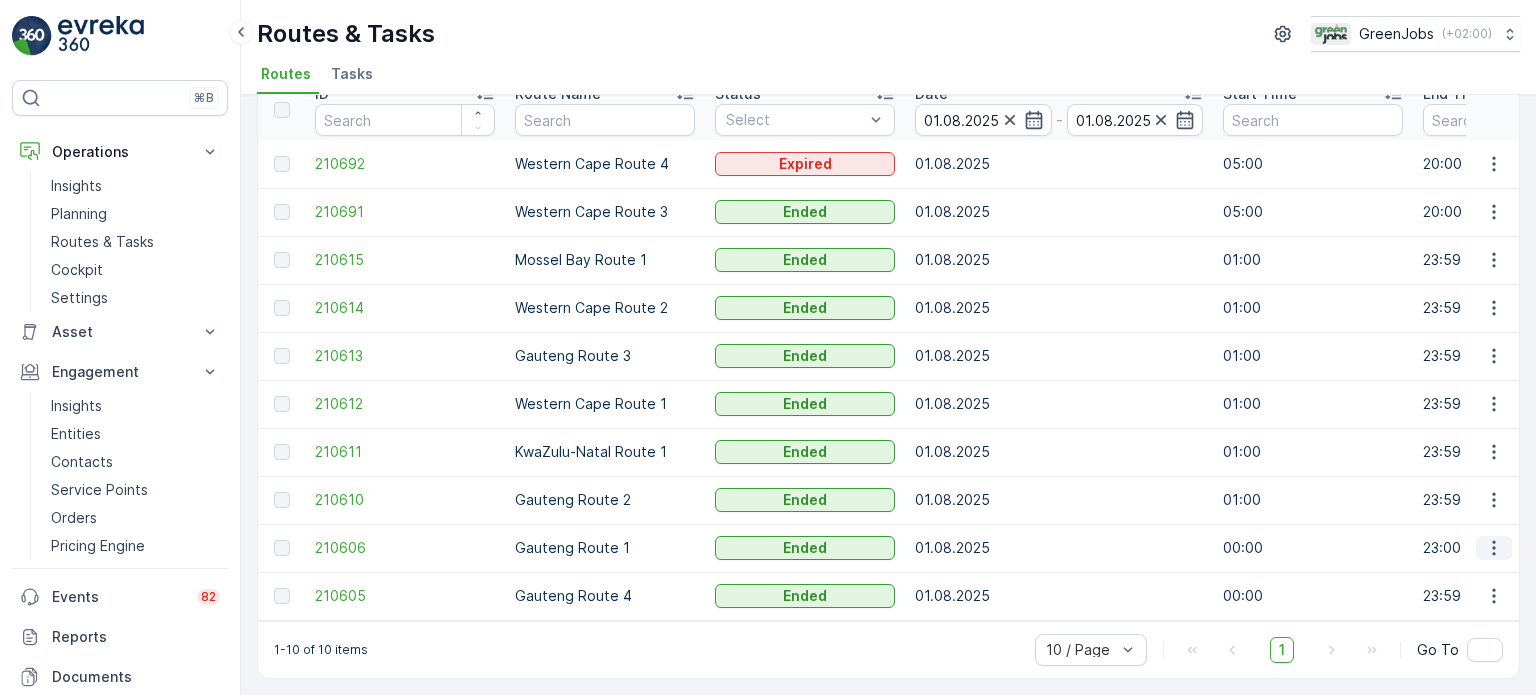 click 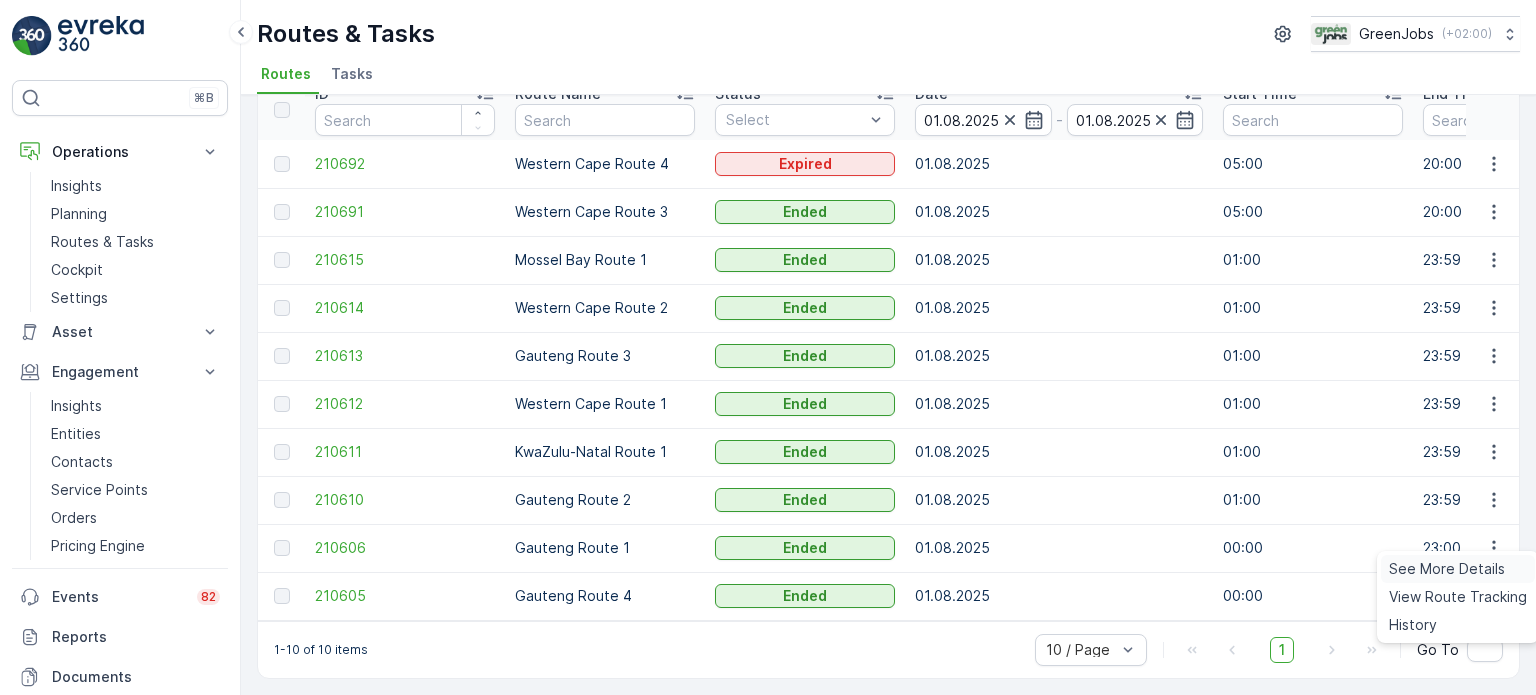 click on "See More Details" at bounding box center [1447, 569] 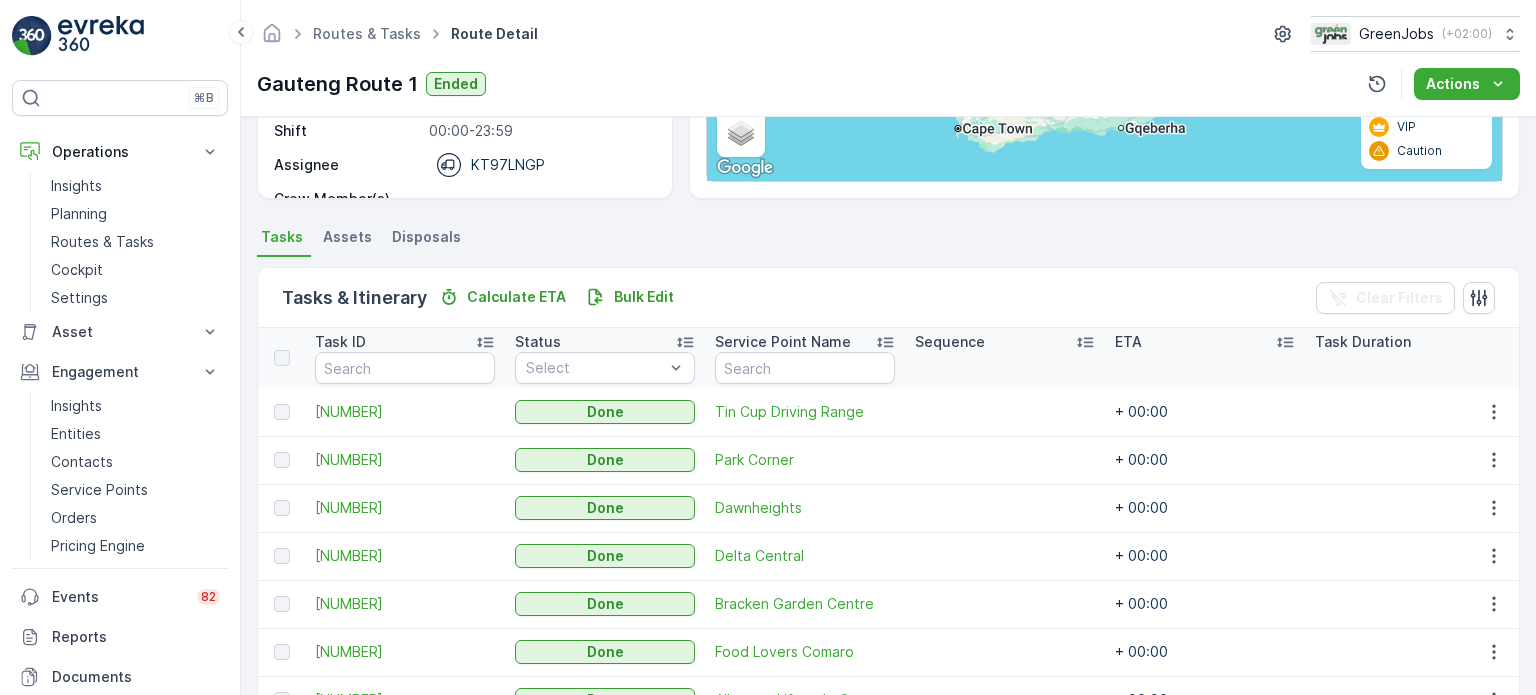 scroll, scrollTop: 299, scrollLeft: 0, axis: vertical 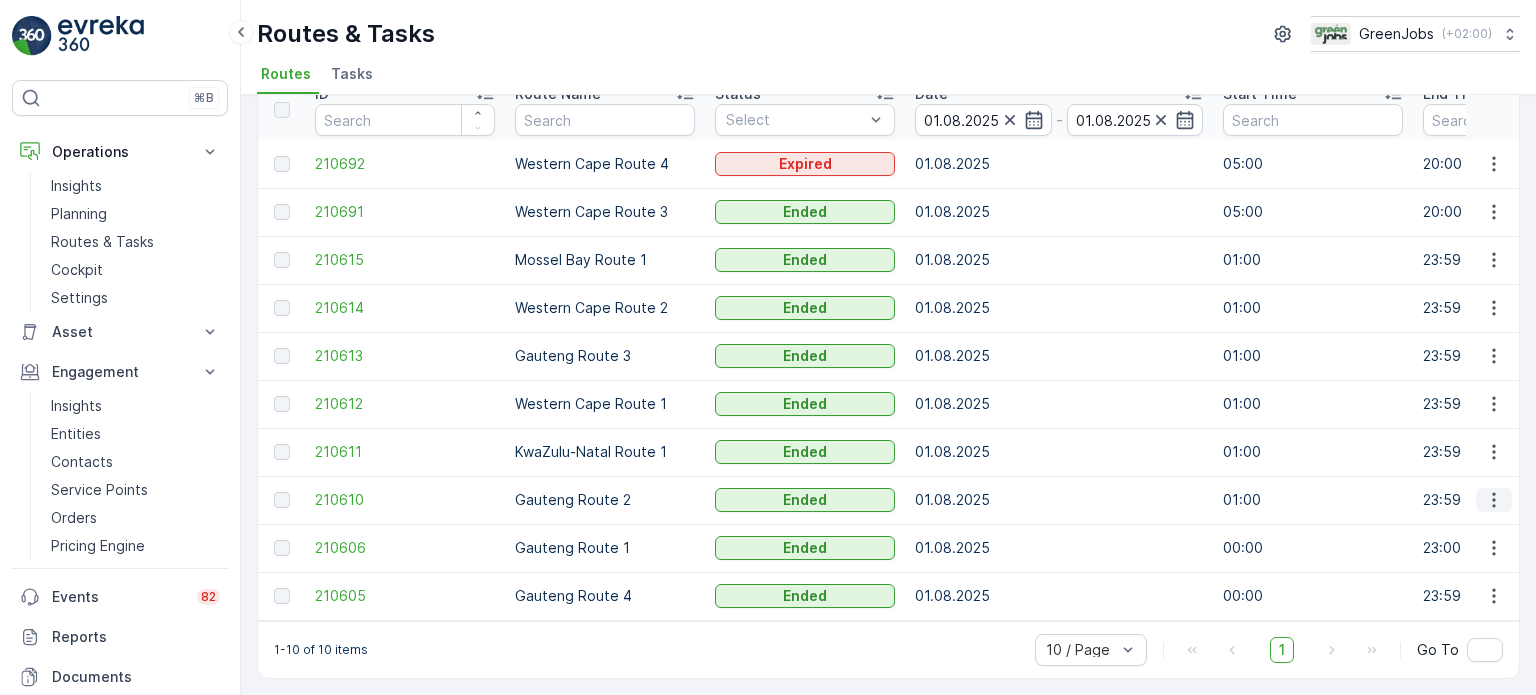 click 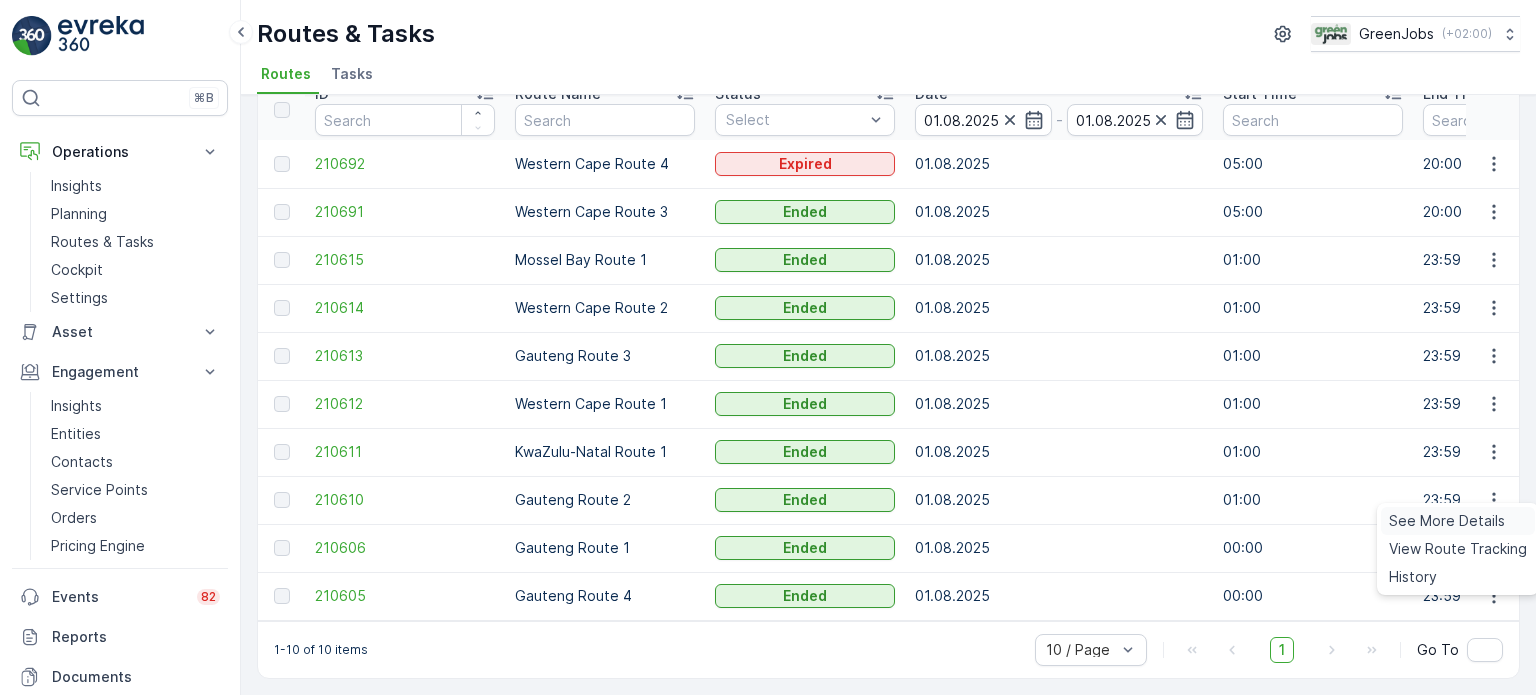 click on "See More Details" at bounding box center (1447, 521) 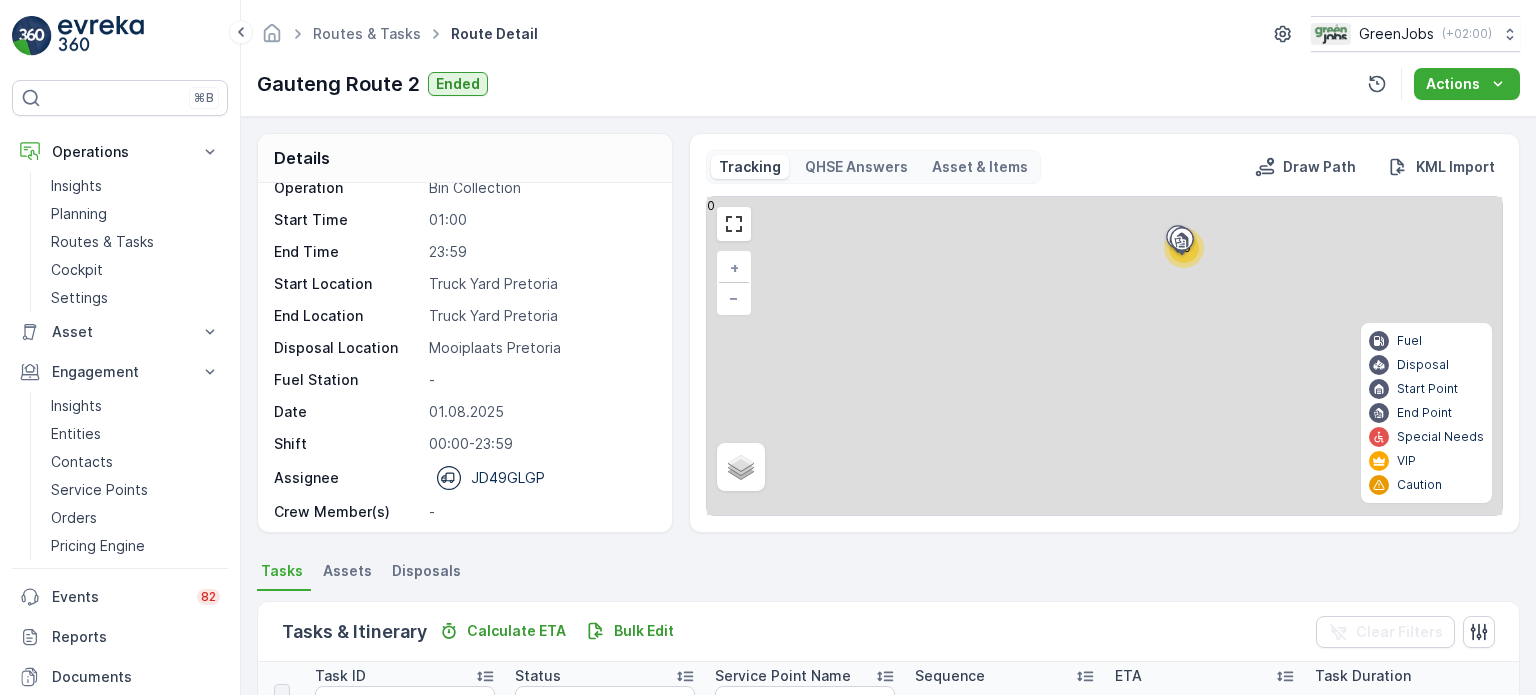 scroll, scrollTop: 26, scrollLeft: 0, axis: vertical 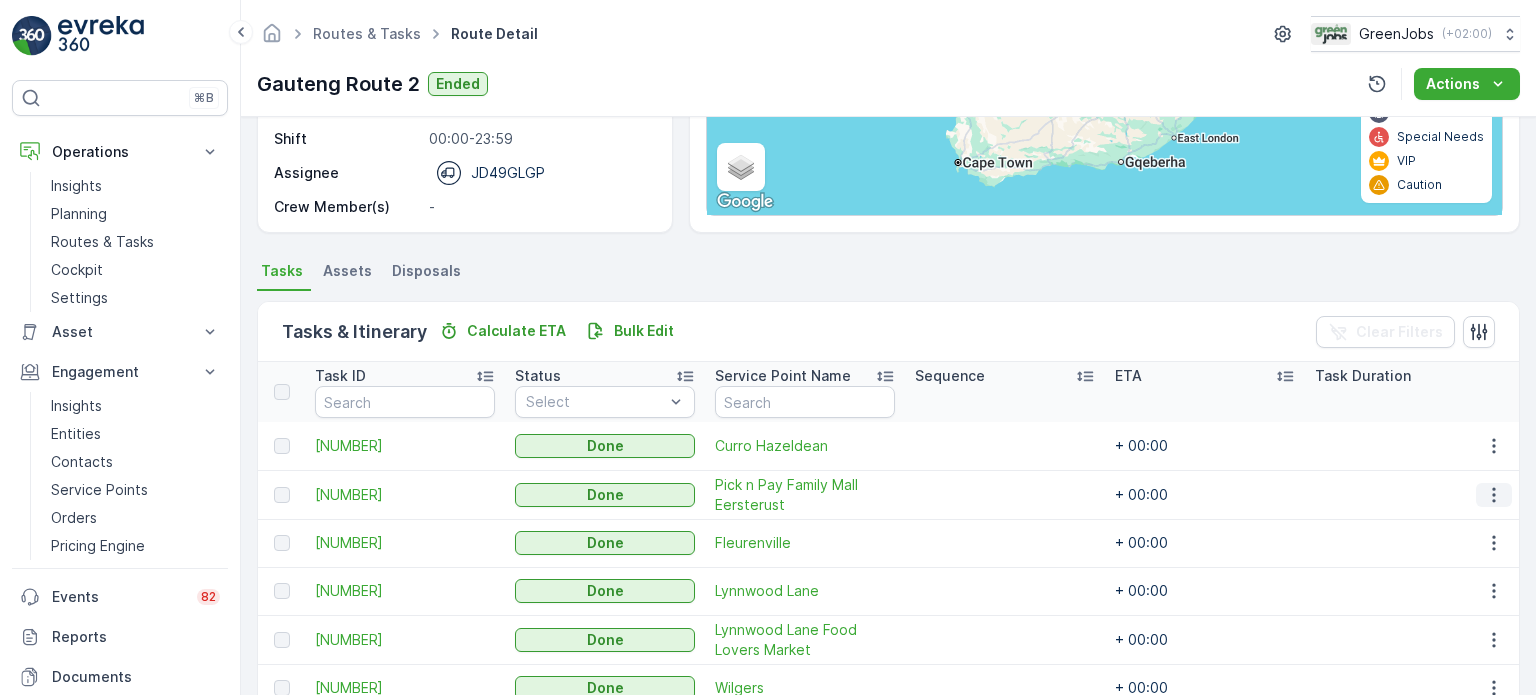 click 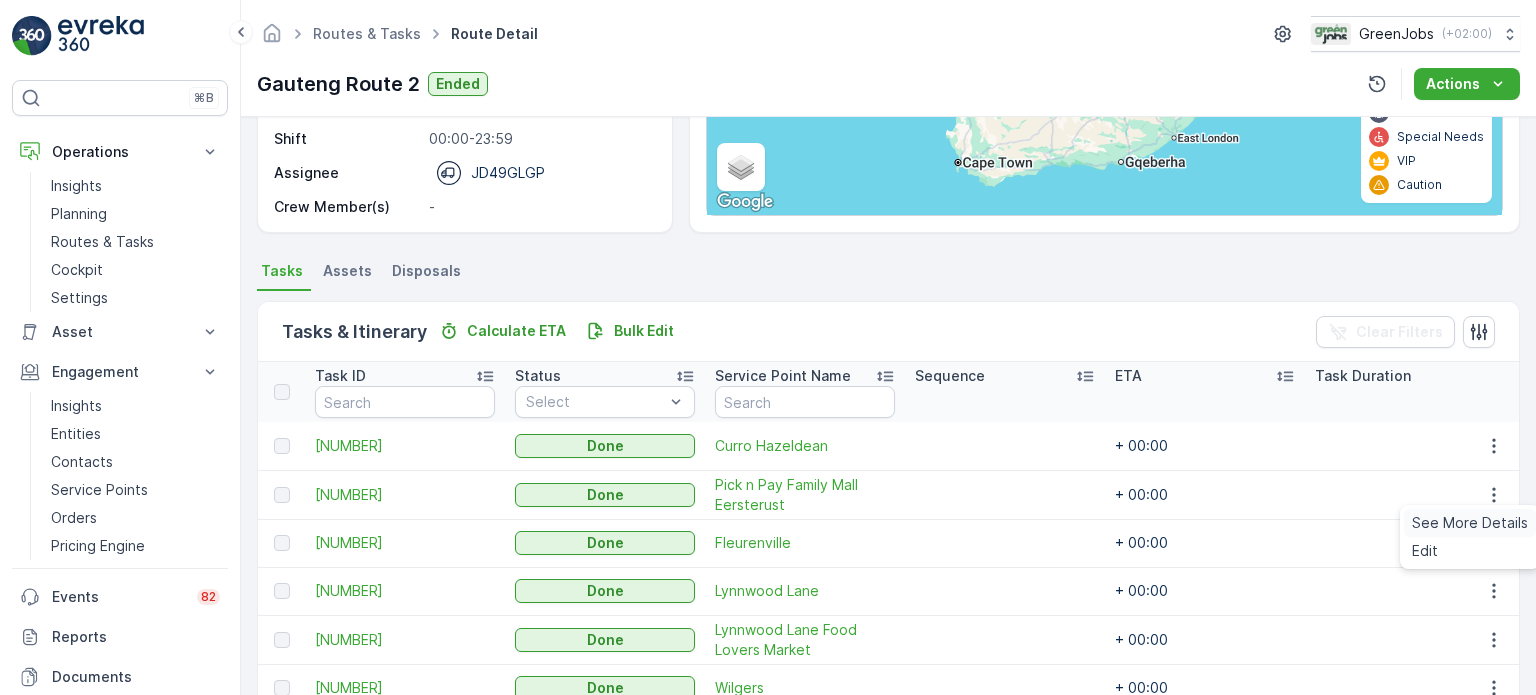 click on "See More Details" at bounding box center (1470, 523) 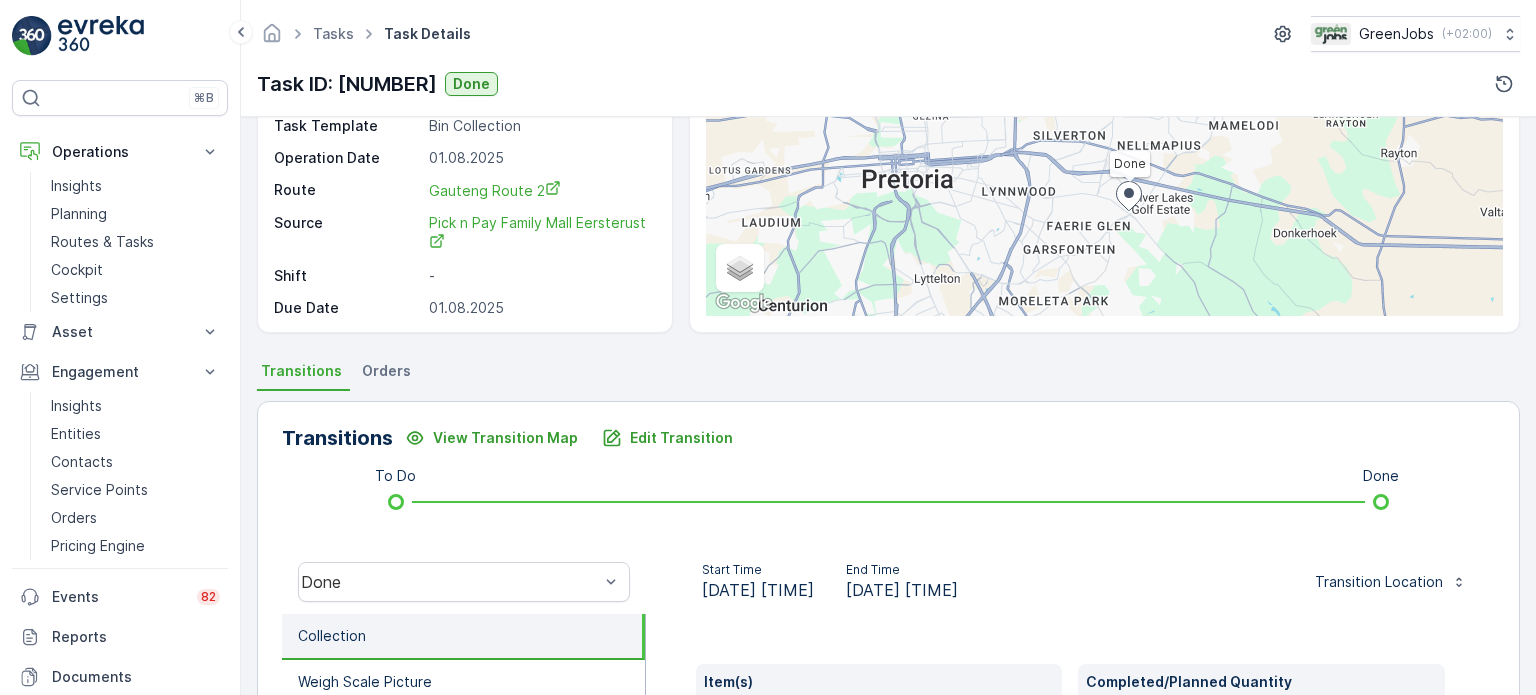 scroll, scrollTop: 400, scrollLeft: 0, axis: vertical 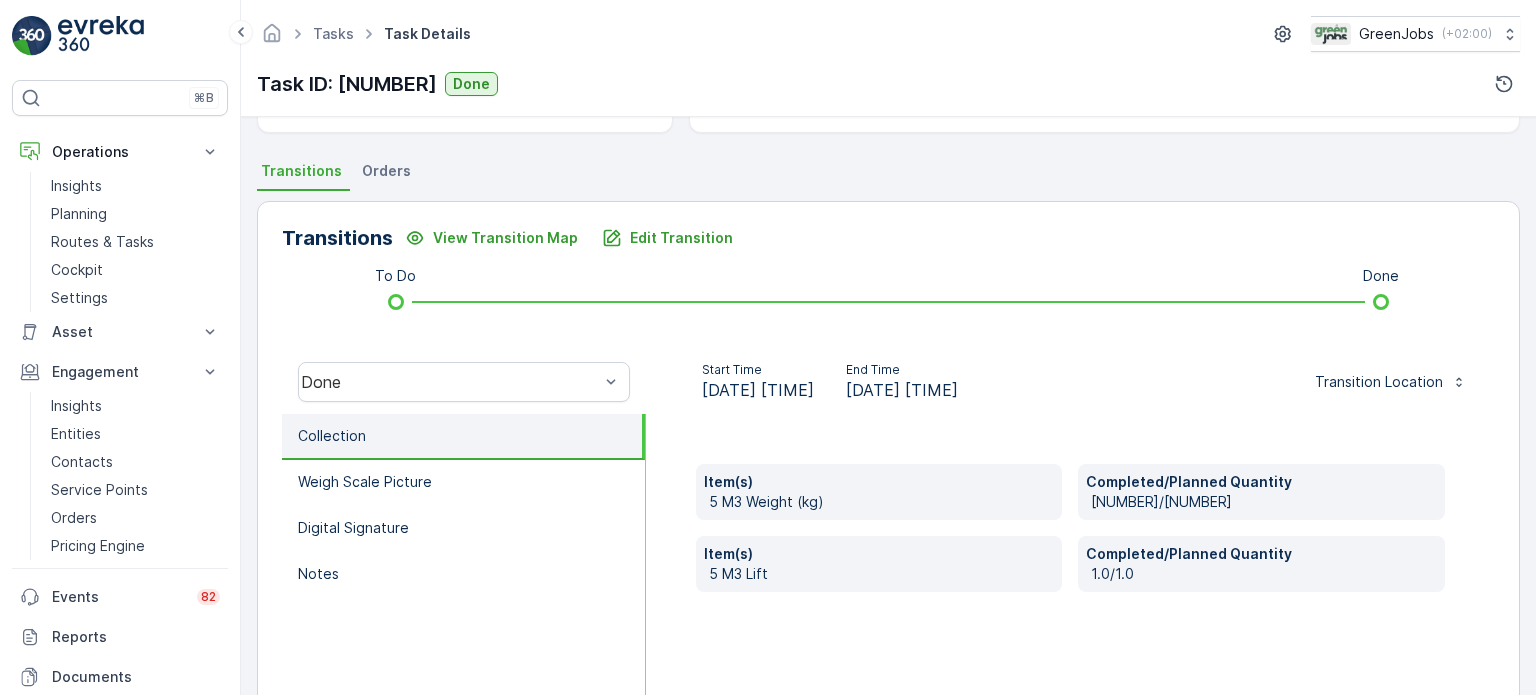 click on "Orders" at bounding box center [386, 171] 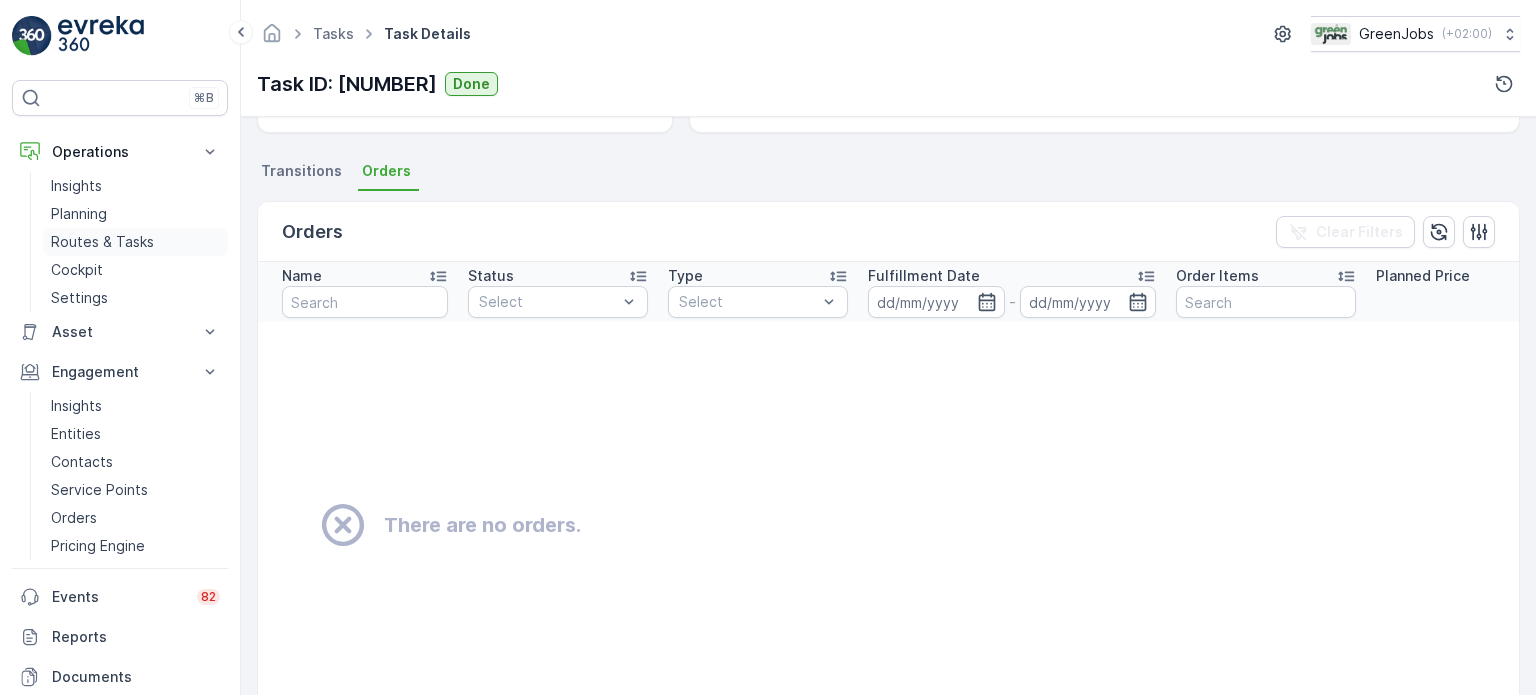 click on "Routes & Tasks" at bounding box center [102, 242] 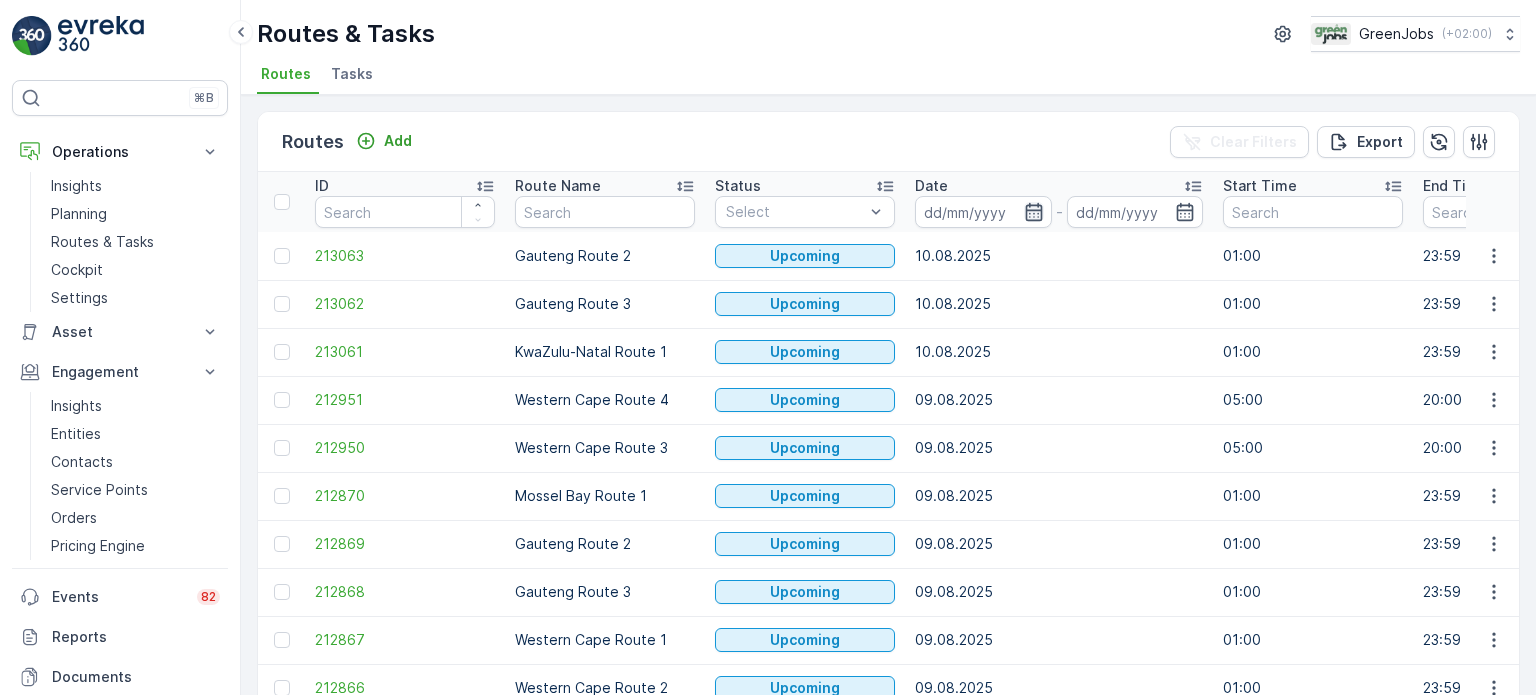 click 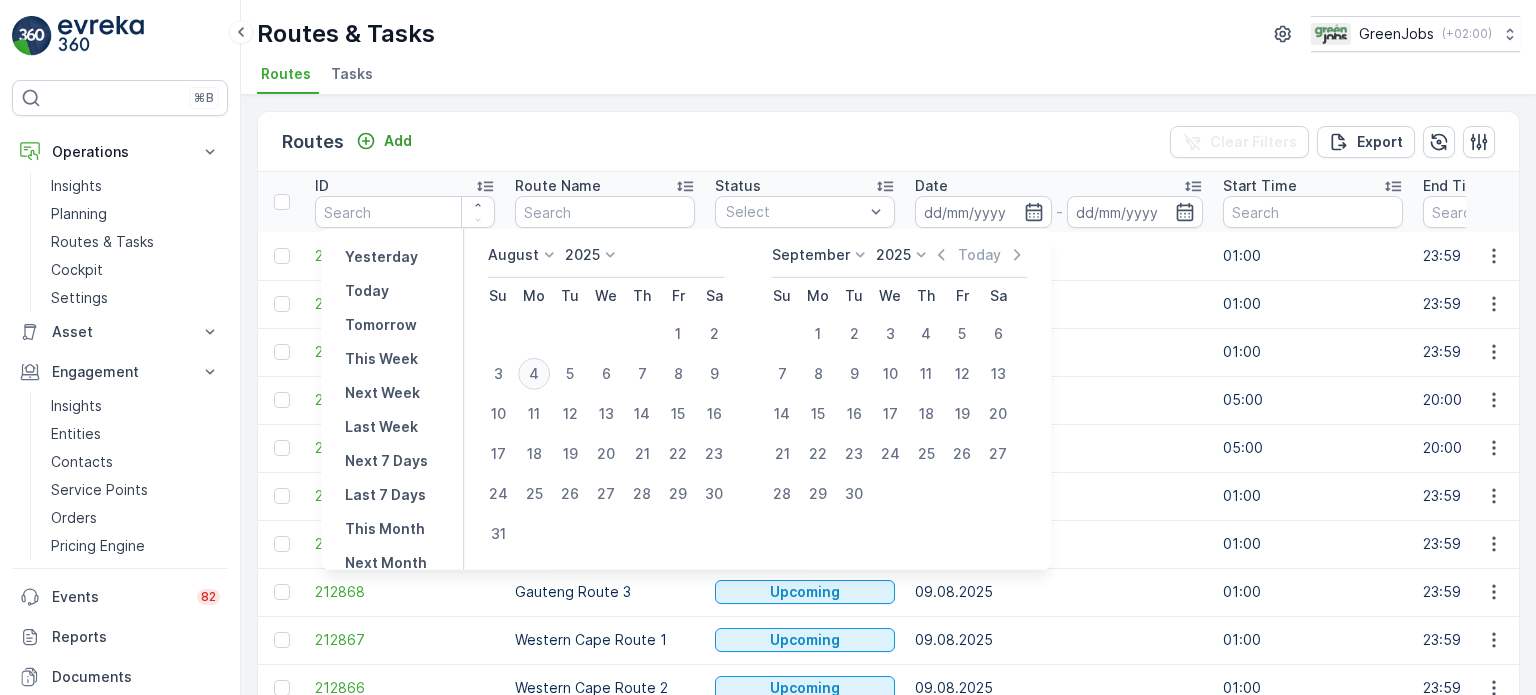 click on "4" at bounding box center [534, 374] 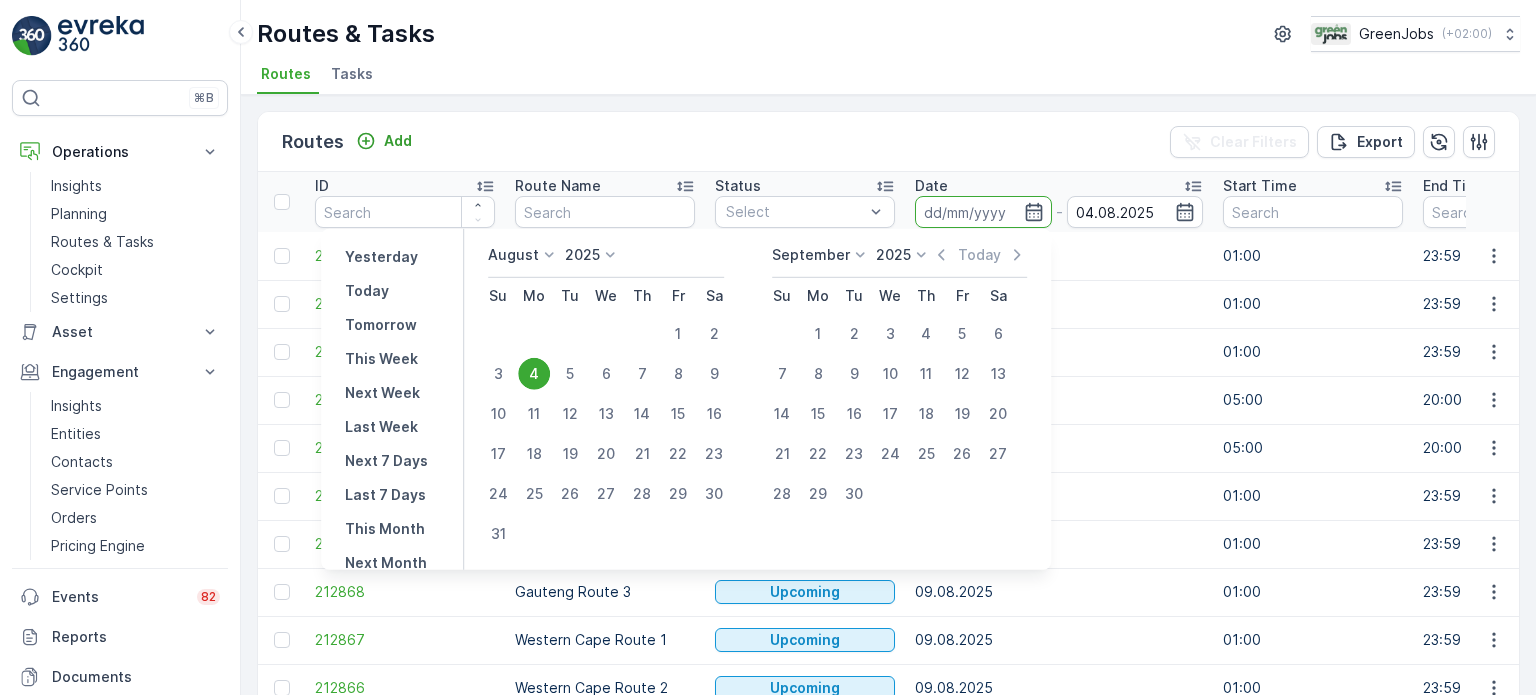 click on "4" at bounding box center [534, 374] 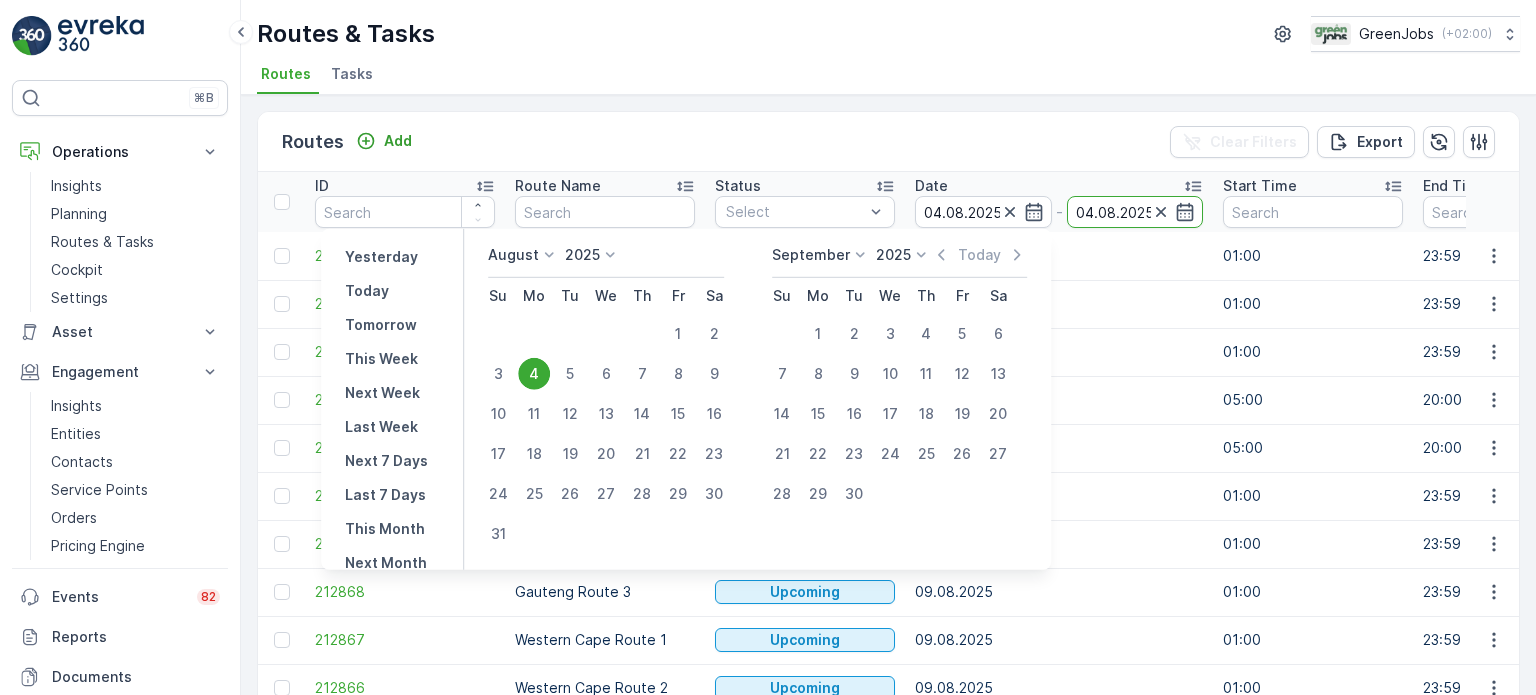 click on "4" at bounding box center (534, 374) 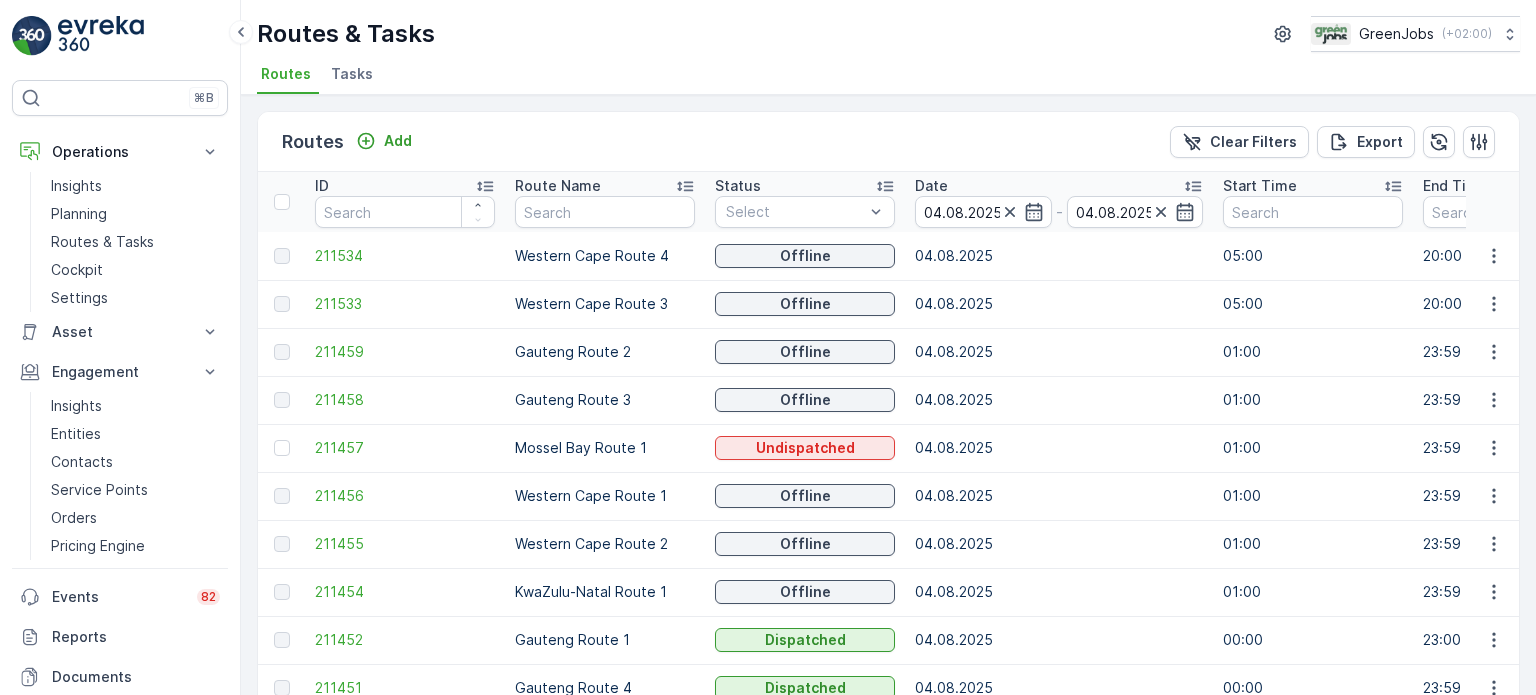 scroll, scrollTop: 99, scrollLeft: 0, axis: vertical 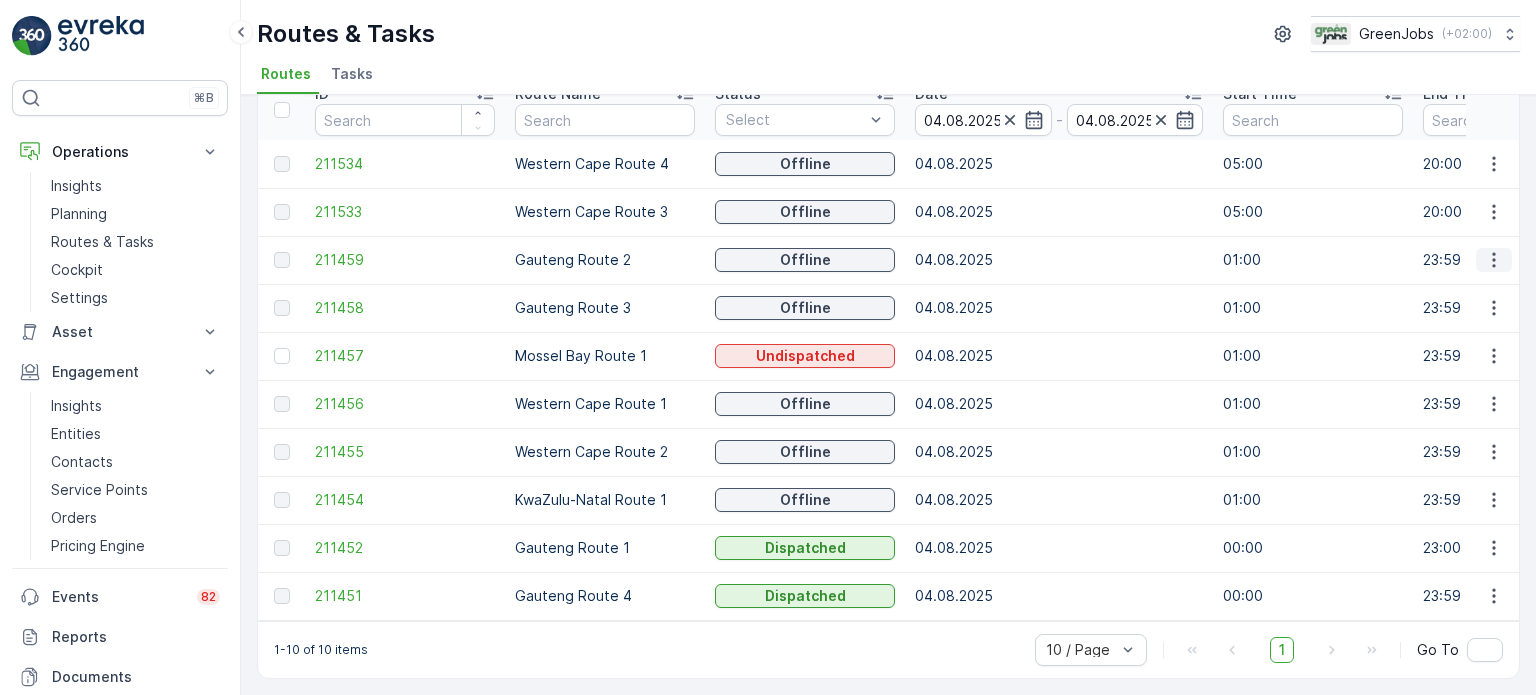 drag, startPoint x: 1477, startPoint y: 250, endPoint x: 1487, endPoint y: 253, distance: 10.440307 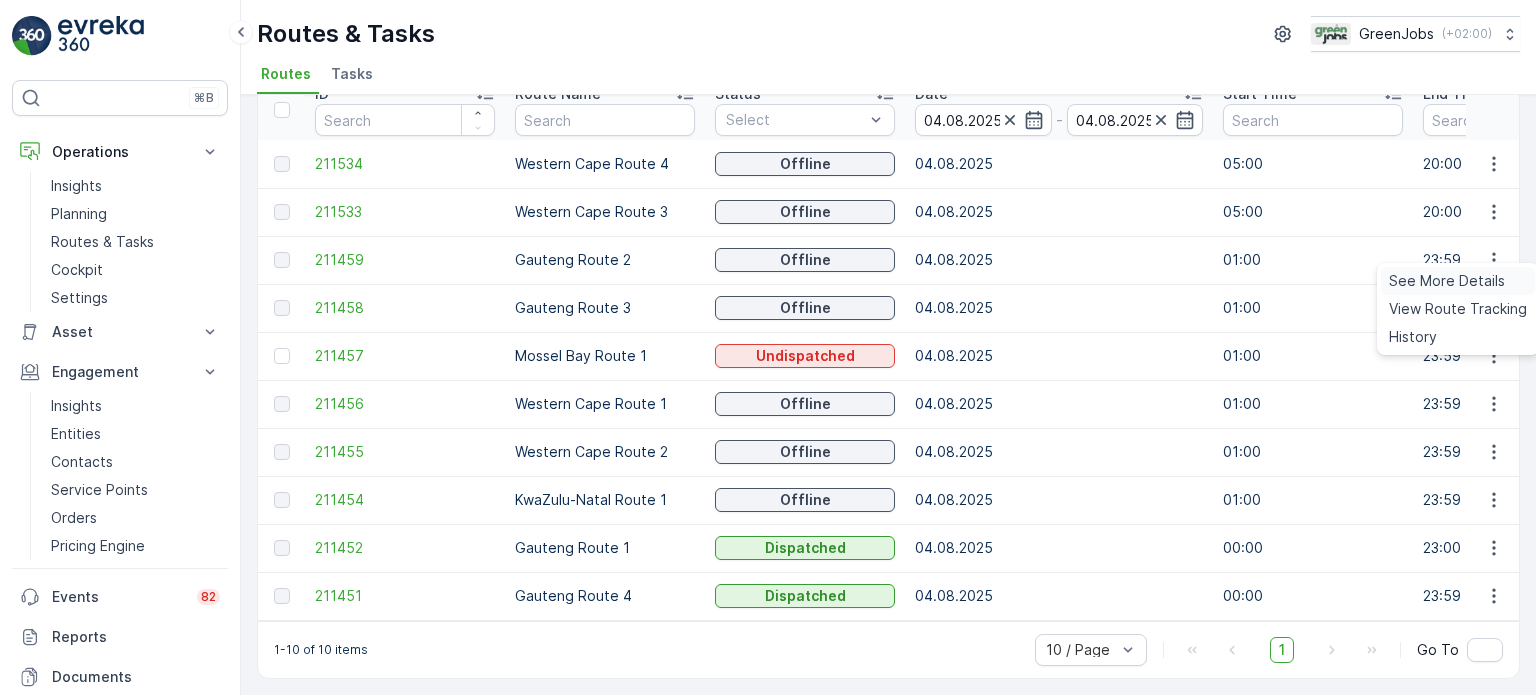 click on "See More Details" at bounding box center (1447, 281) 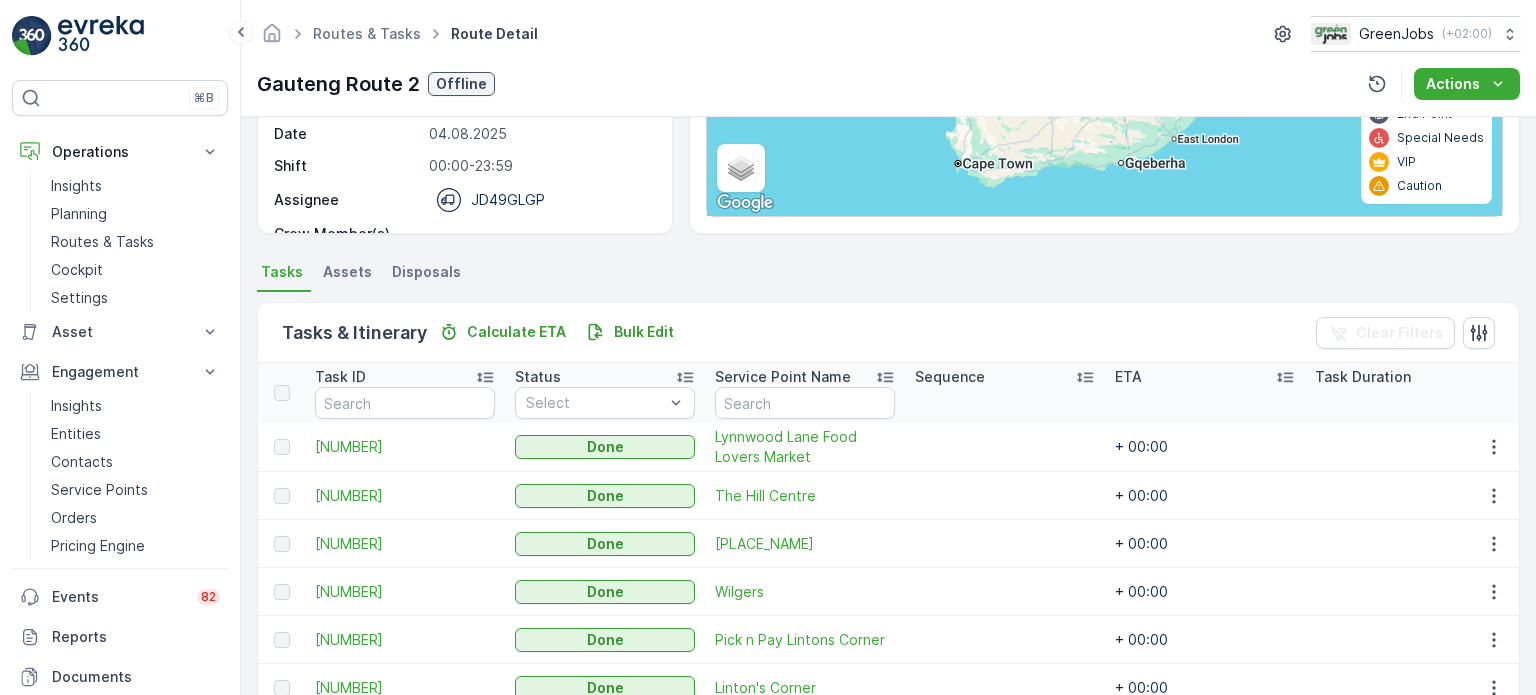 scroll, scrollTop: 400, scrollLeft: 0, axis: vertical 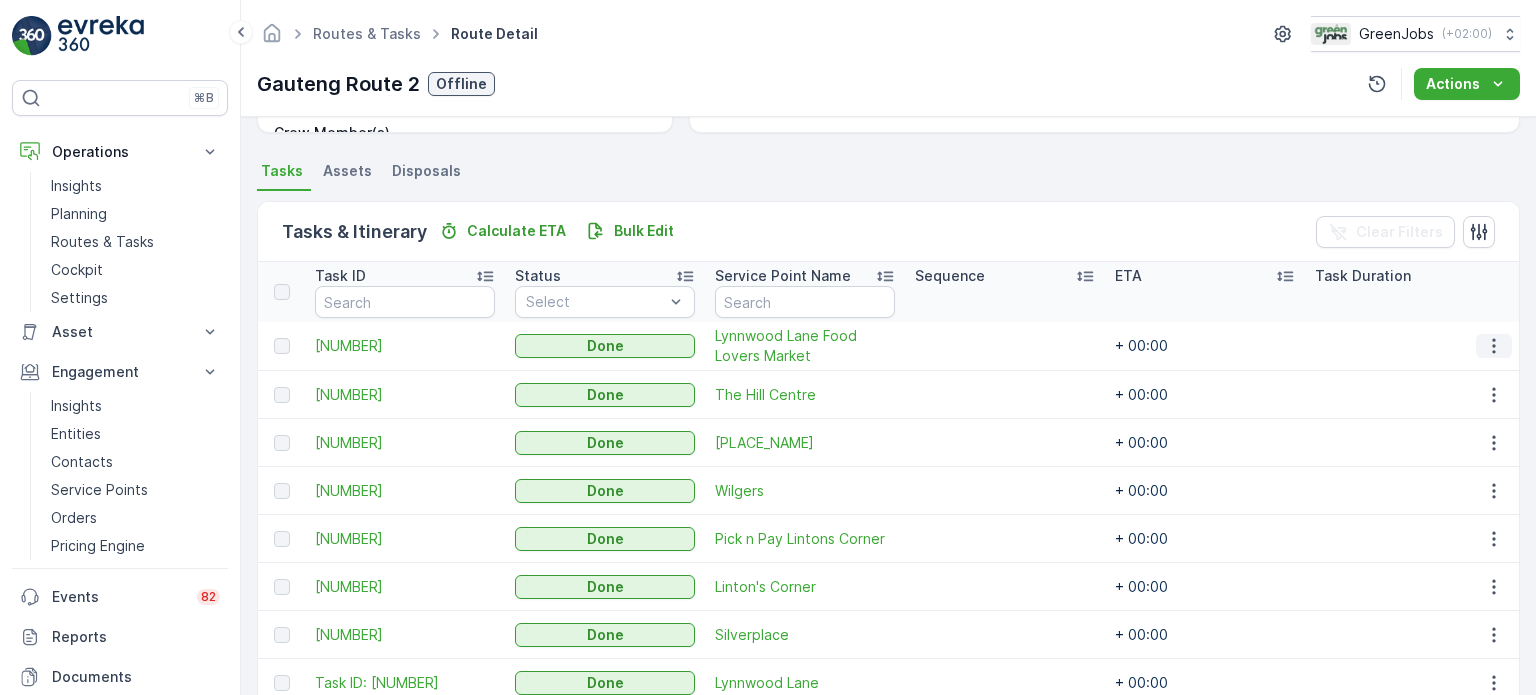 click 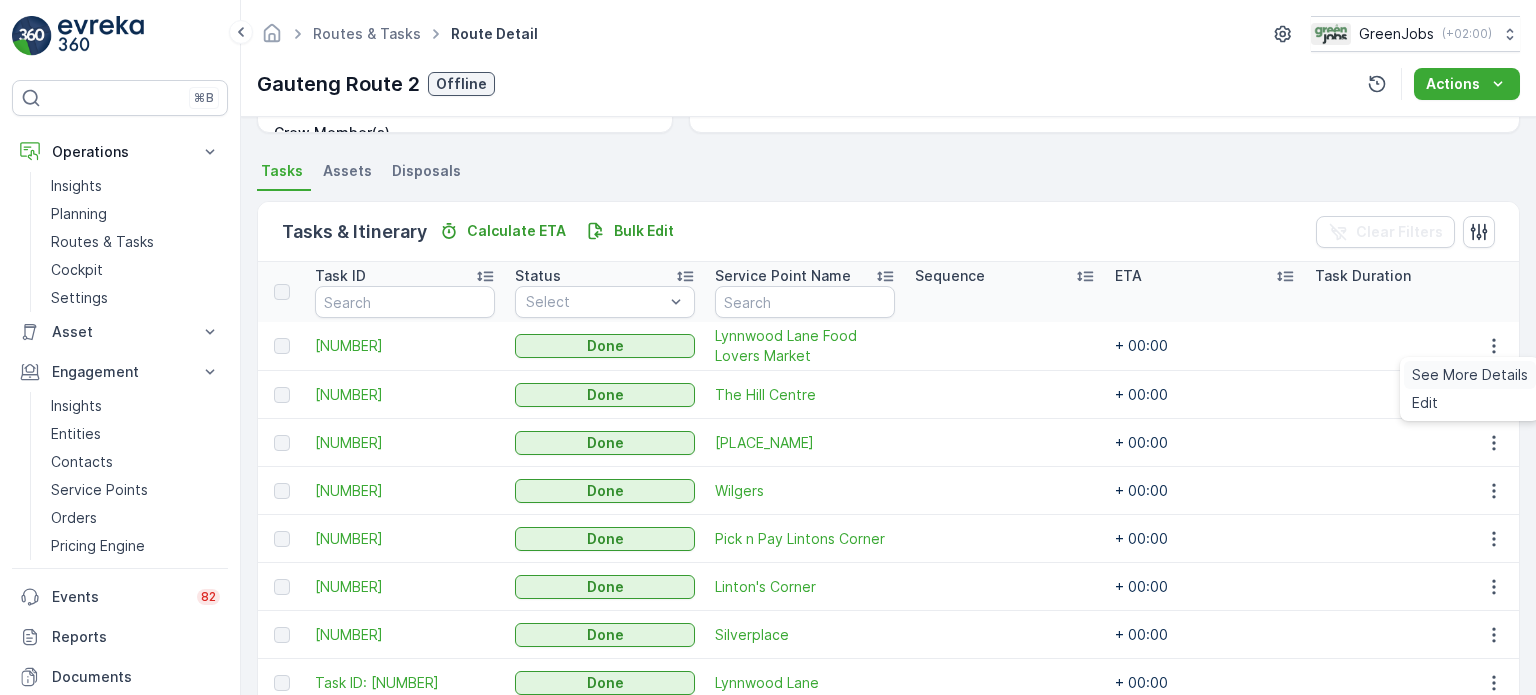 click on "See More Details" at bounding box center [1470, 375] 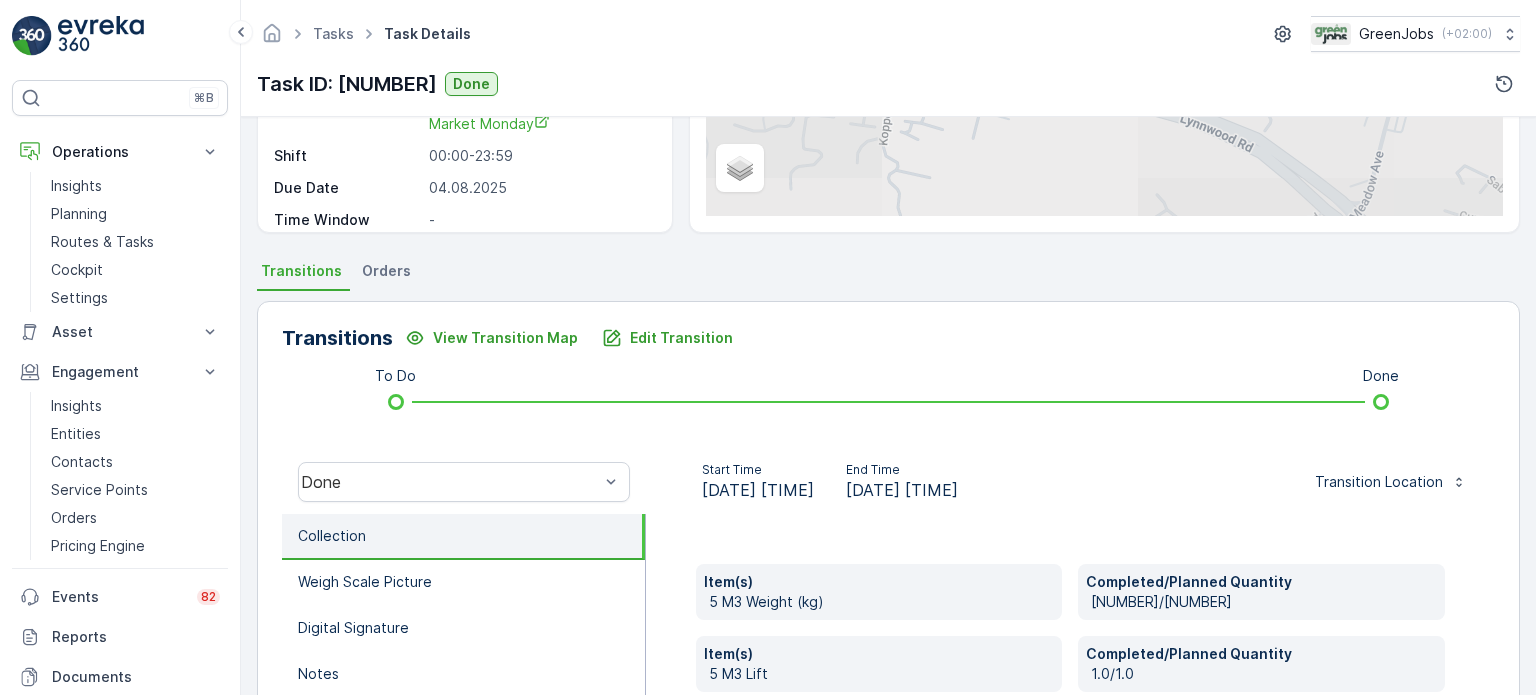 scroll, scrollTop: 400, scrollLeft: 0, axis: vertical 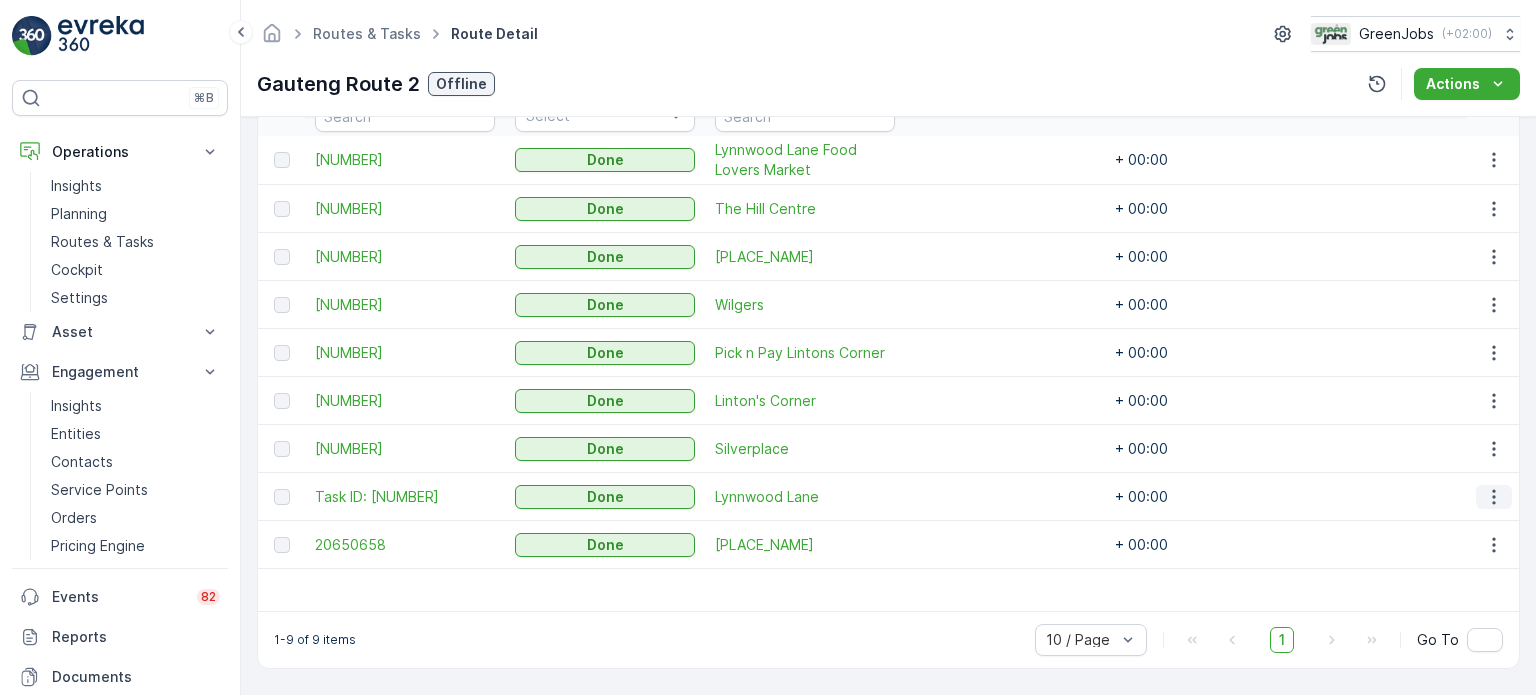 click 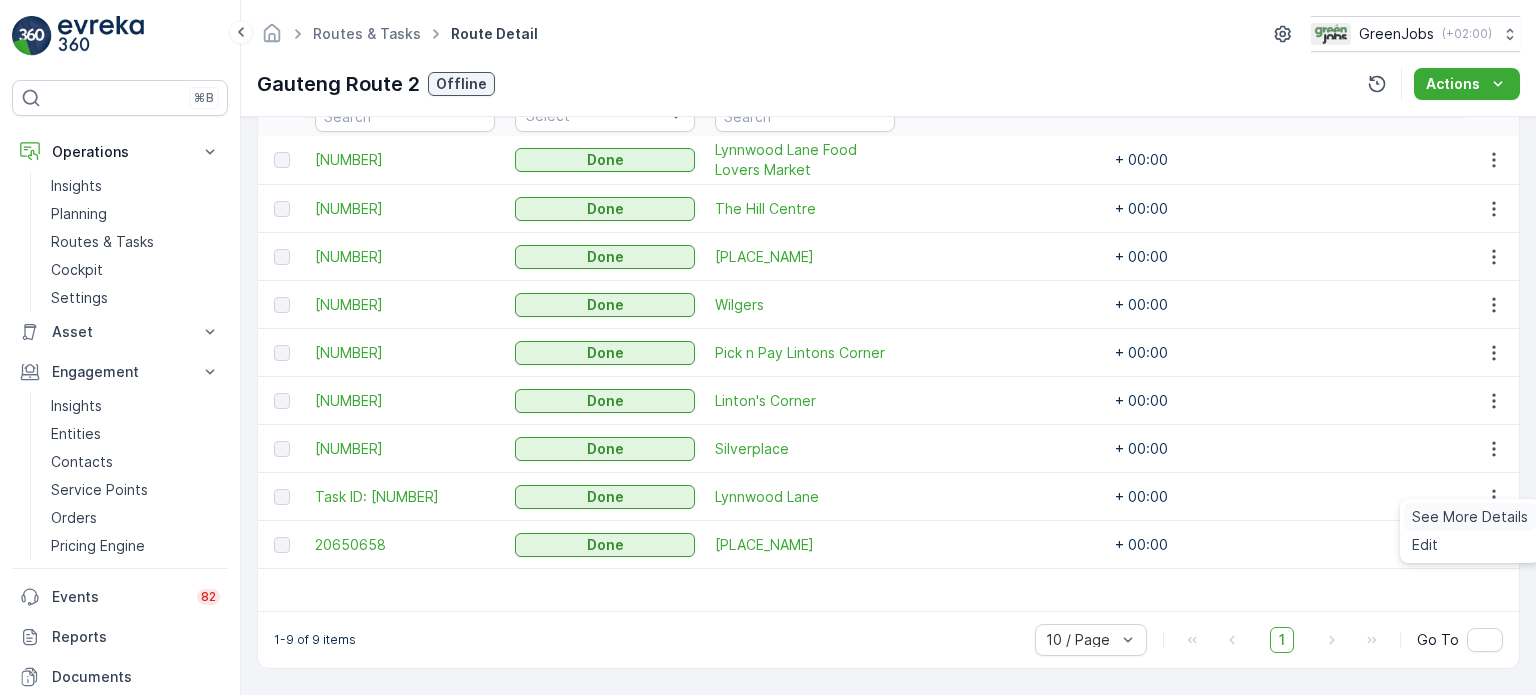 click on "See More Details" at bounding box center [1470, 517] 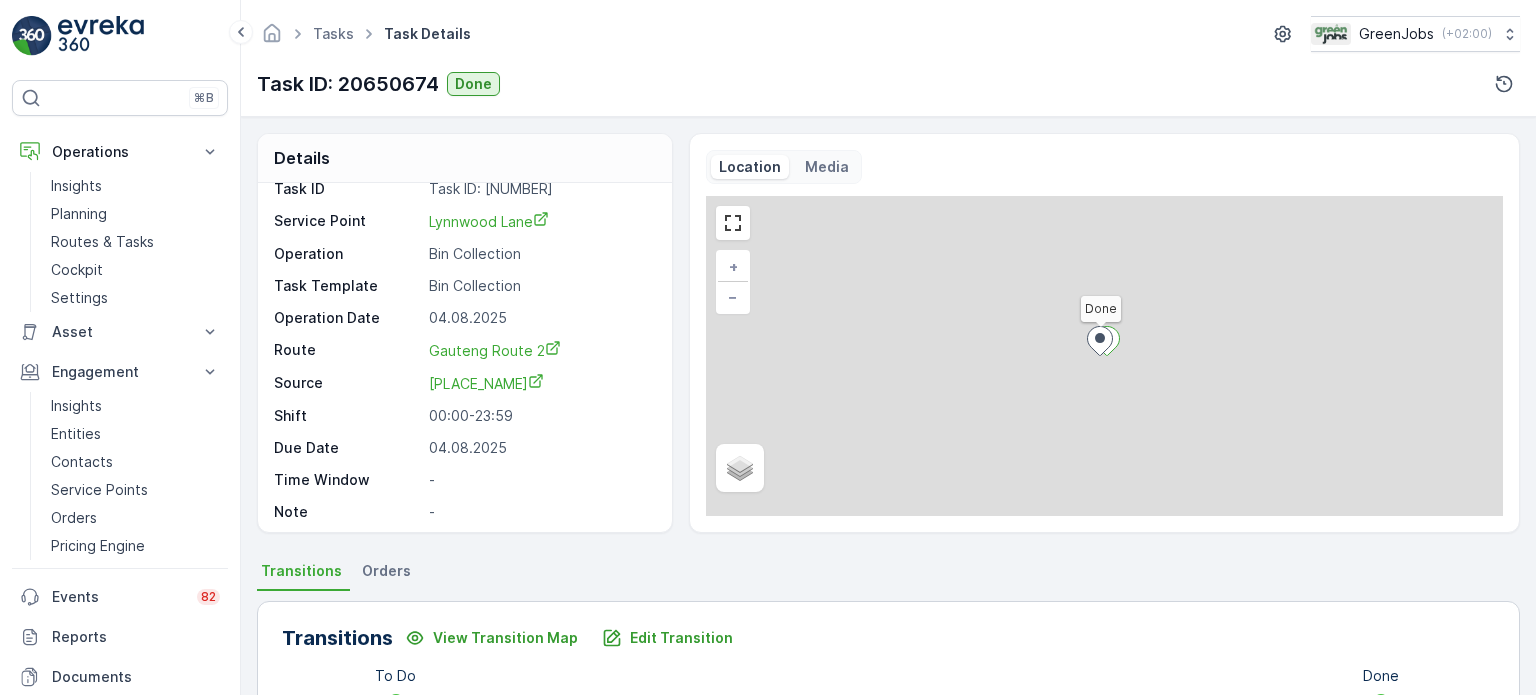 scroll, scrollTop: 24, scrollLeft: 0, axis: vertical 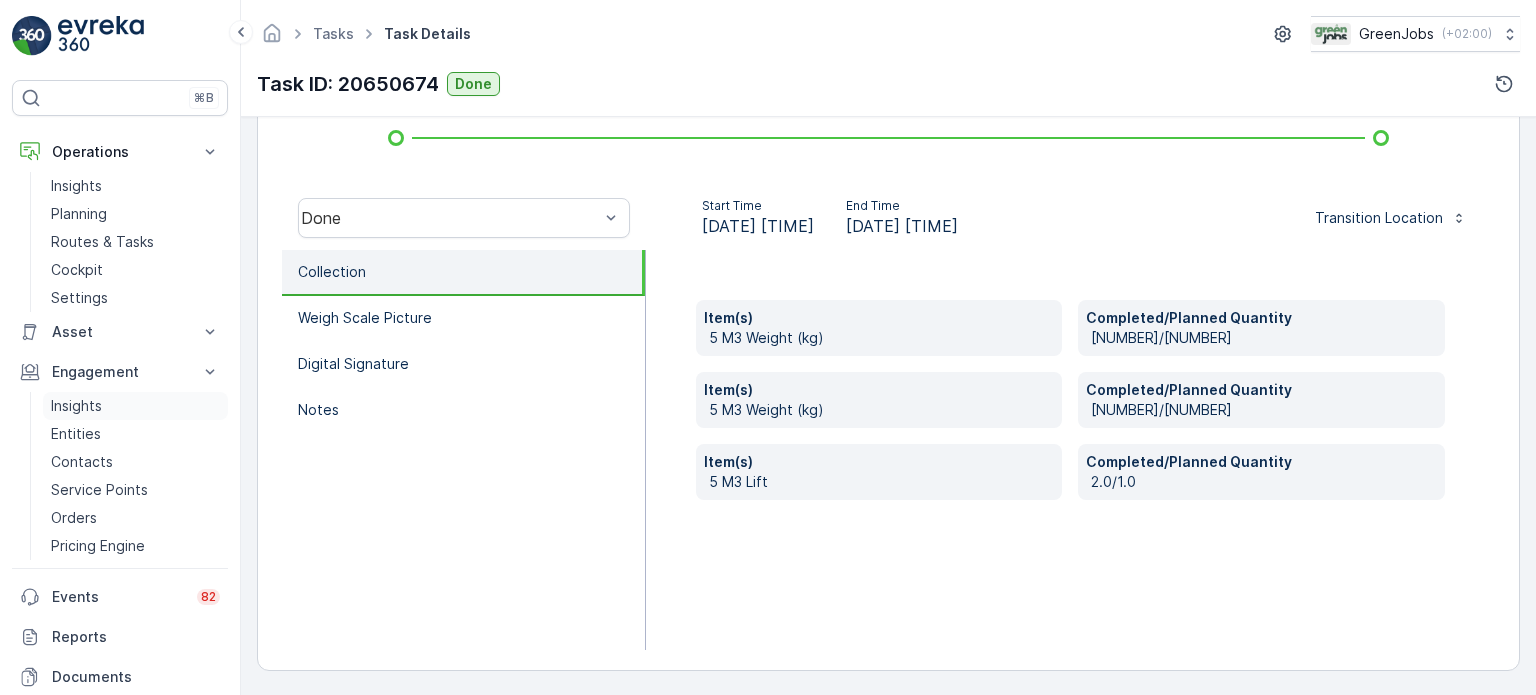 click on "Insights" at bounding box center [76, 406] 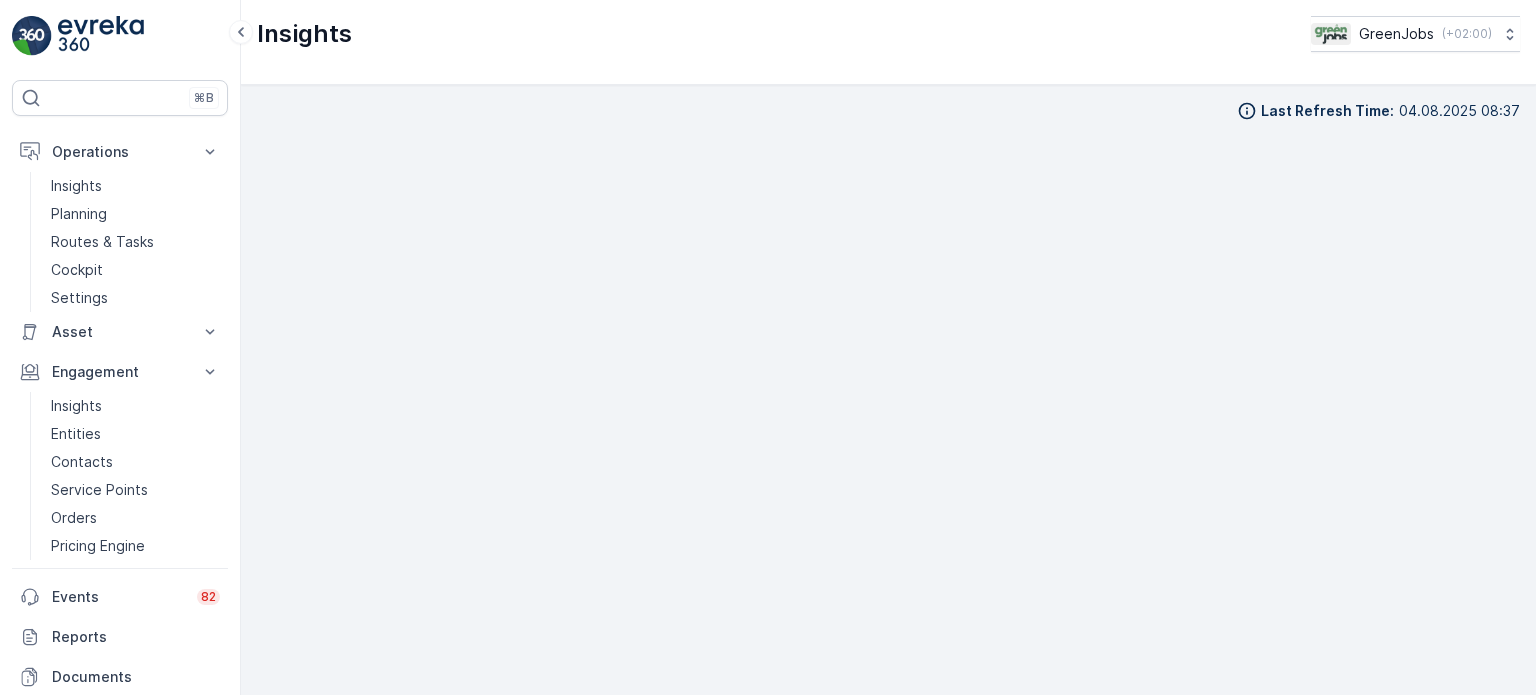 scroll, scrollTop: 16, scrollLeft: 0, axis: vertical 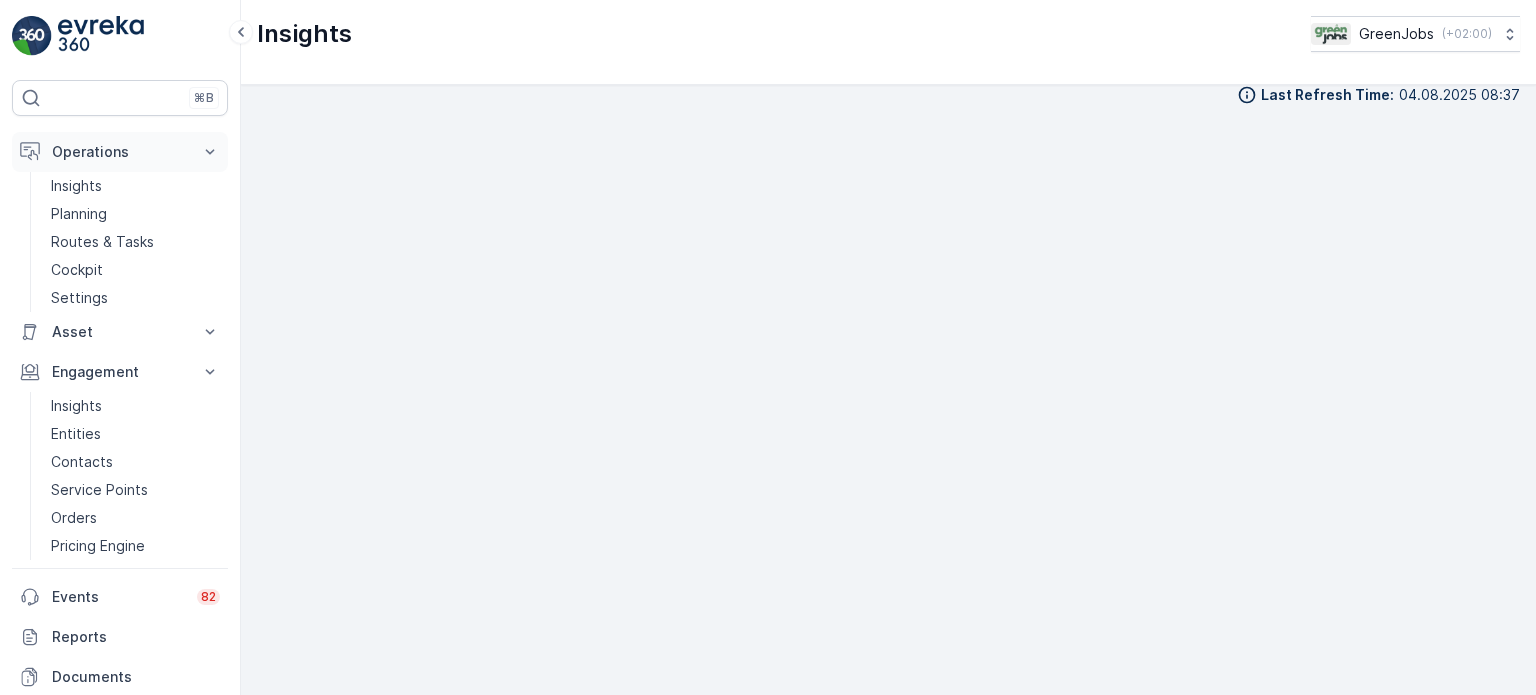click on "Operations" at bounding box center (120, 152) 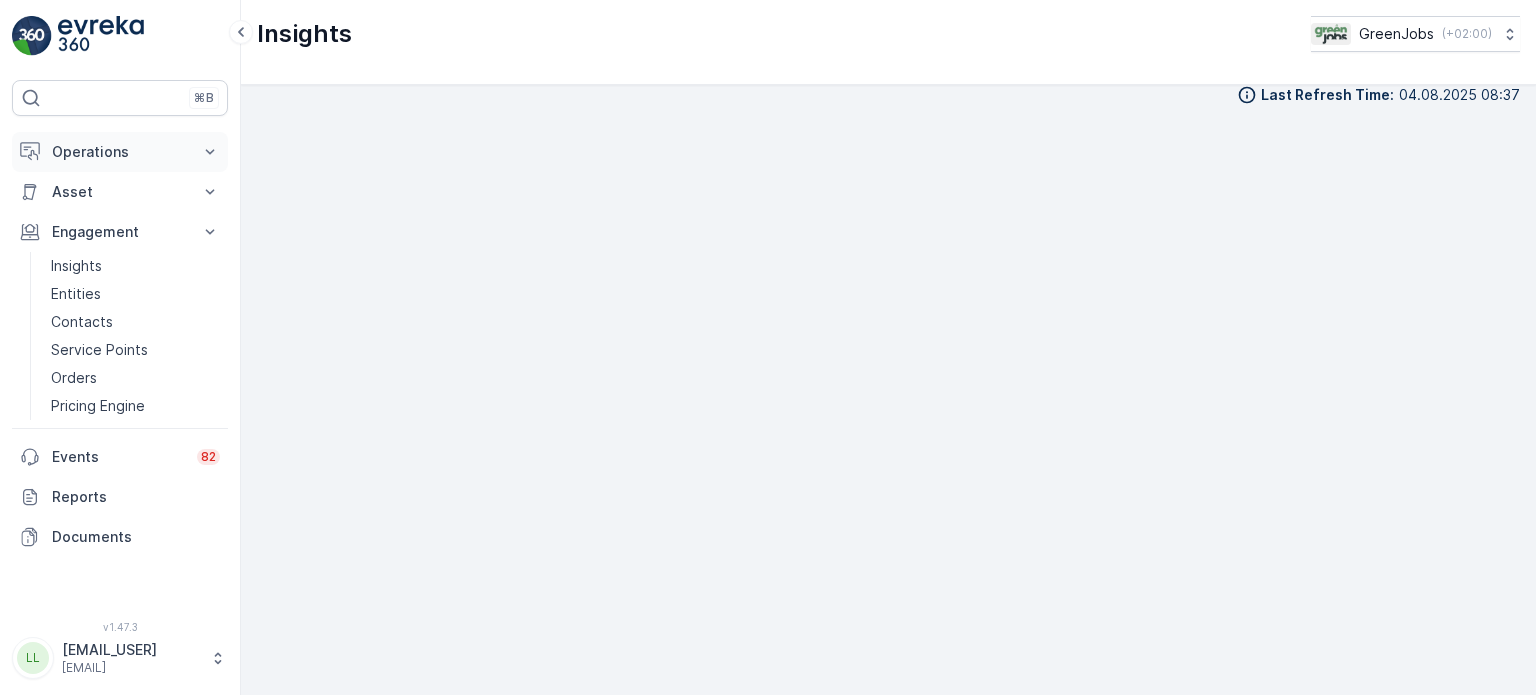 click on "Operations" at bounding box center [120, 152] 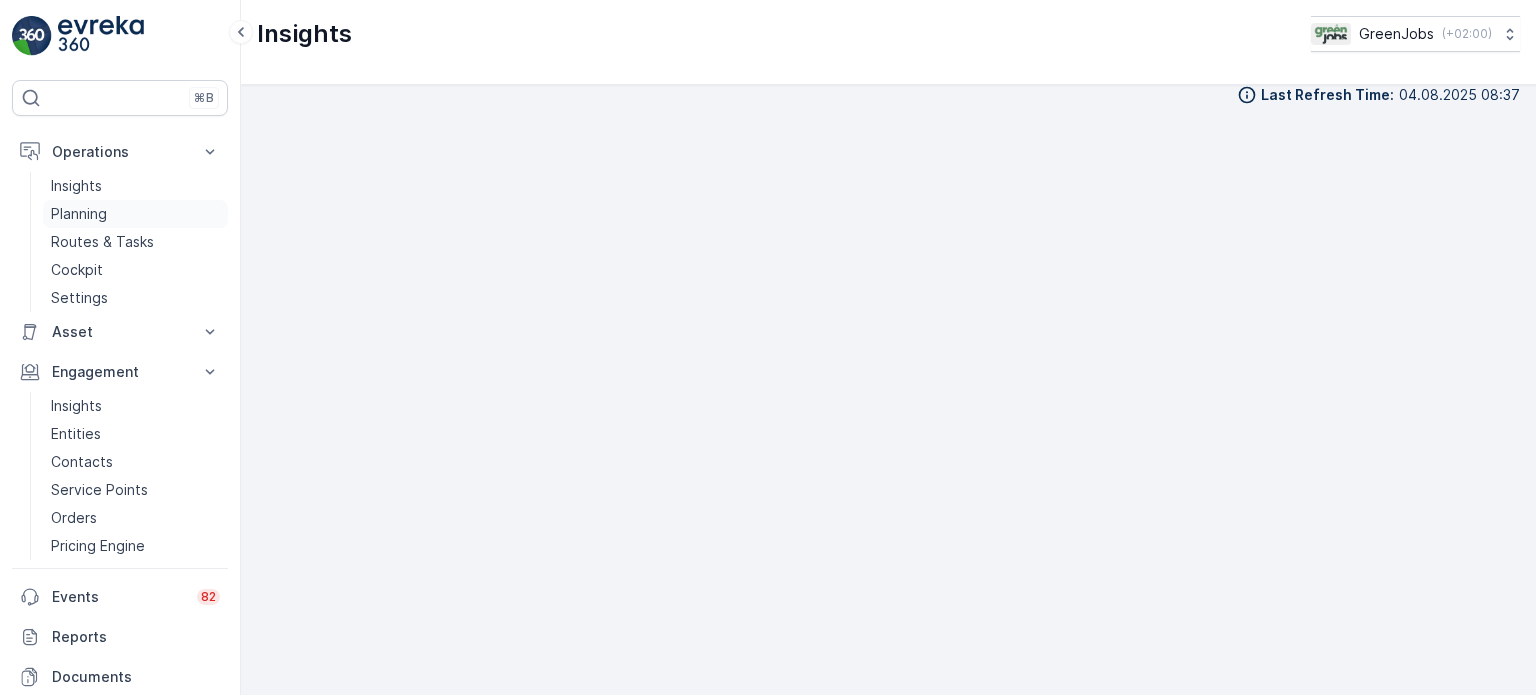 click on "Planning" at bounding box center (79, 214) 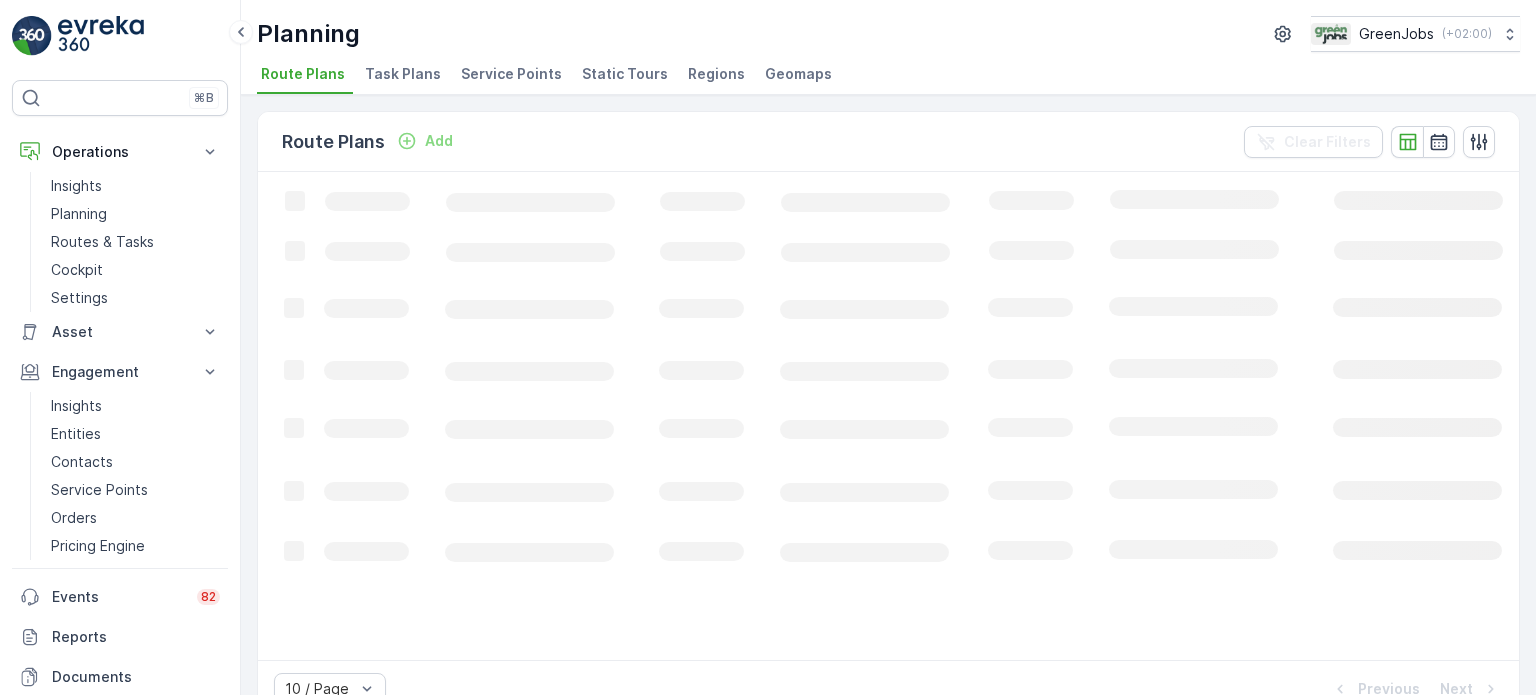 click on "Service Points" at bounding box center [511, 74] 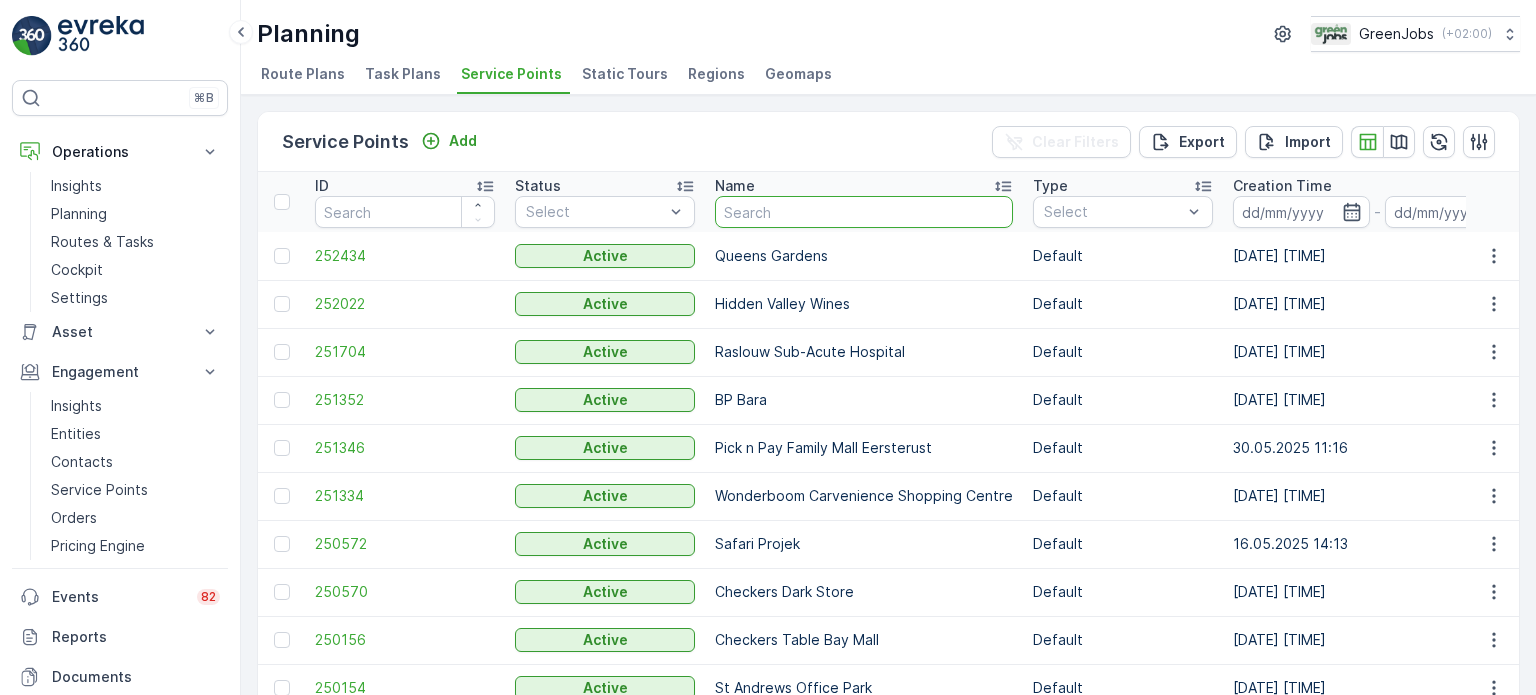 click at bounding box center (864, 212) 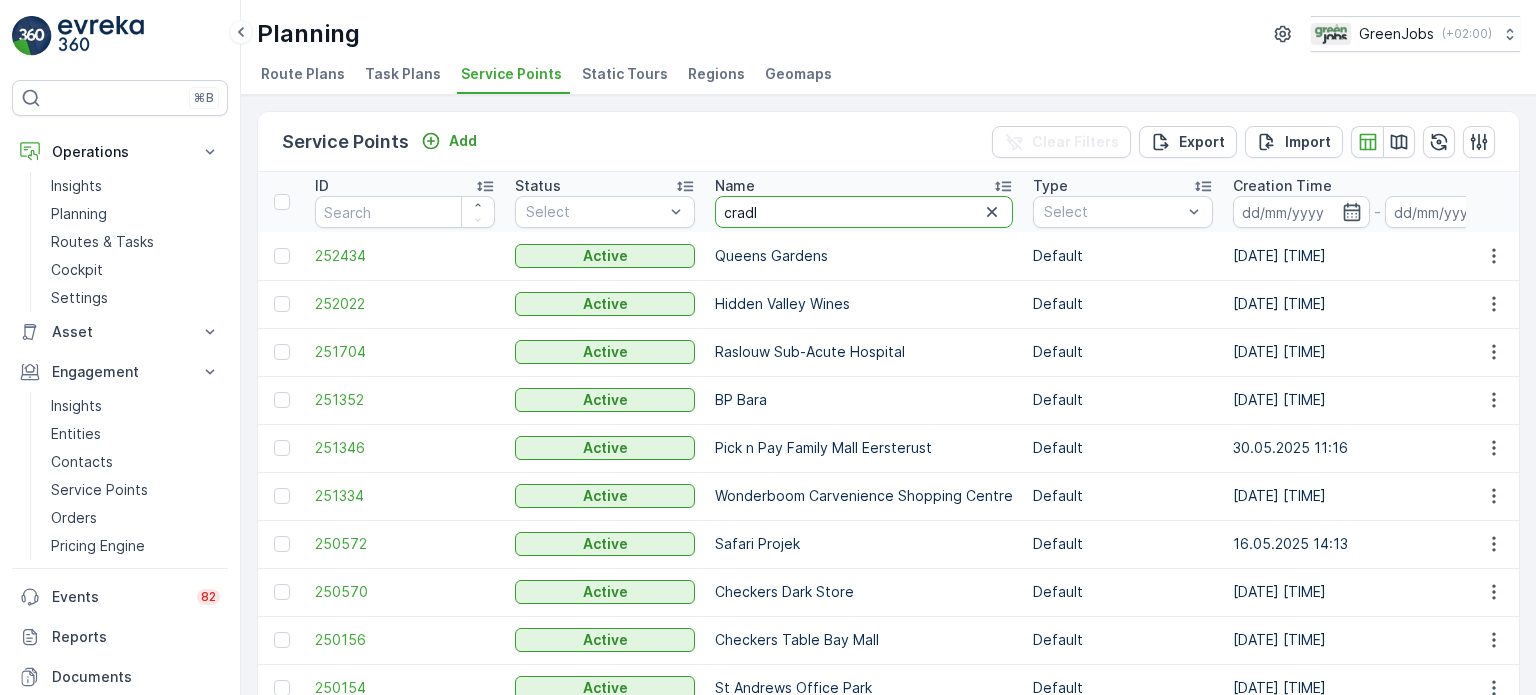 type on "cradl" 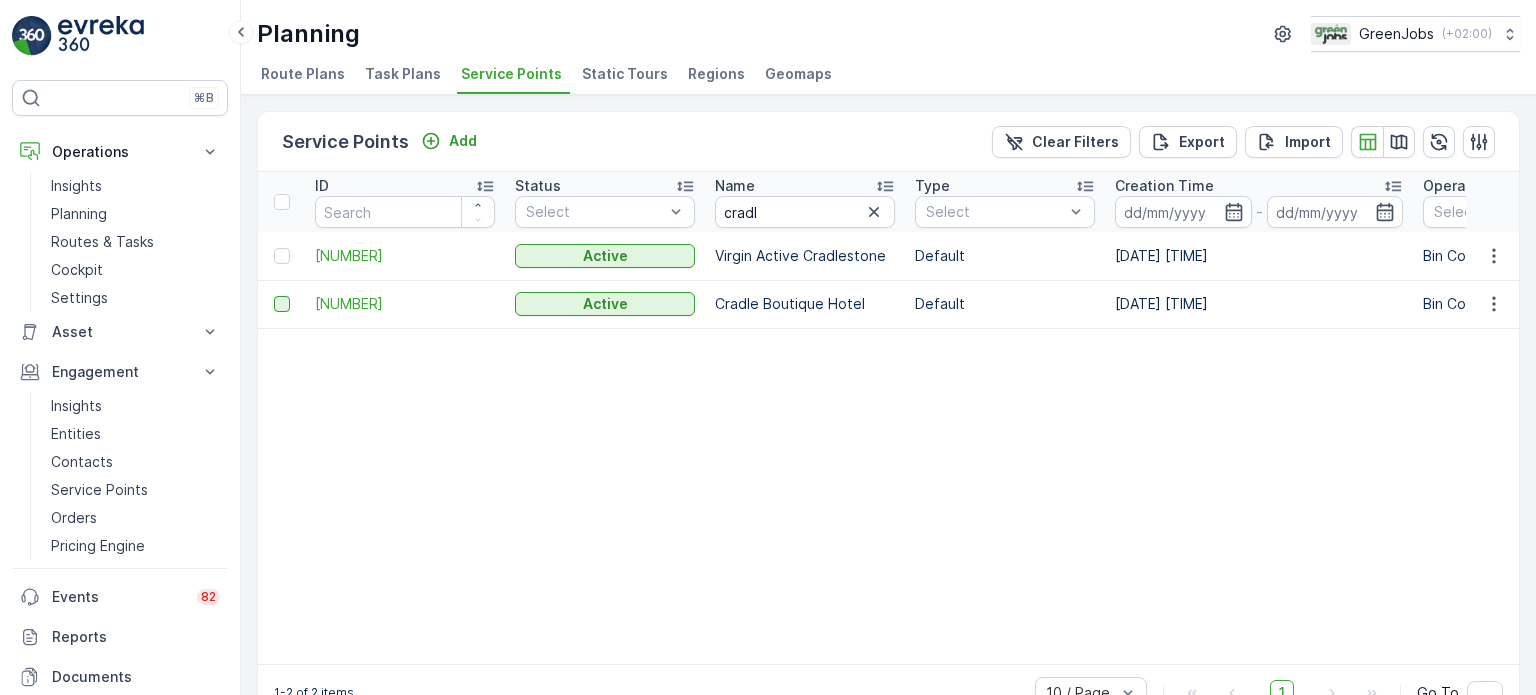 click at bounding box center (282, 304) 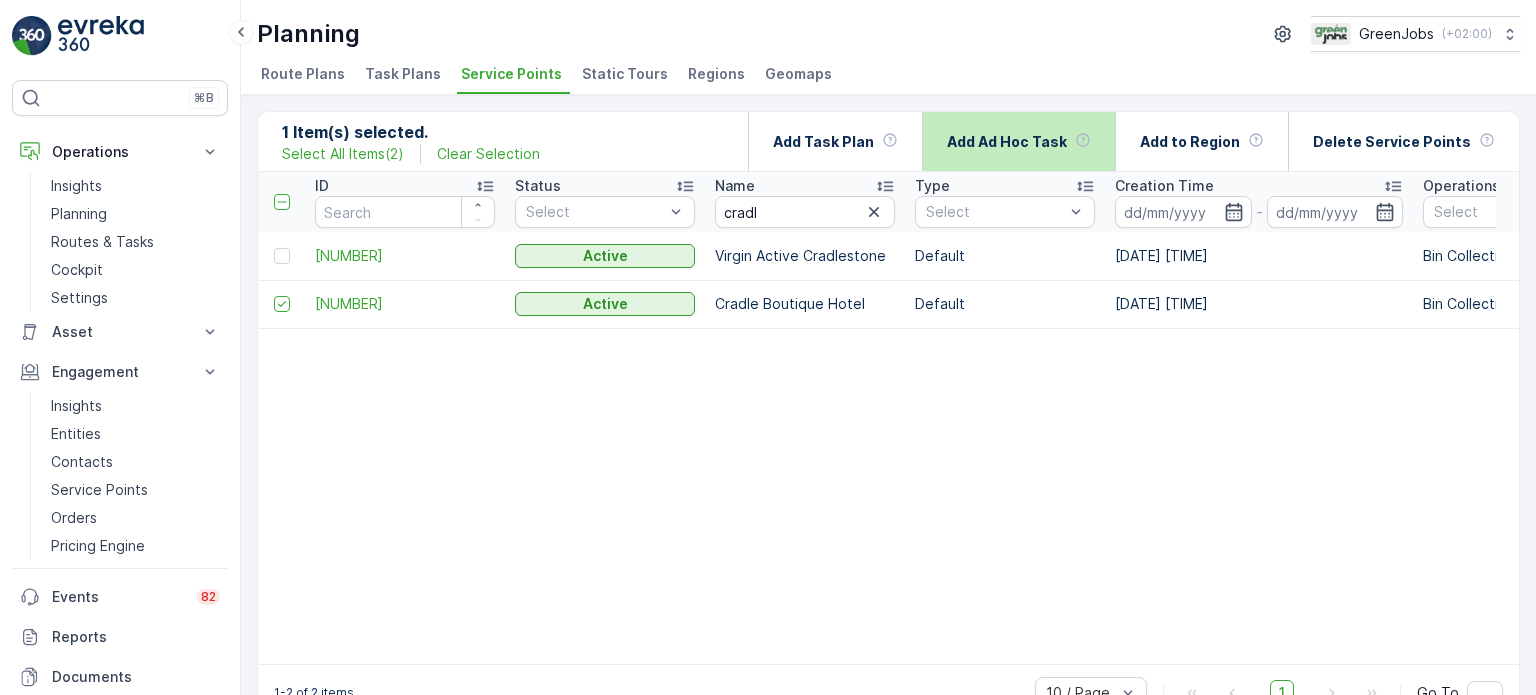 click on "Add Ad Hoc Task" at bounding box center [1019, 141] 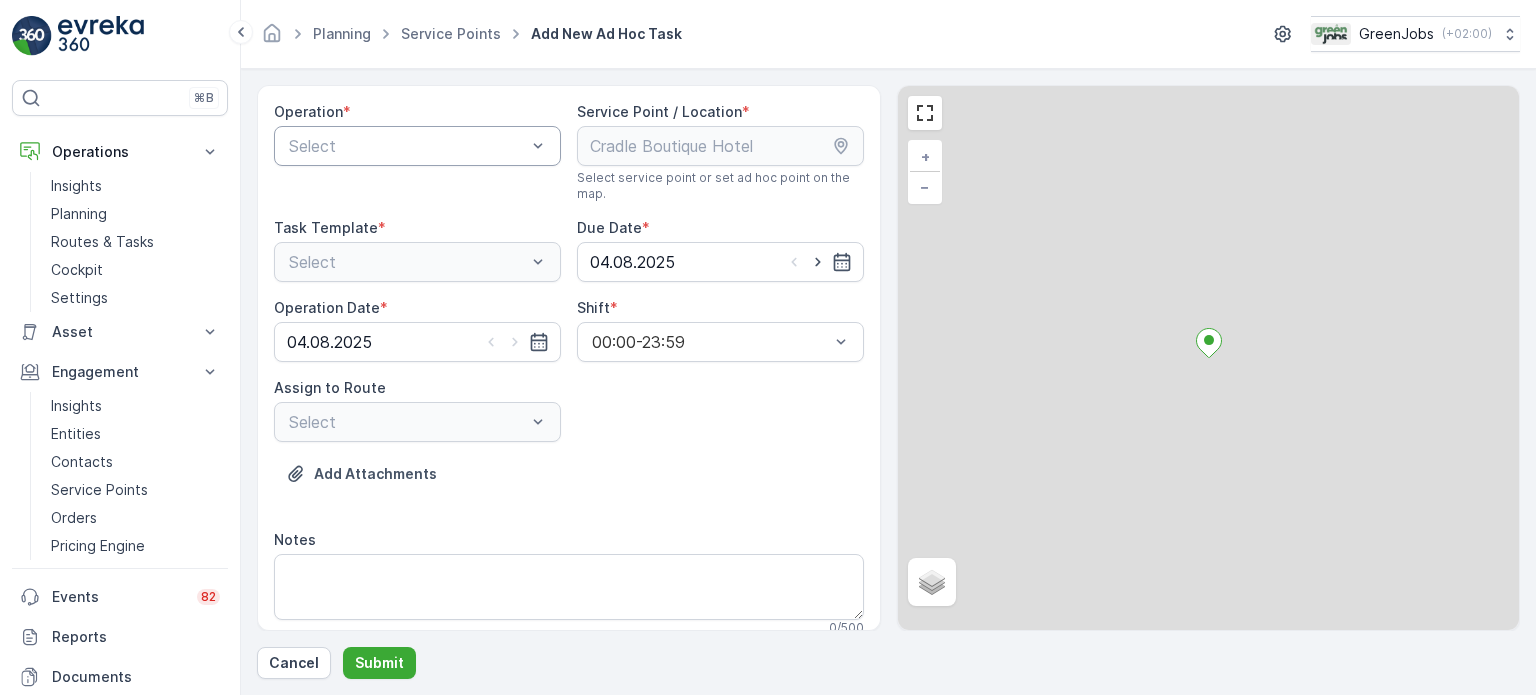 click at bounding box center [407, 146] 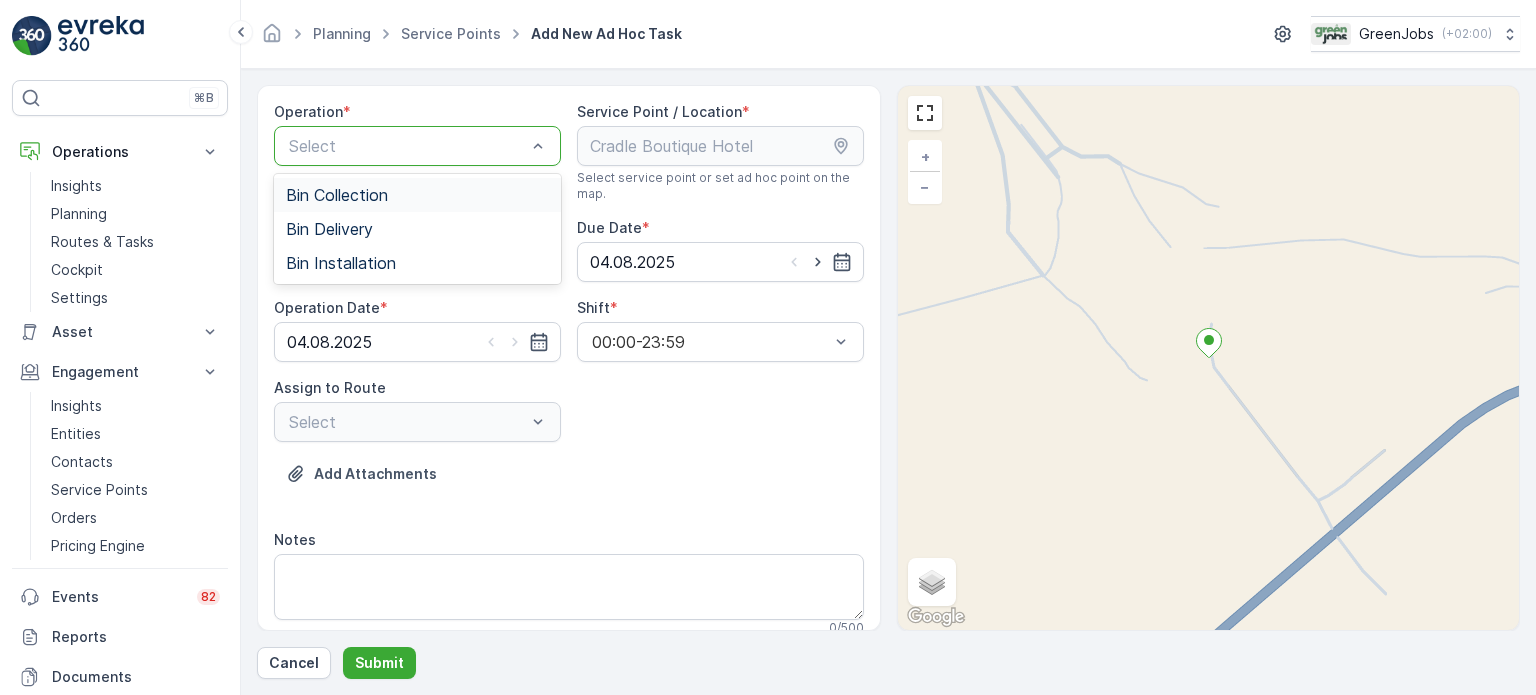click on "Bin Collection" at bounding box center [337, 195] 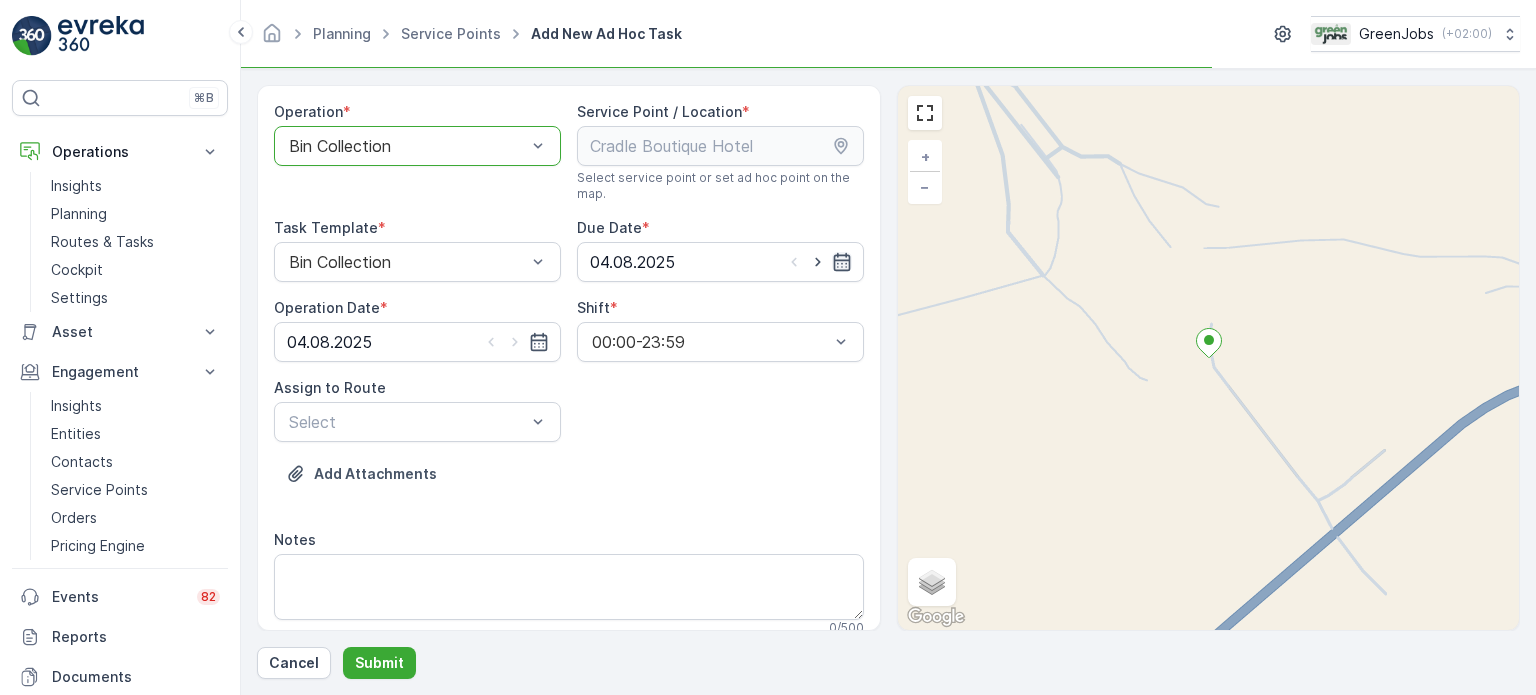 click 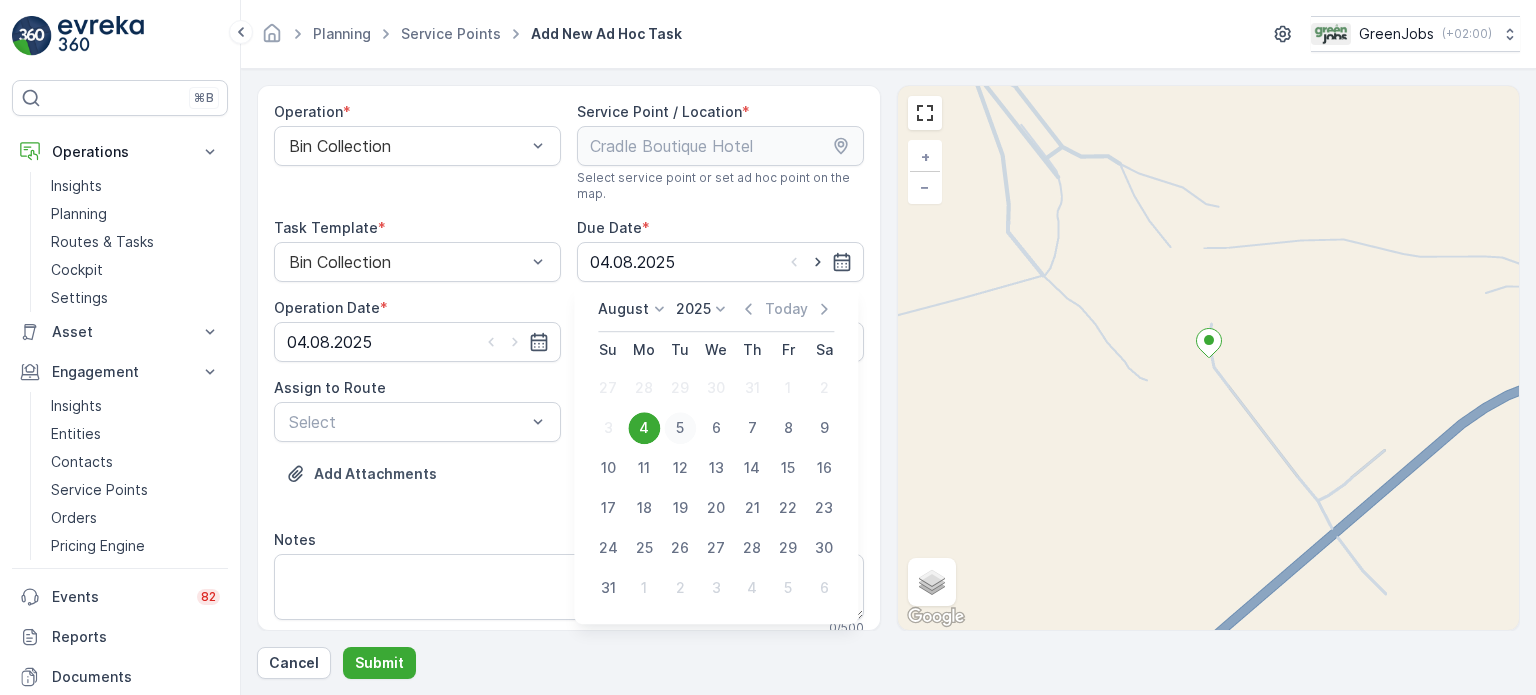 click on "5" at bounding box center (680, 428) 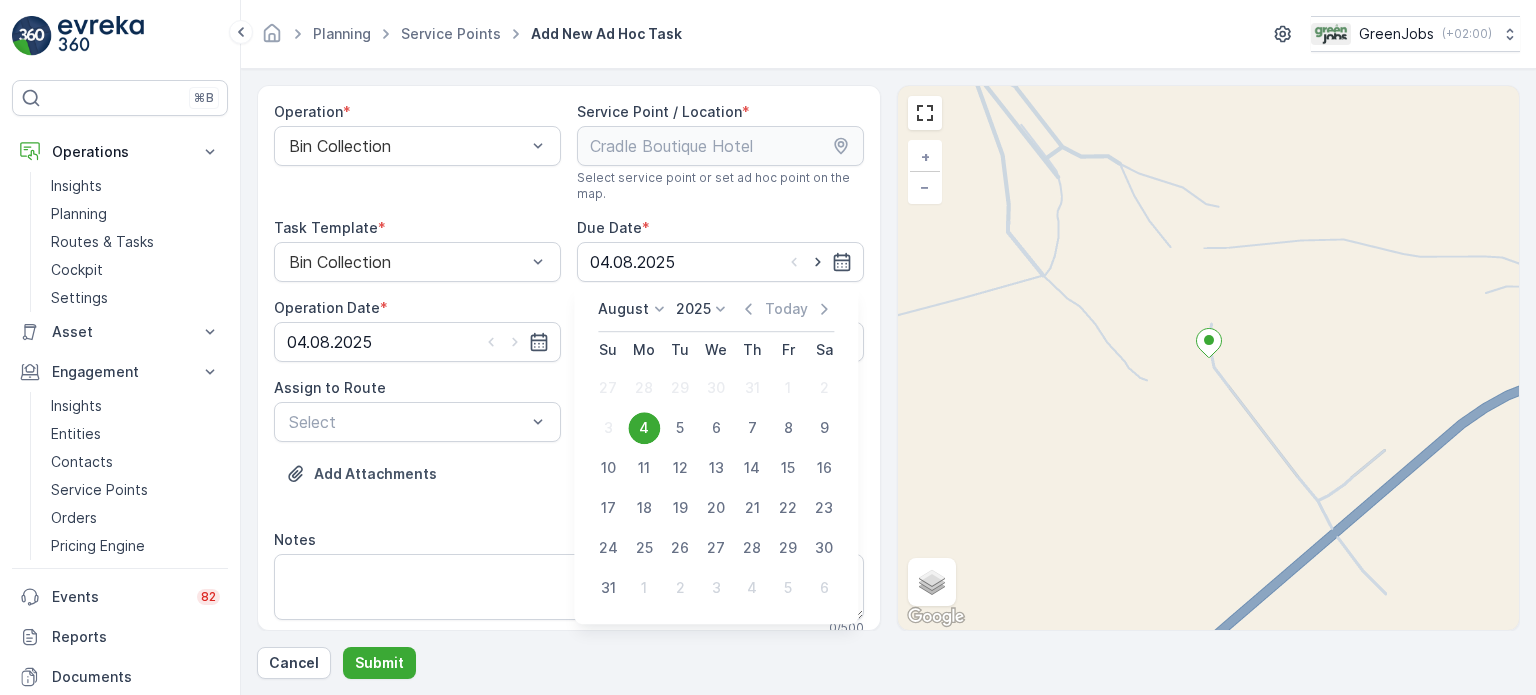 type on "05.08.2025" 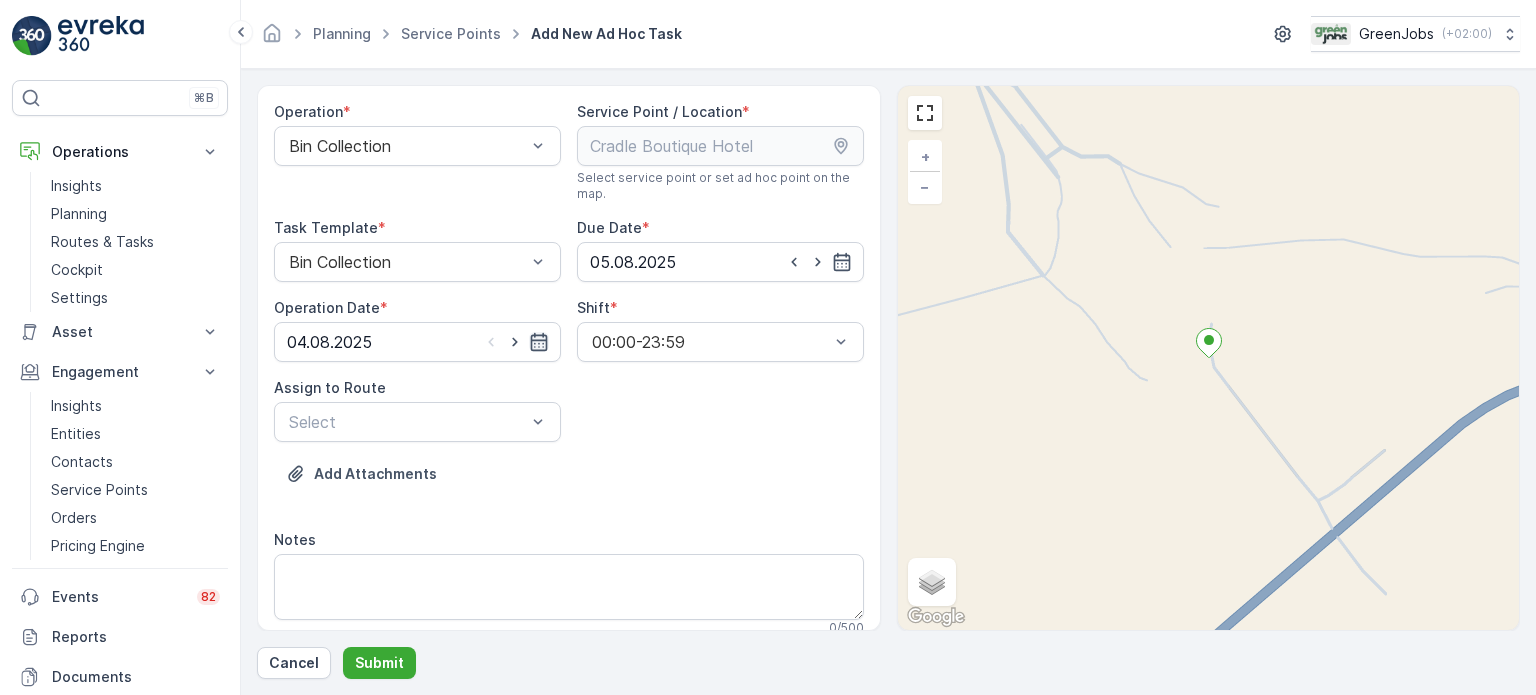 click 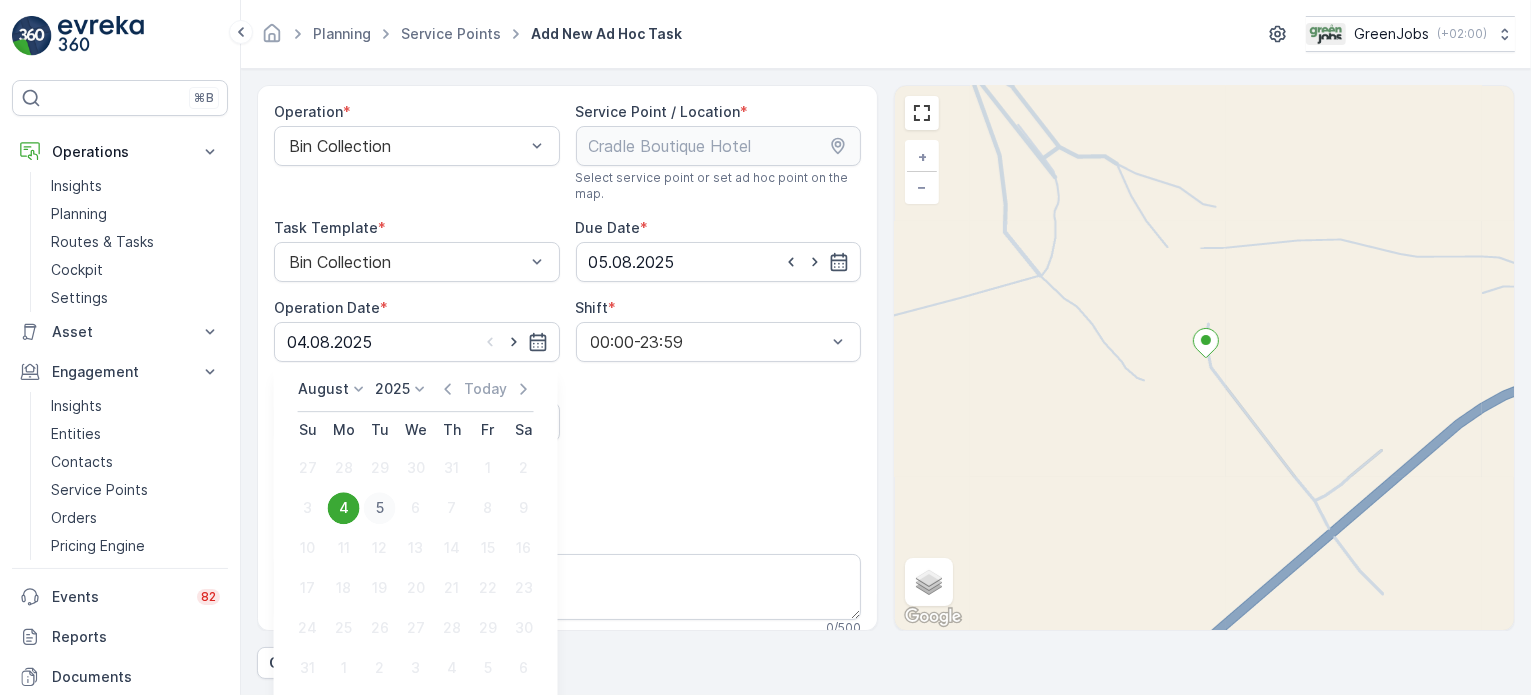 click on "5" at bounding box center (380, 508) 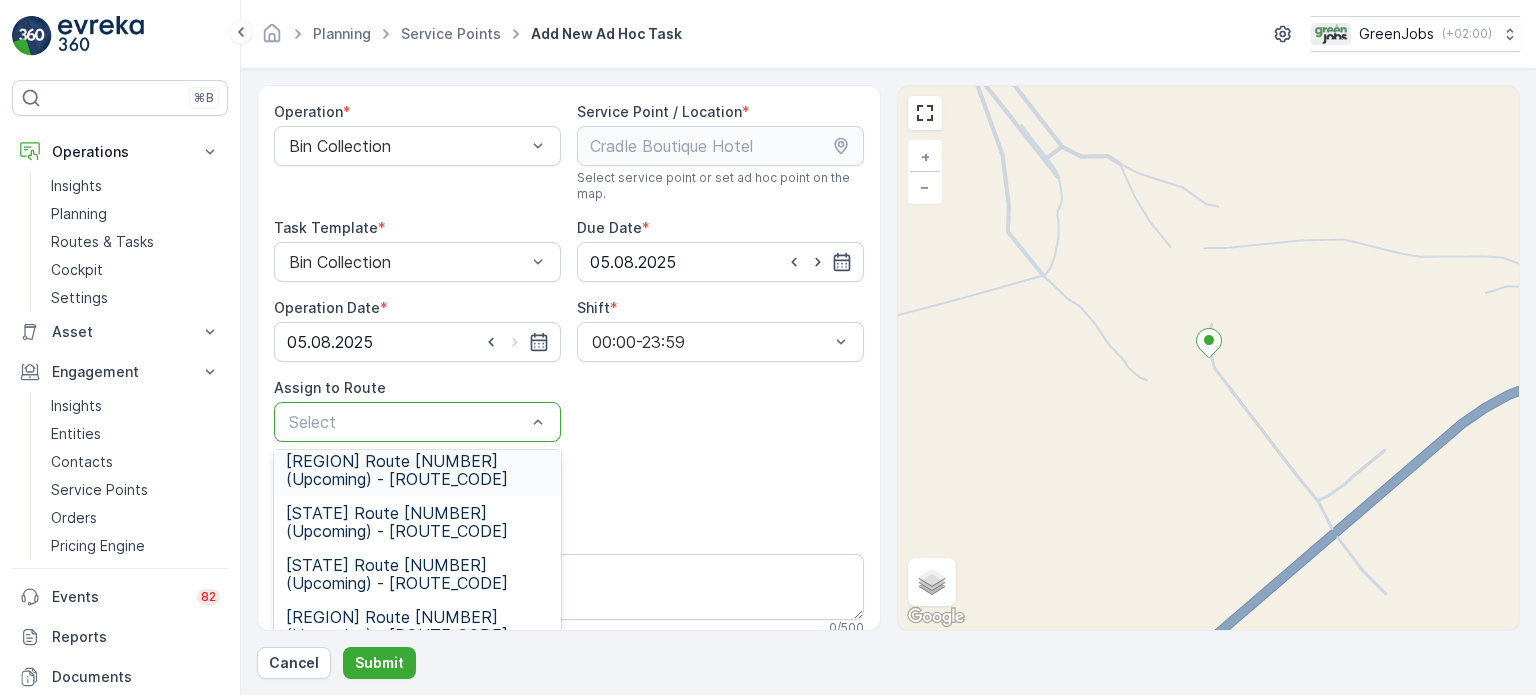 scroll, scrollTop: 200, scrollLeft: 0, axis: vertical 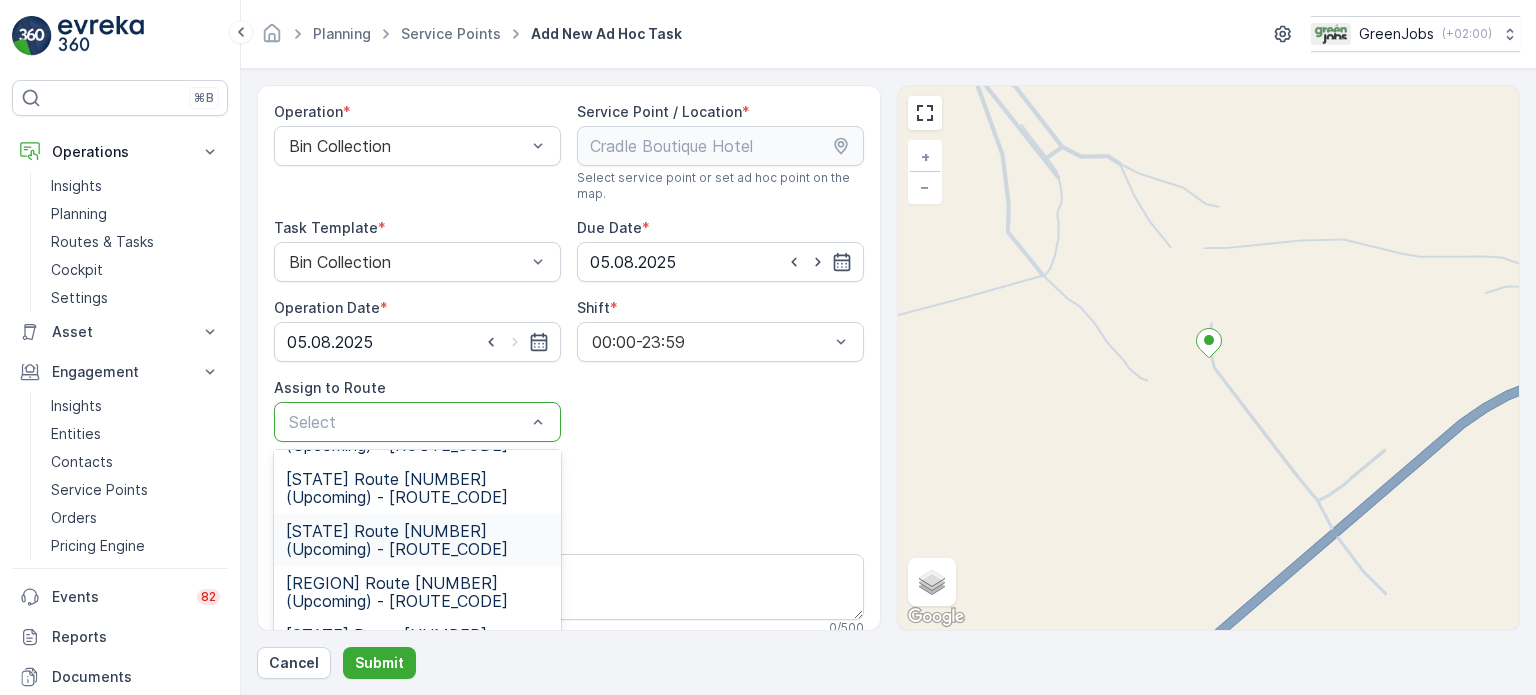 click on "[STATE] Route [NUMBER] (Upcoming) - [ROUTE_CODE]" at bounding box center (417, 540) 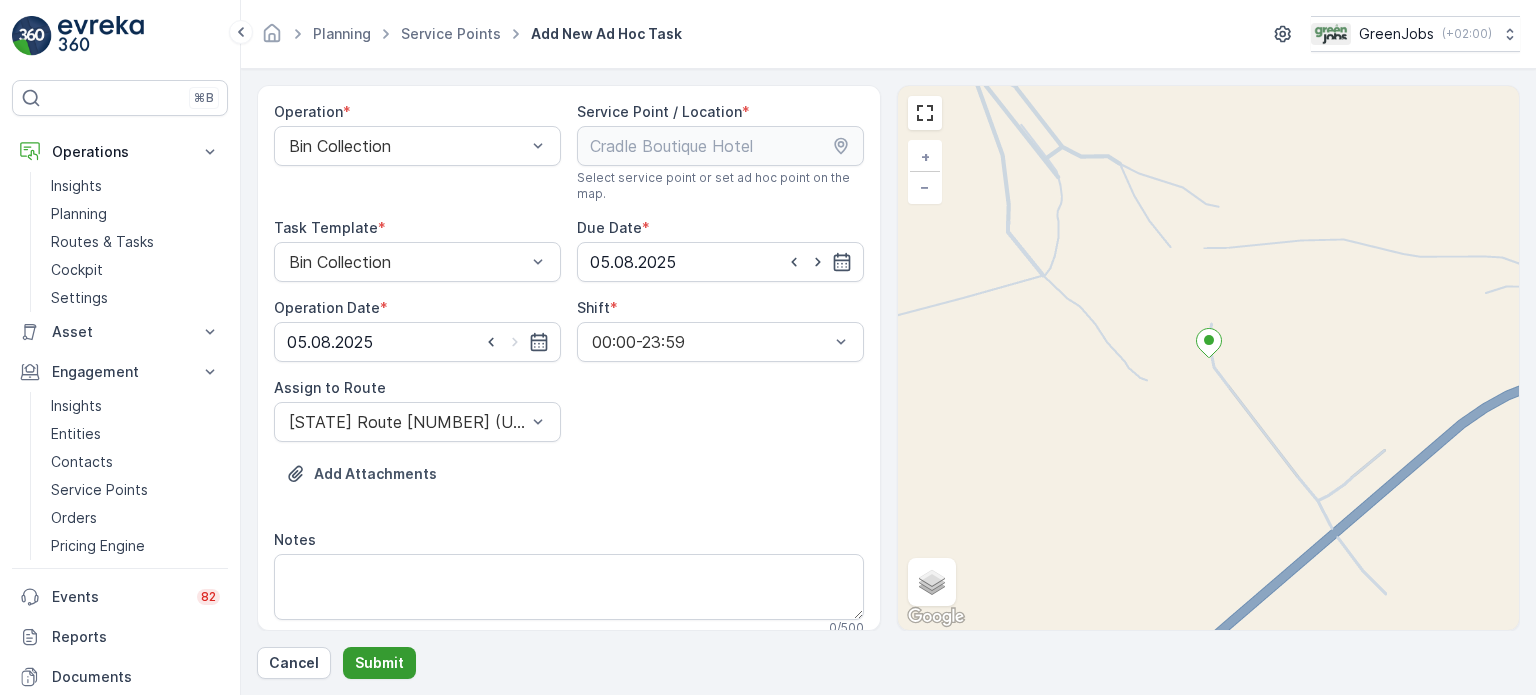 click on "Submit" at bounding box center (379, 663) 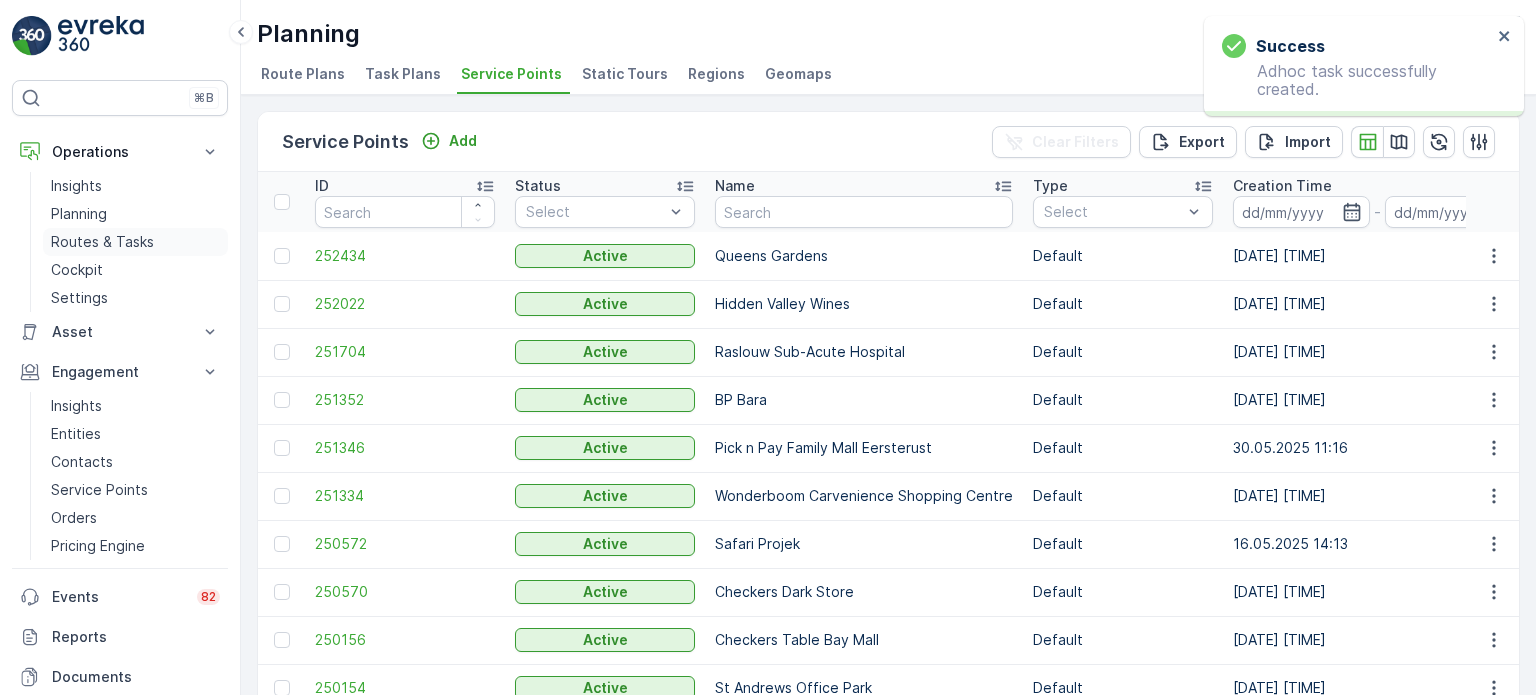 click on "Routes & Tasks" at bounding box center (102, 242) 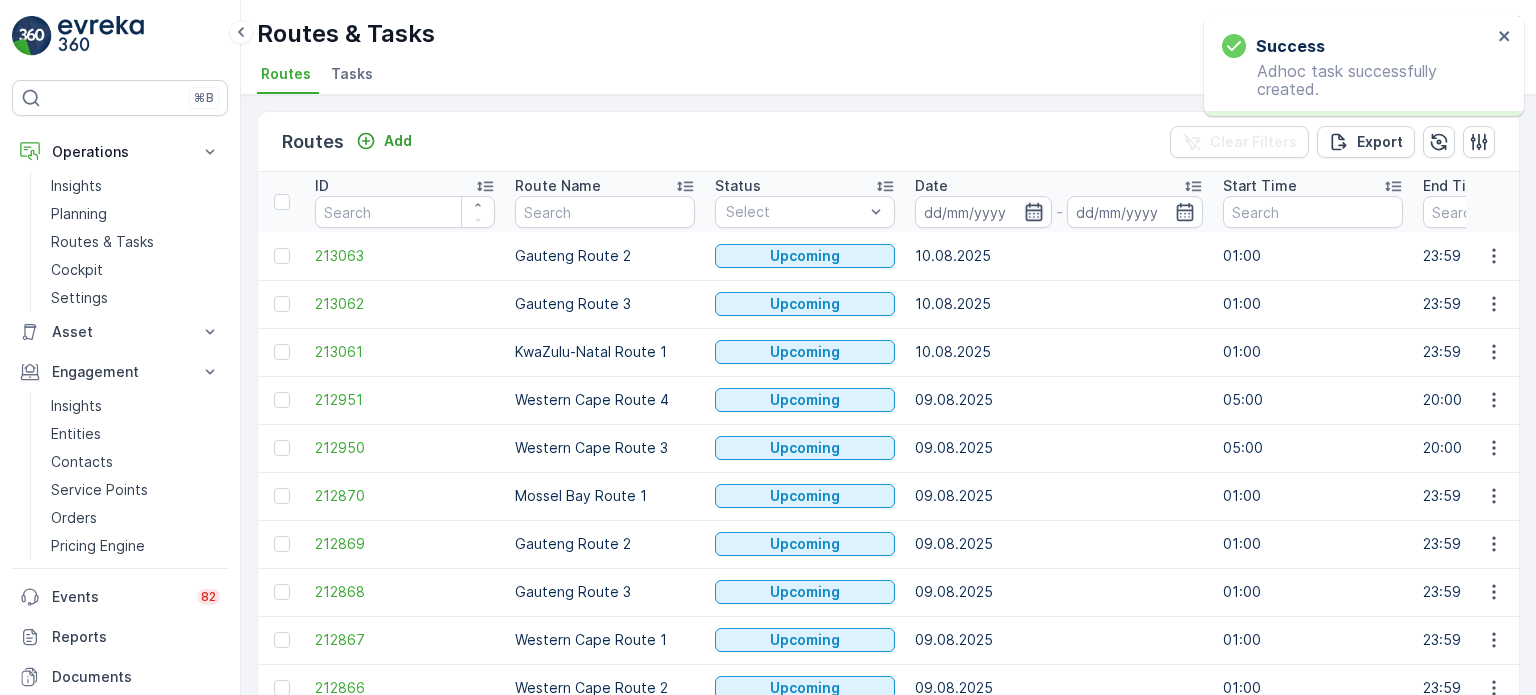 click 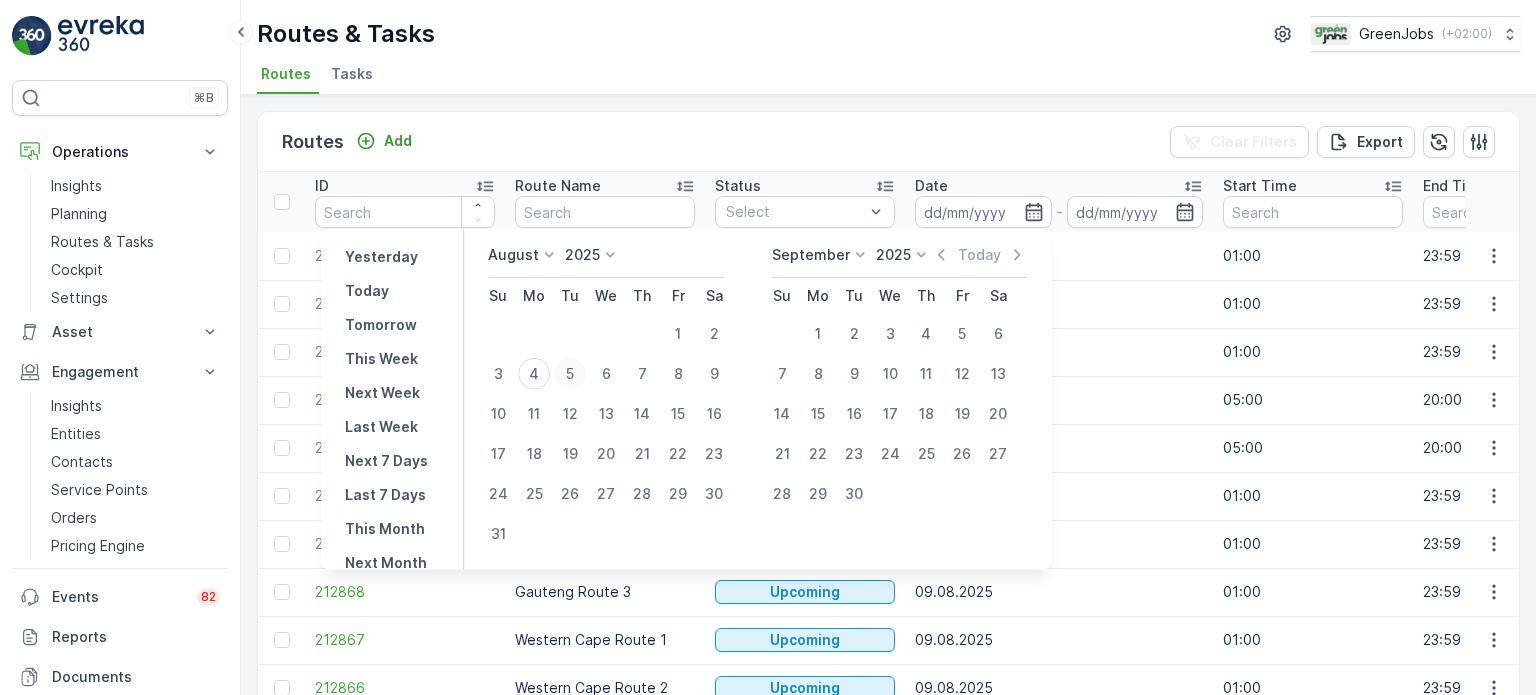 click on "5" at bounding box center (570, 374) 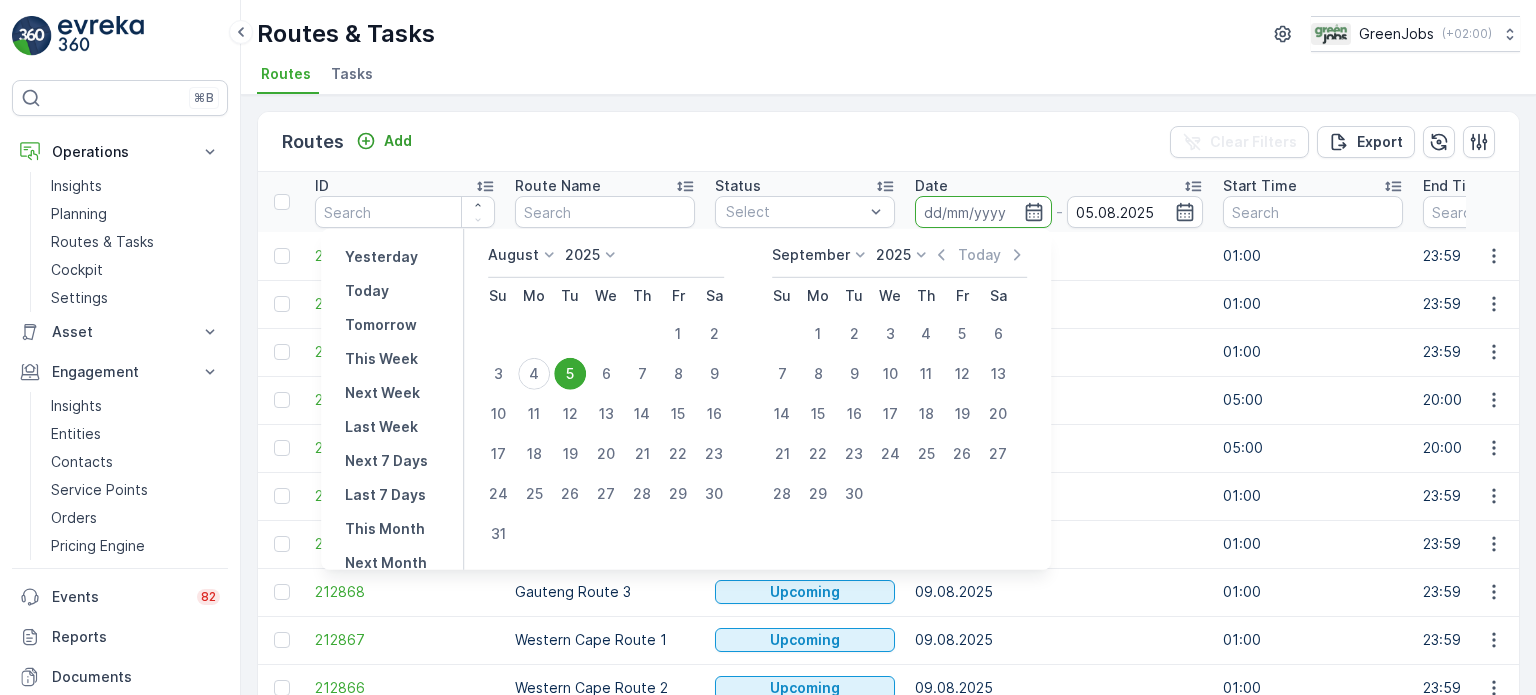 click on "5" at bounding box center [570, 374] 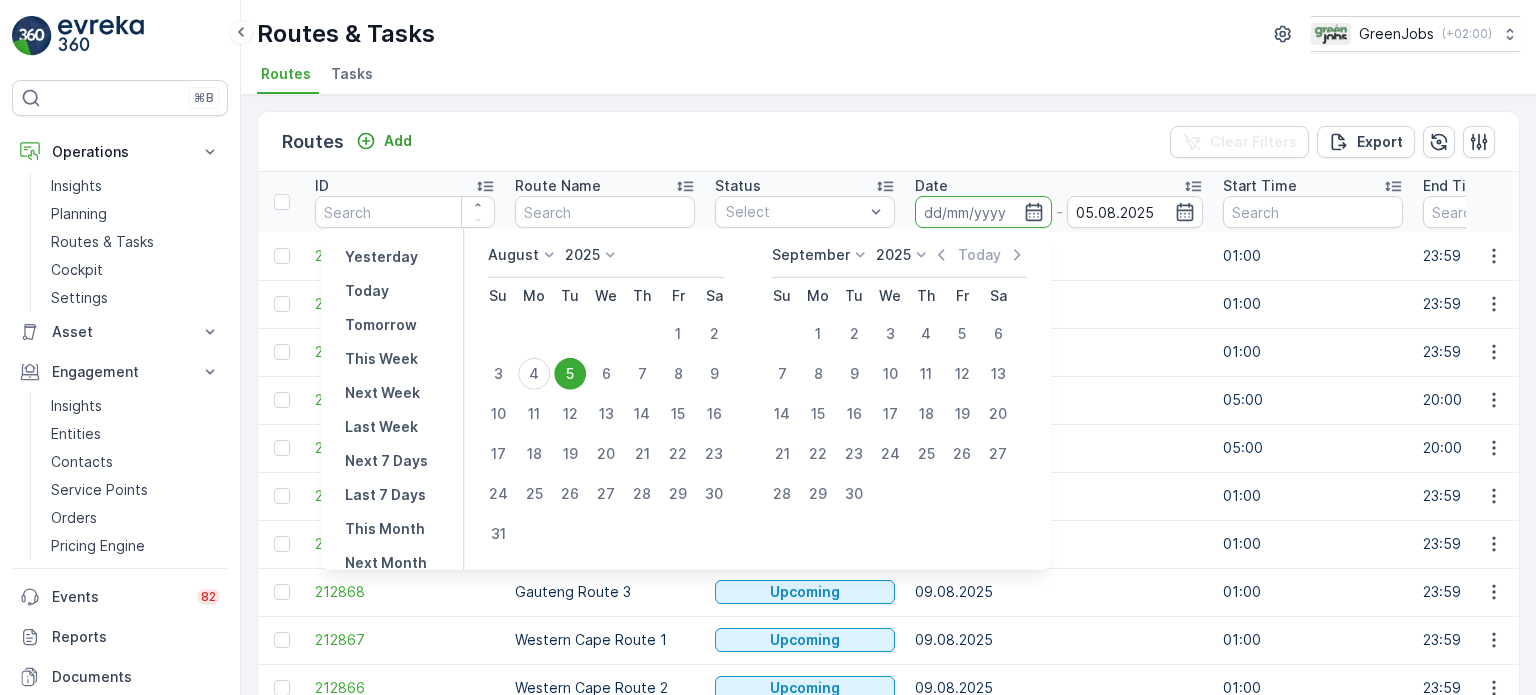 type on "05.08.2025" 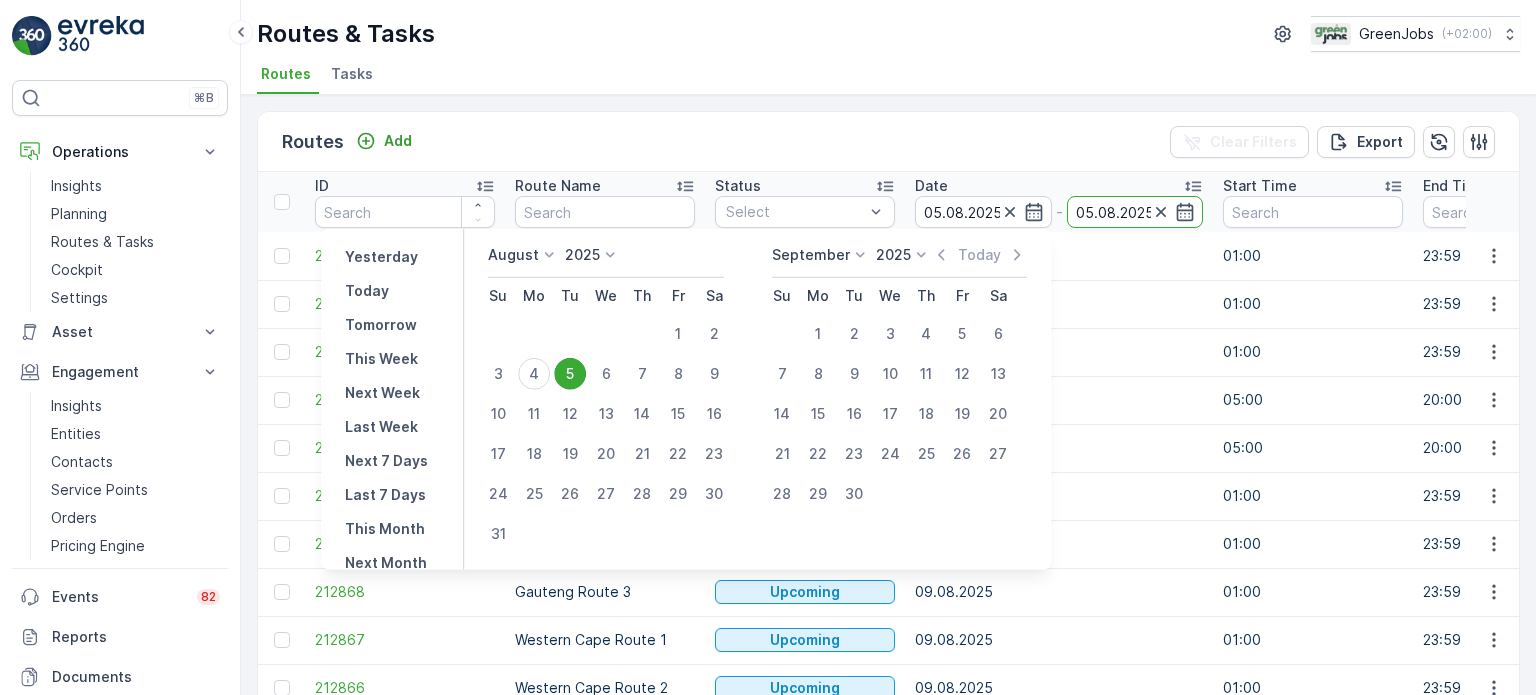 click on "5" at bounding box center (570, 374) 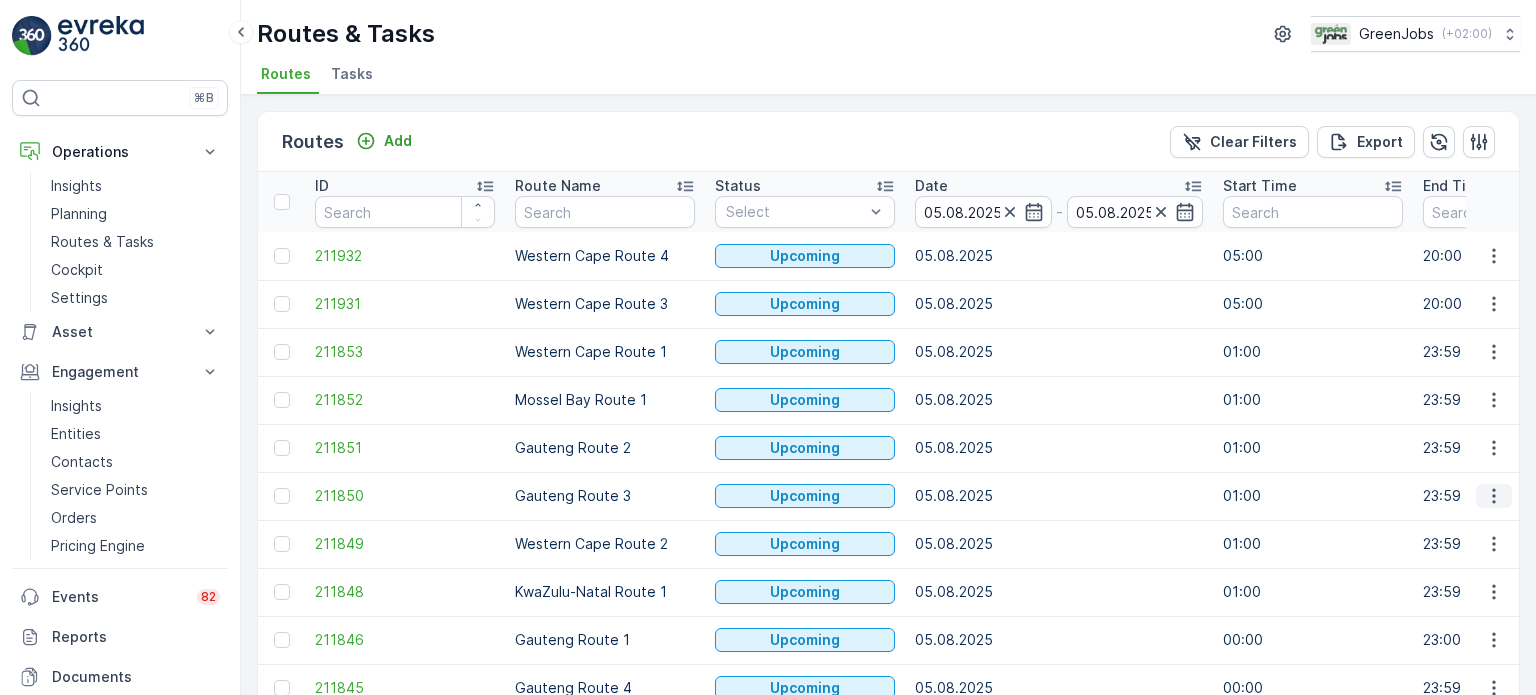 click 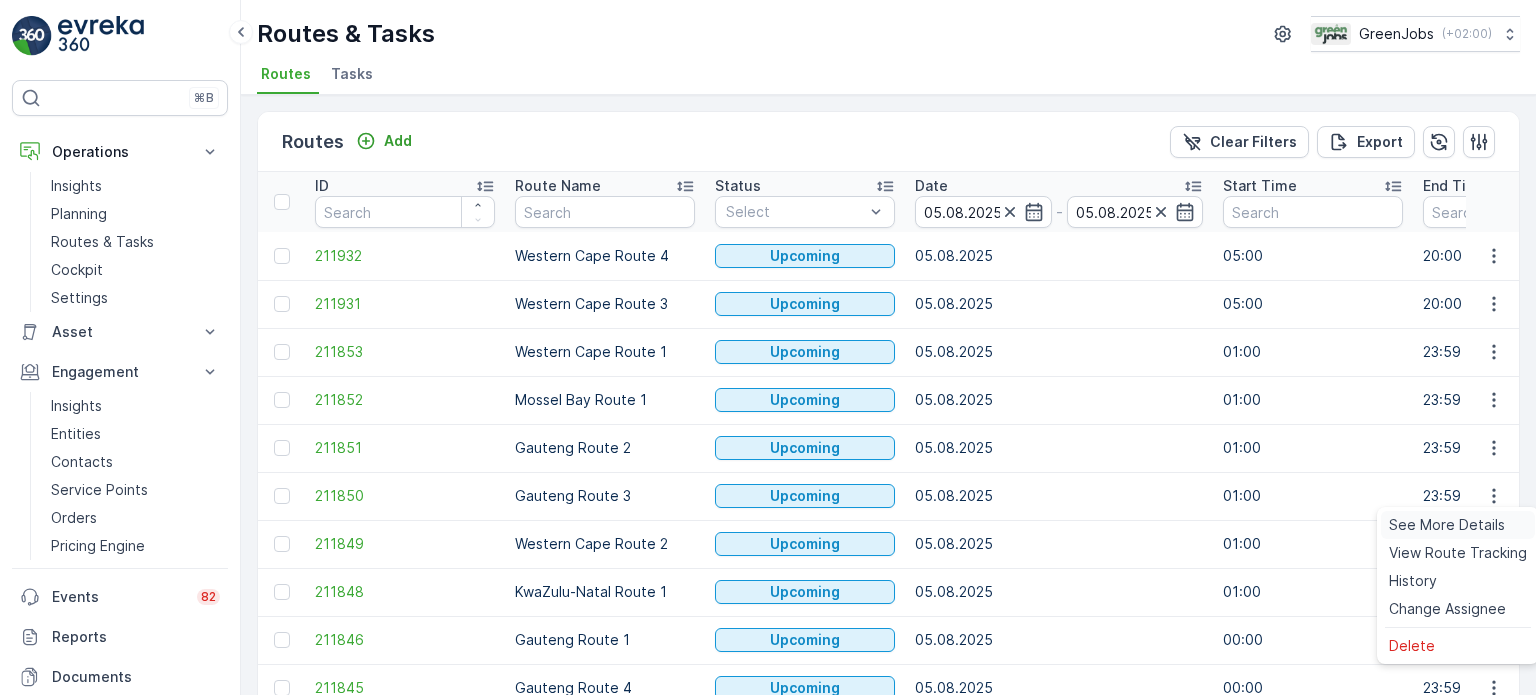 click on "See More Details" at bounding box center [1447, 525] 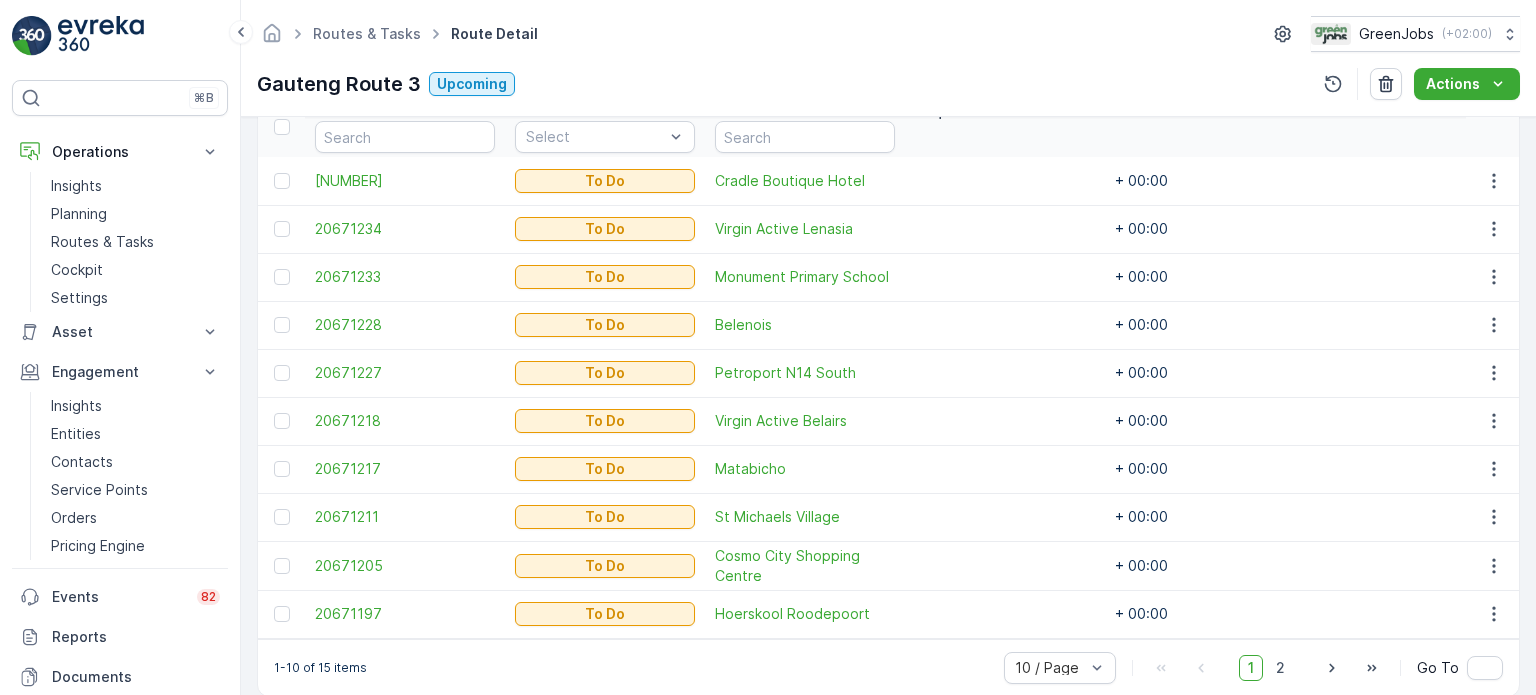 scroll, scrollTop: 600, scrollLeft: 0, axis: vertical 